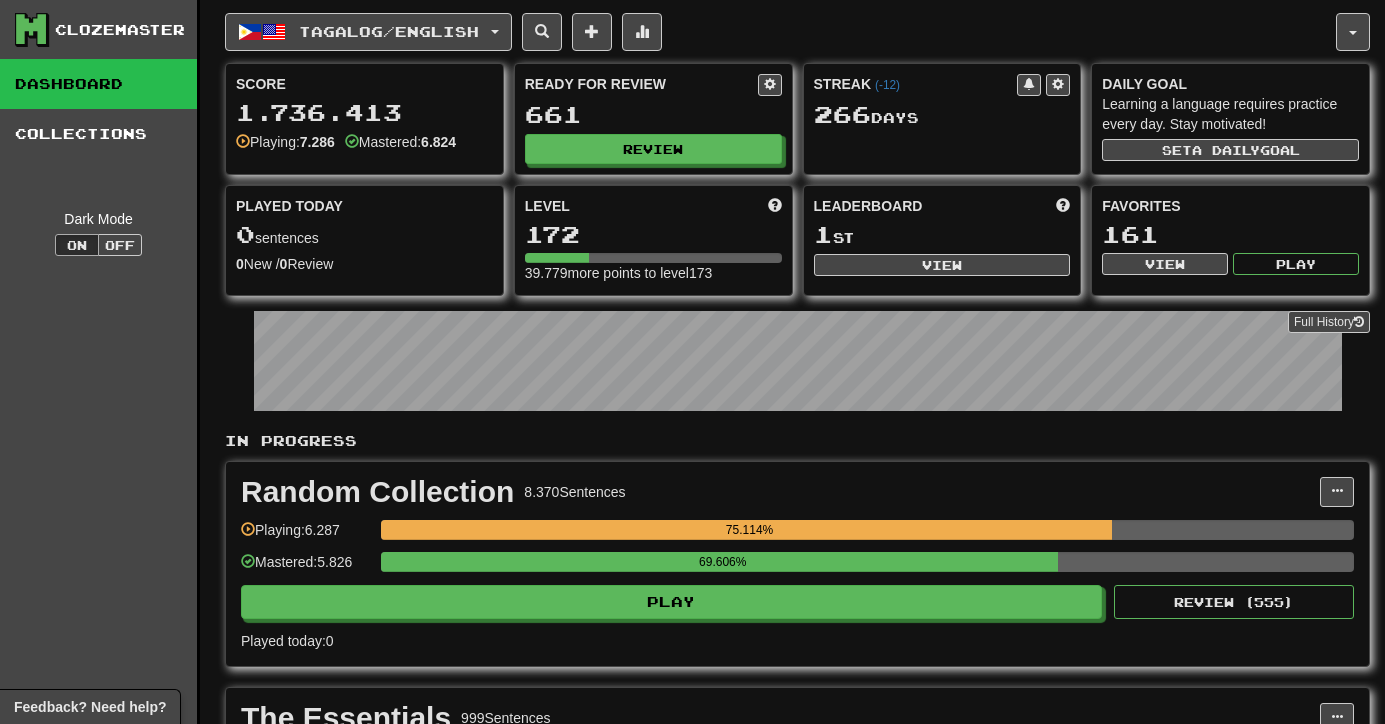 scroll, scrollTop: 0, scrollLeft: 0, axis: both 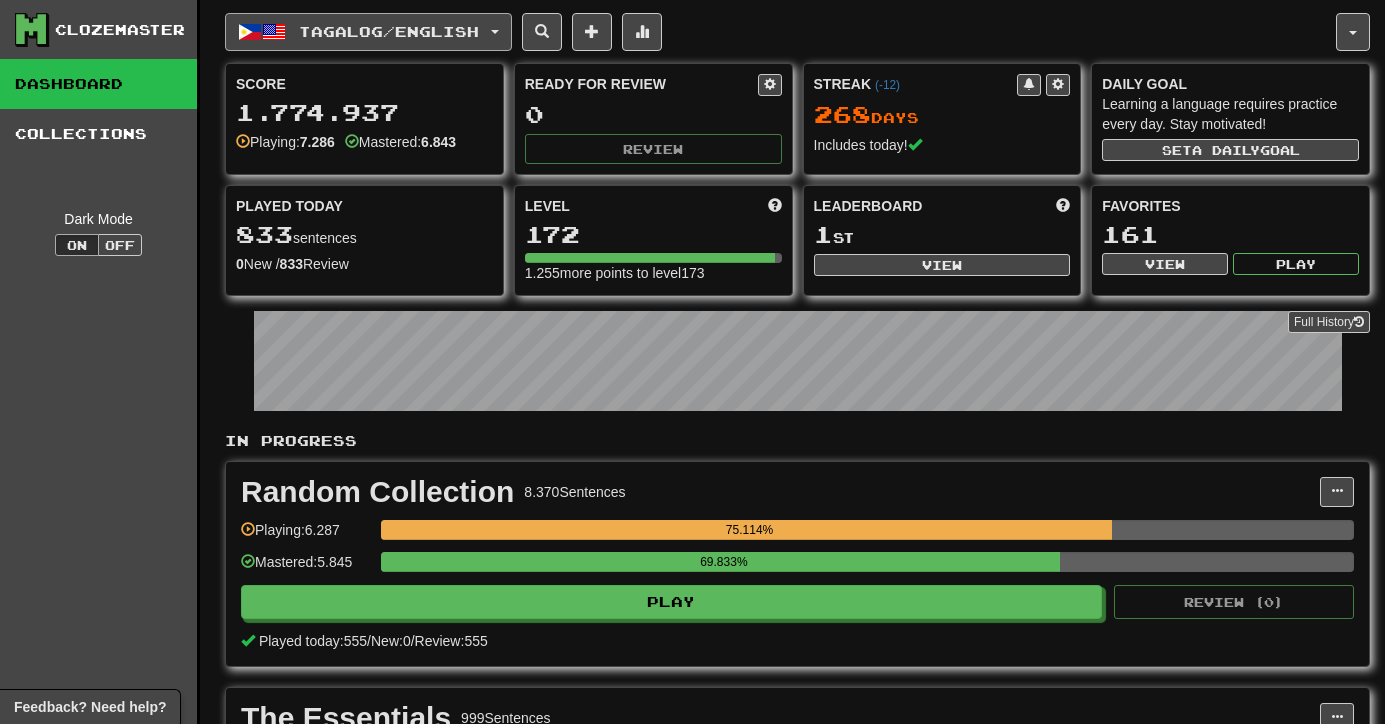click on "Tagalog  /  English" at bounding box center (389, 31) 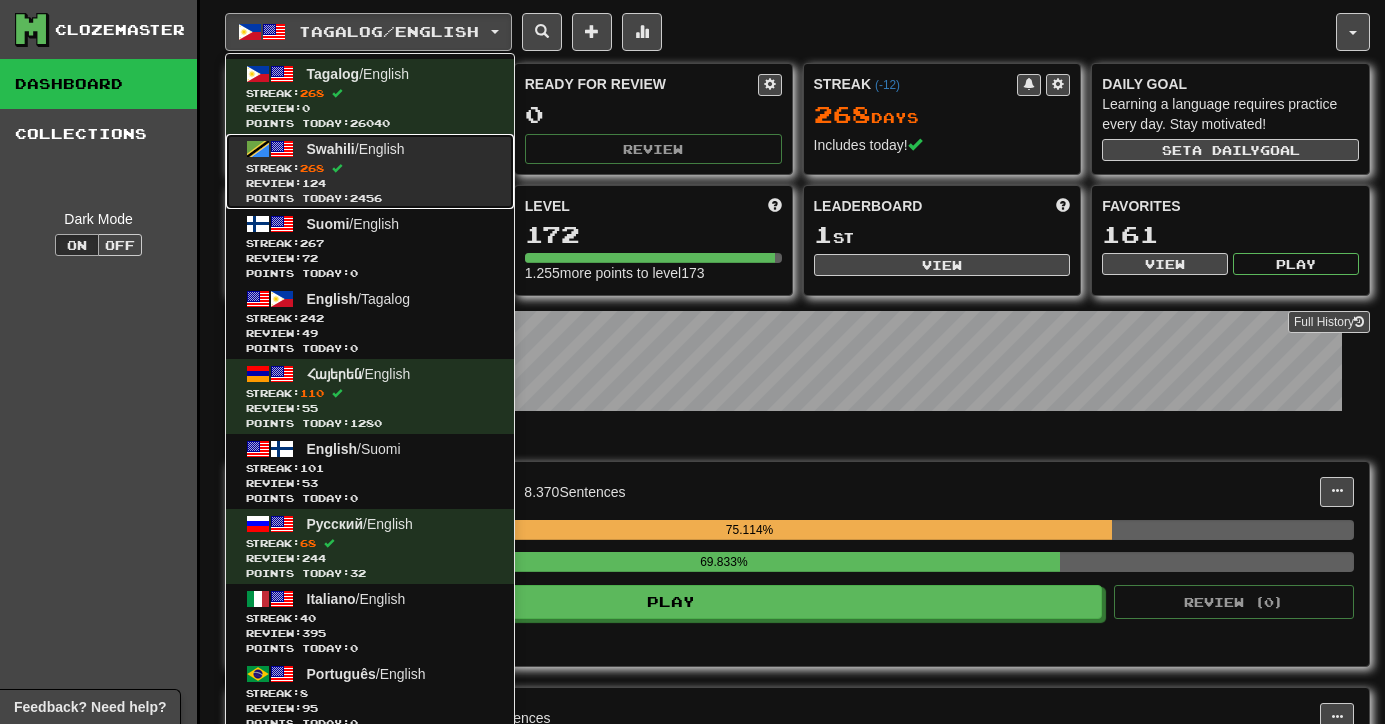 click on "Swahili  /  English Streak:  268   Review:  124 Points today:  2456" at bounding box center (370, 171) 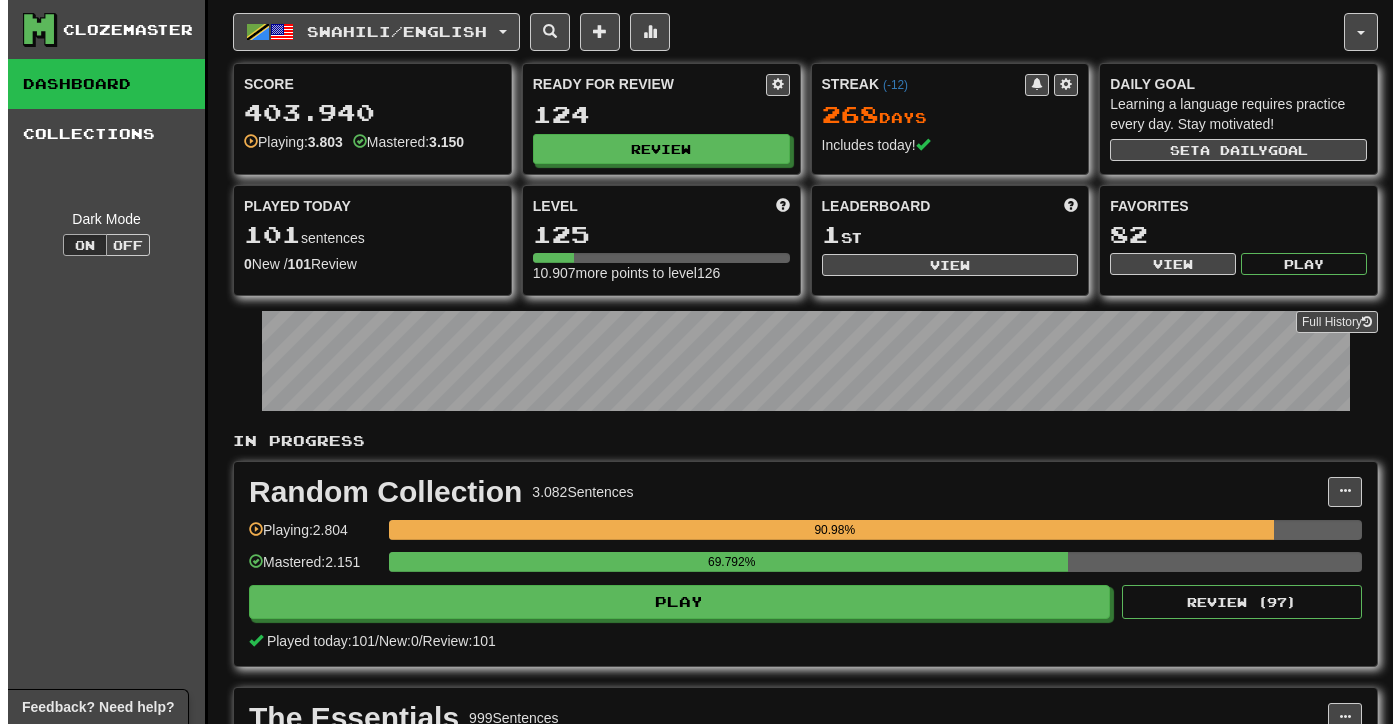 scroll, scrollTop: 0, scrollLeft: 0, axis: both 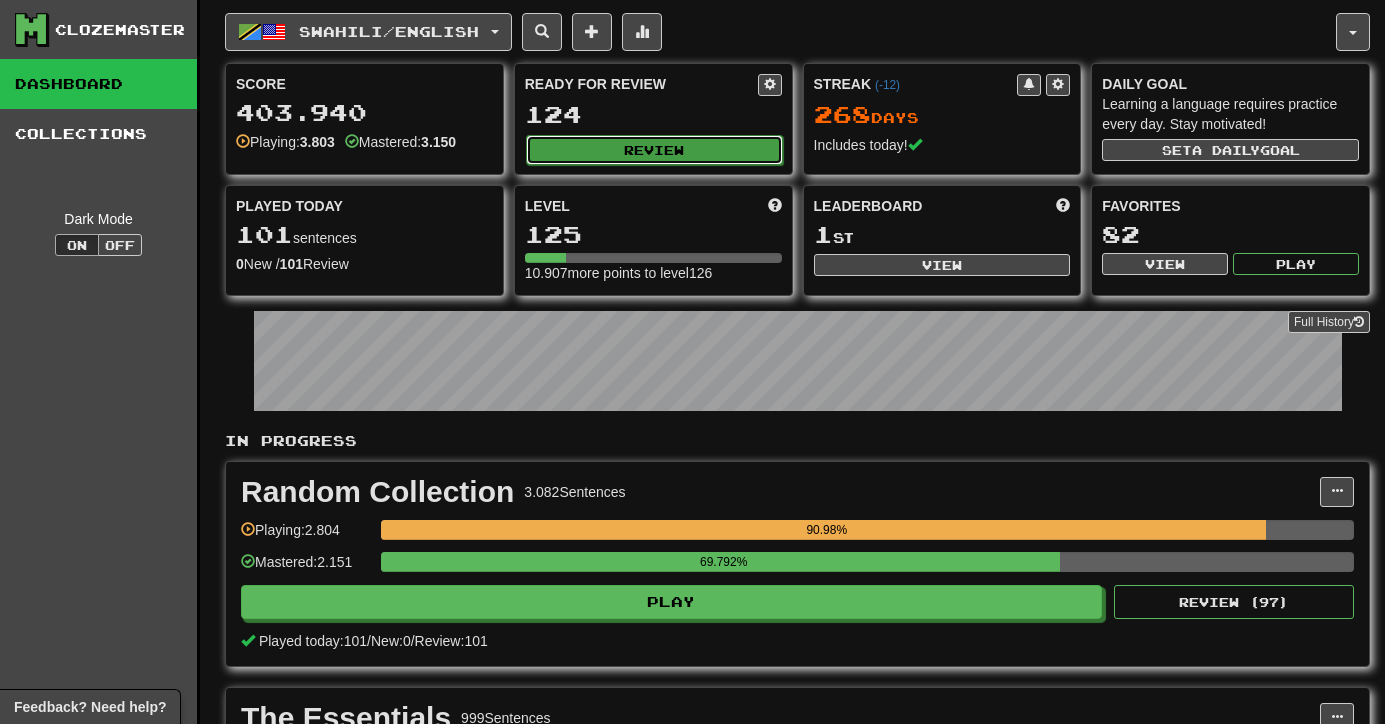 click on "Review" at bounding box center [654, 150] 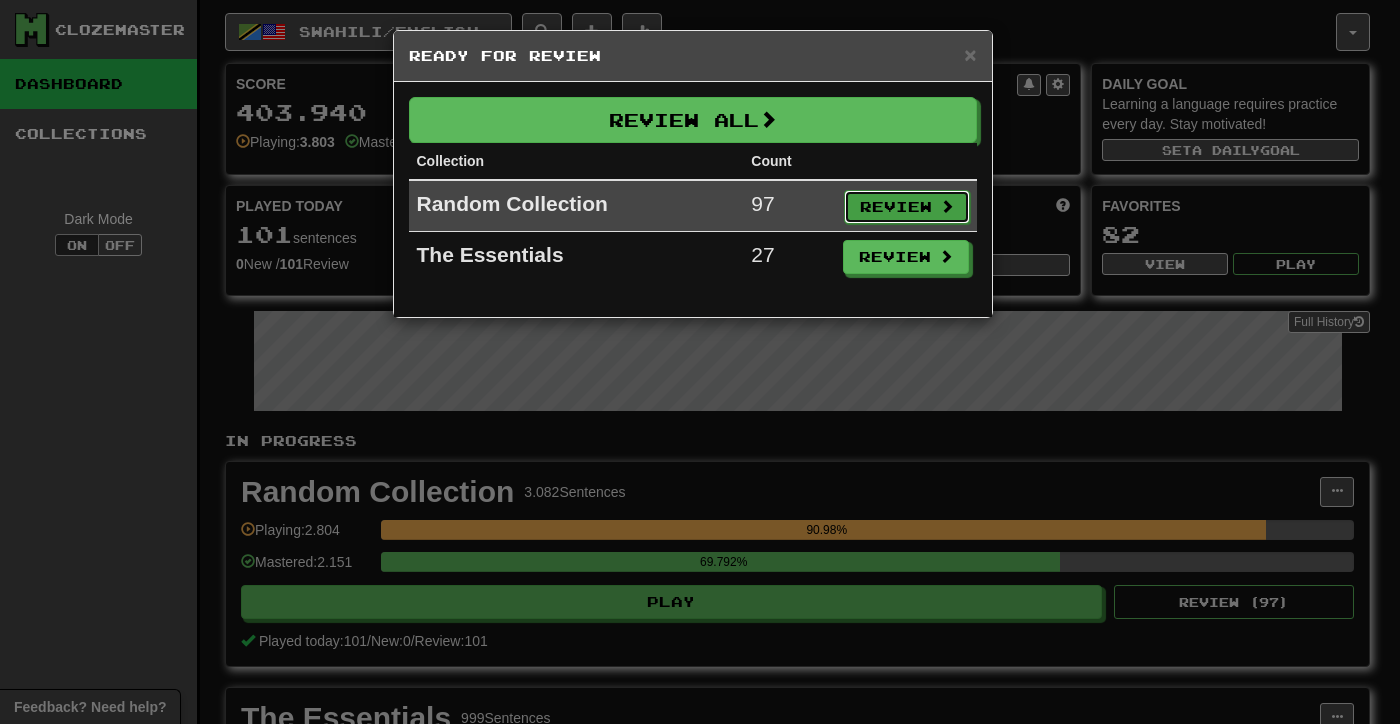 click on "Review" at bounding box center [907, 207] 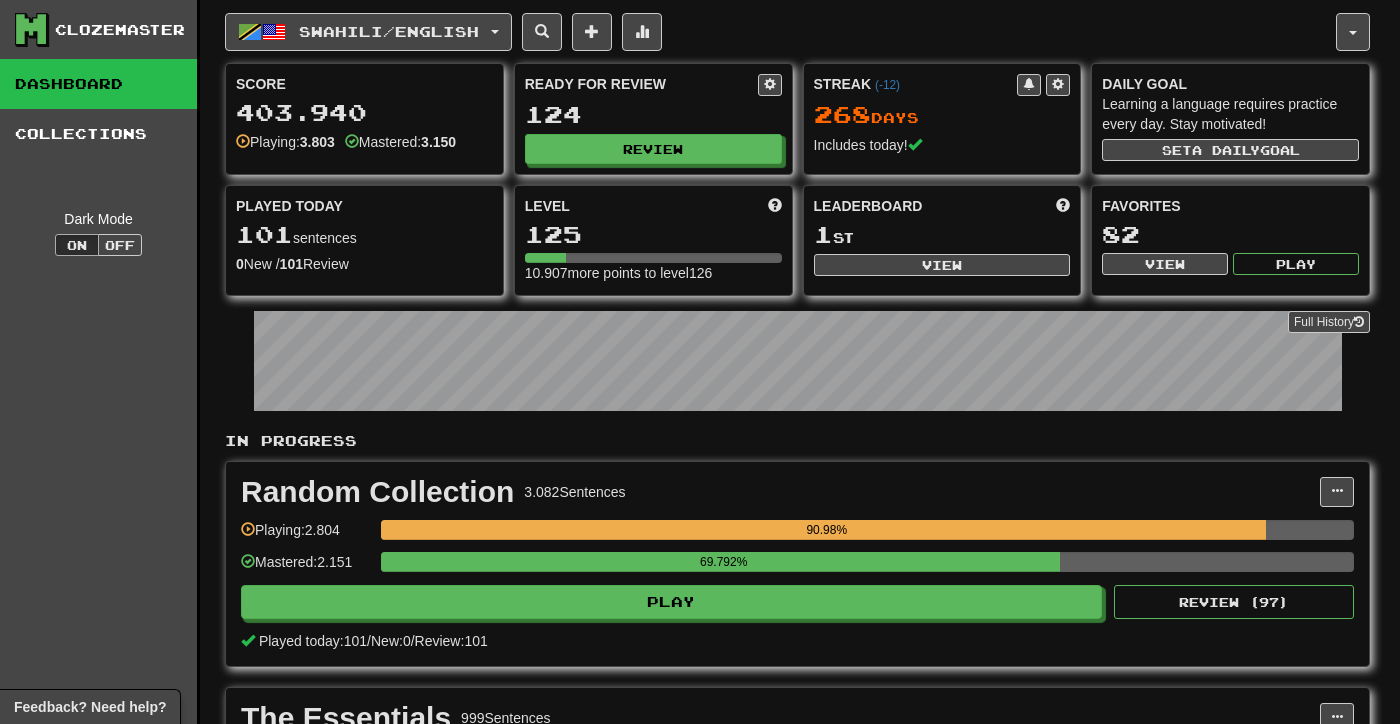 select on "***" 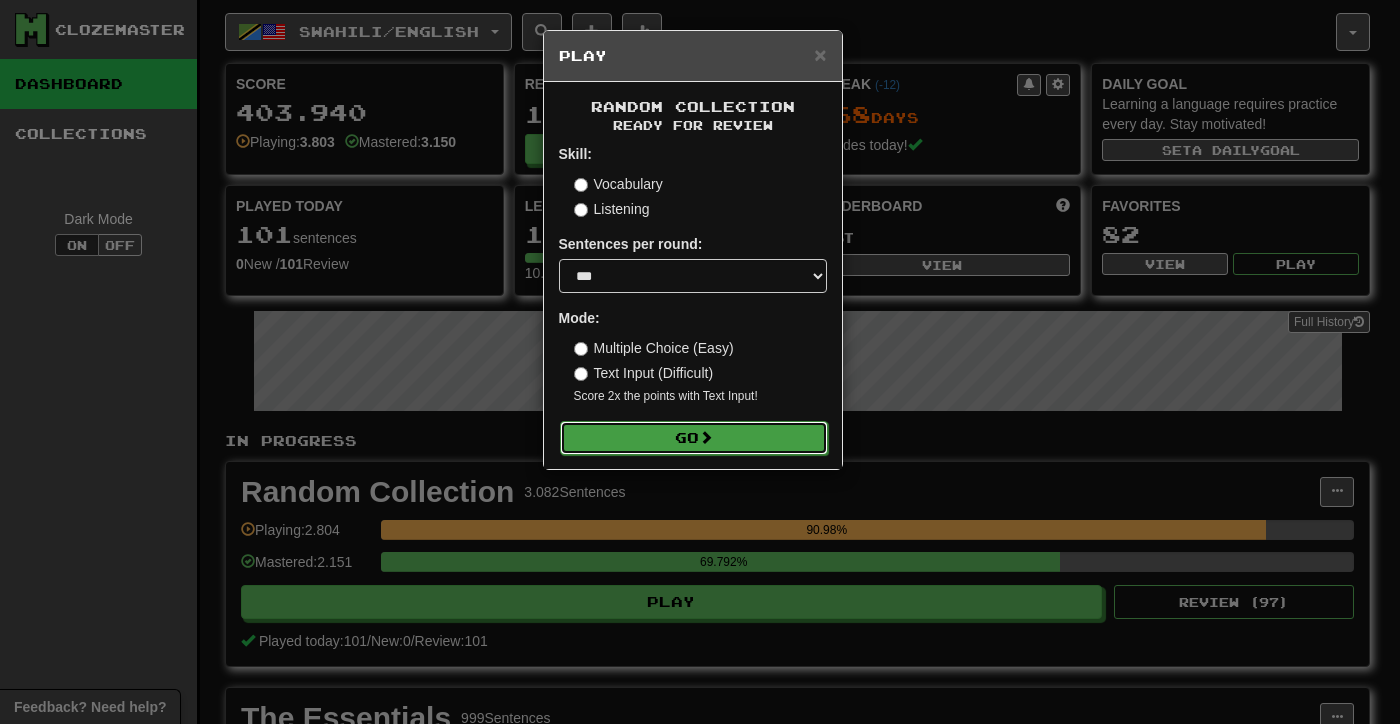 click on "Go" at bounding box center (694, 438) 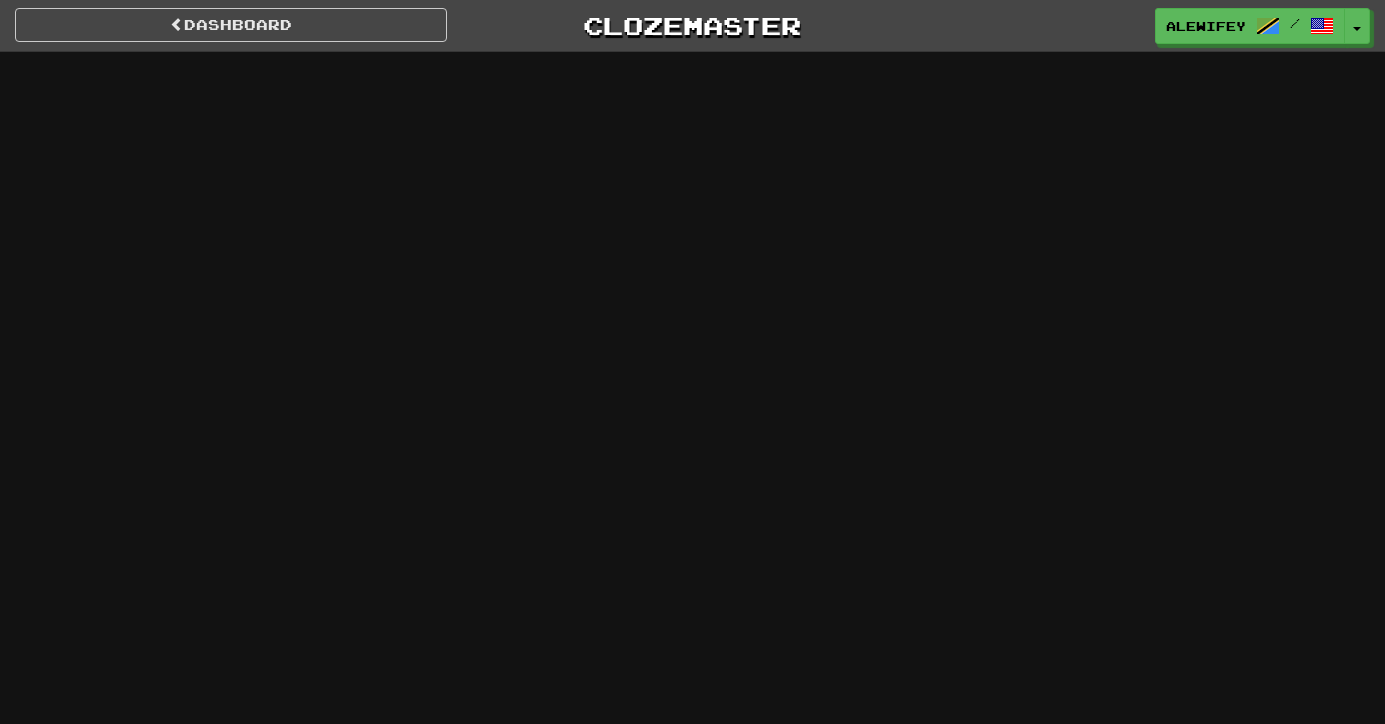 scroll, scrollTop: 0, scrollLeft: 0, axis: both 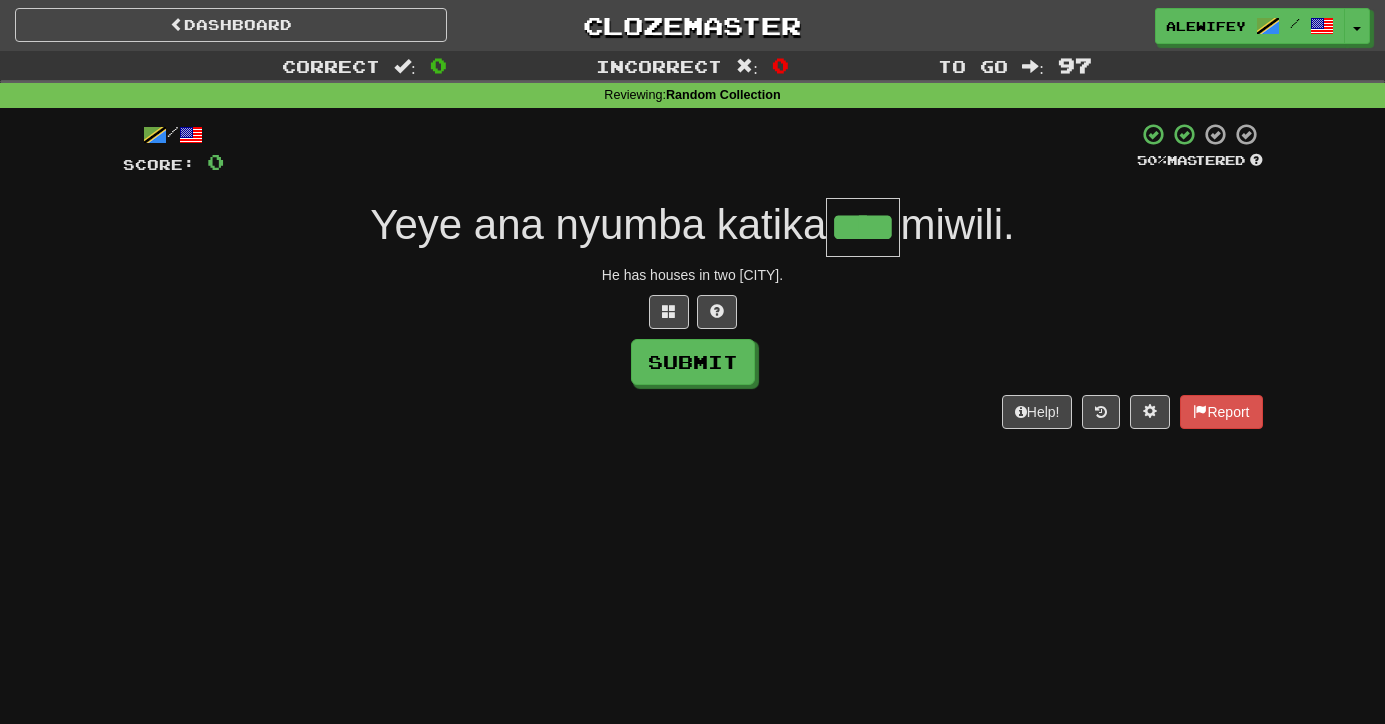 type on "****" 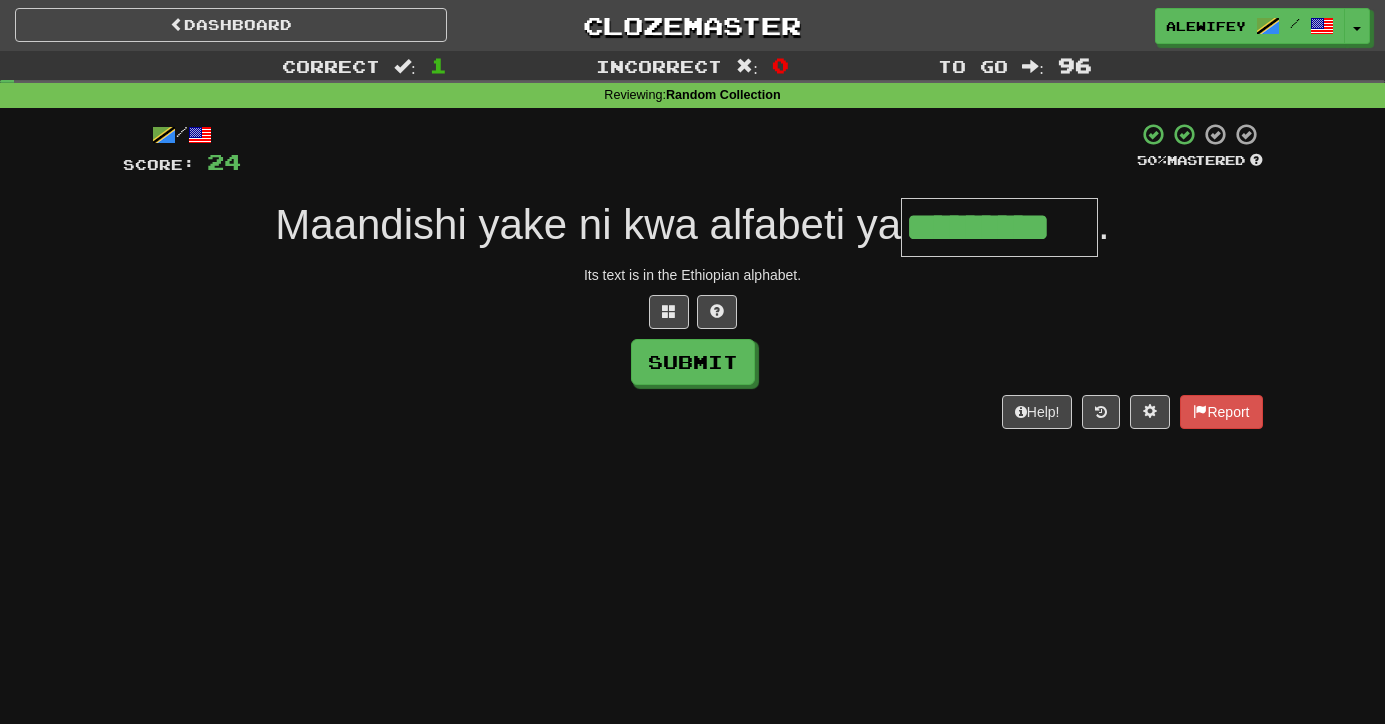 type on "**********" 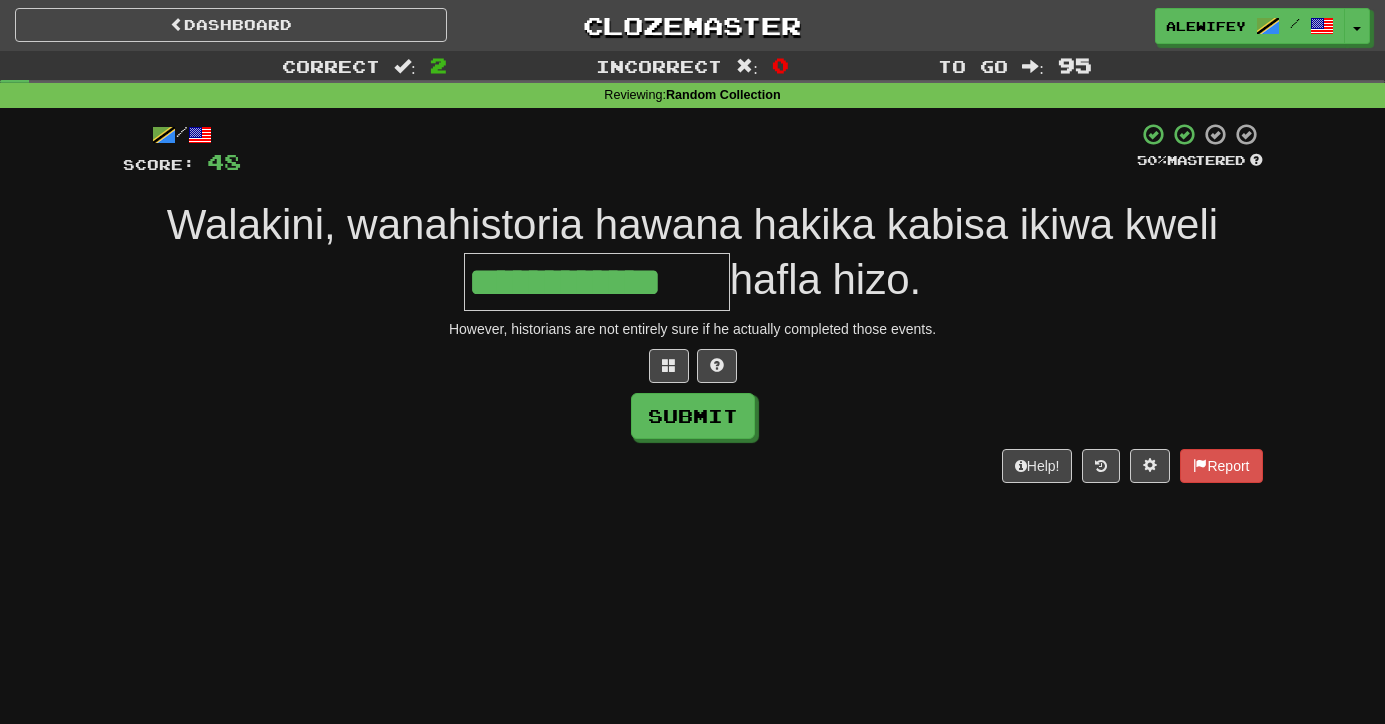 type on "**********" 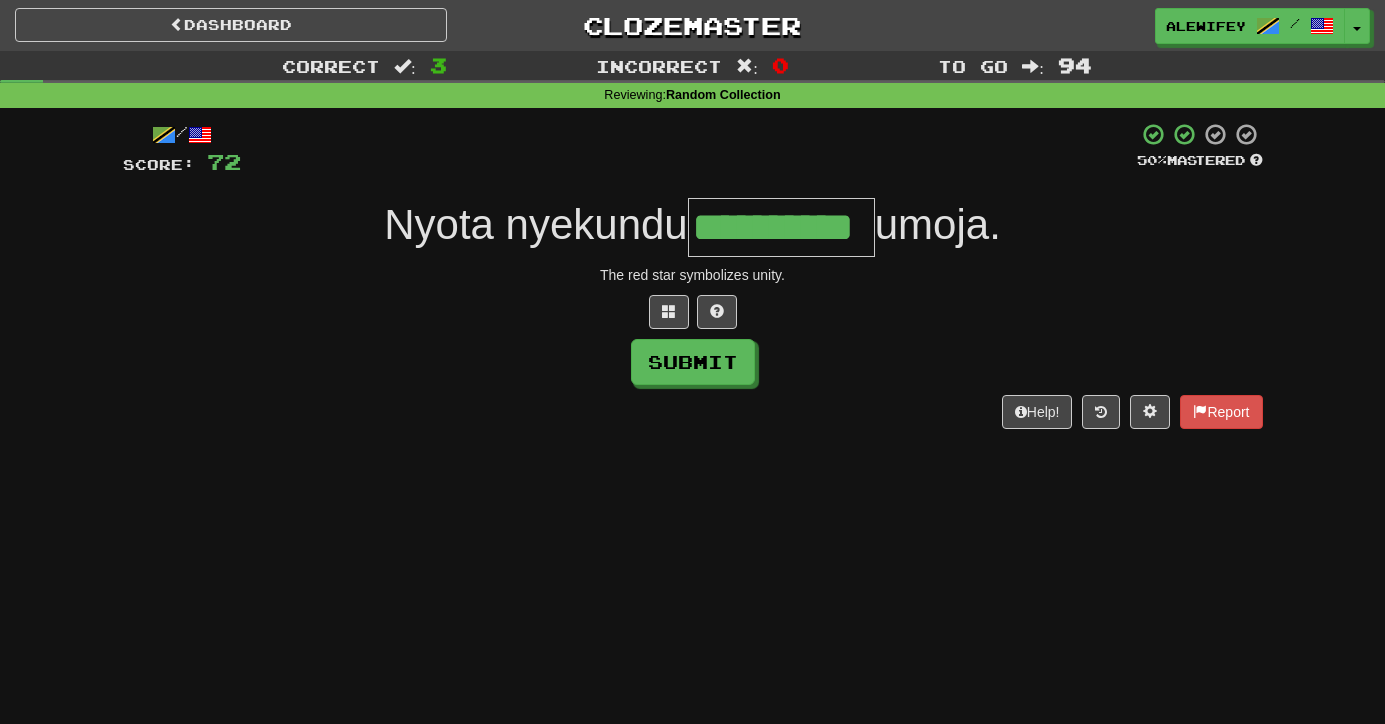 type on "**********" 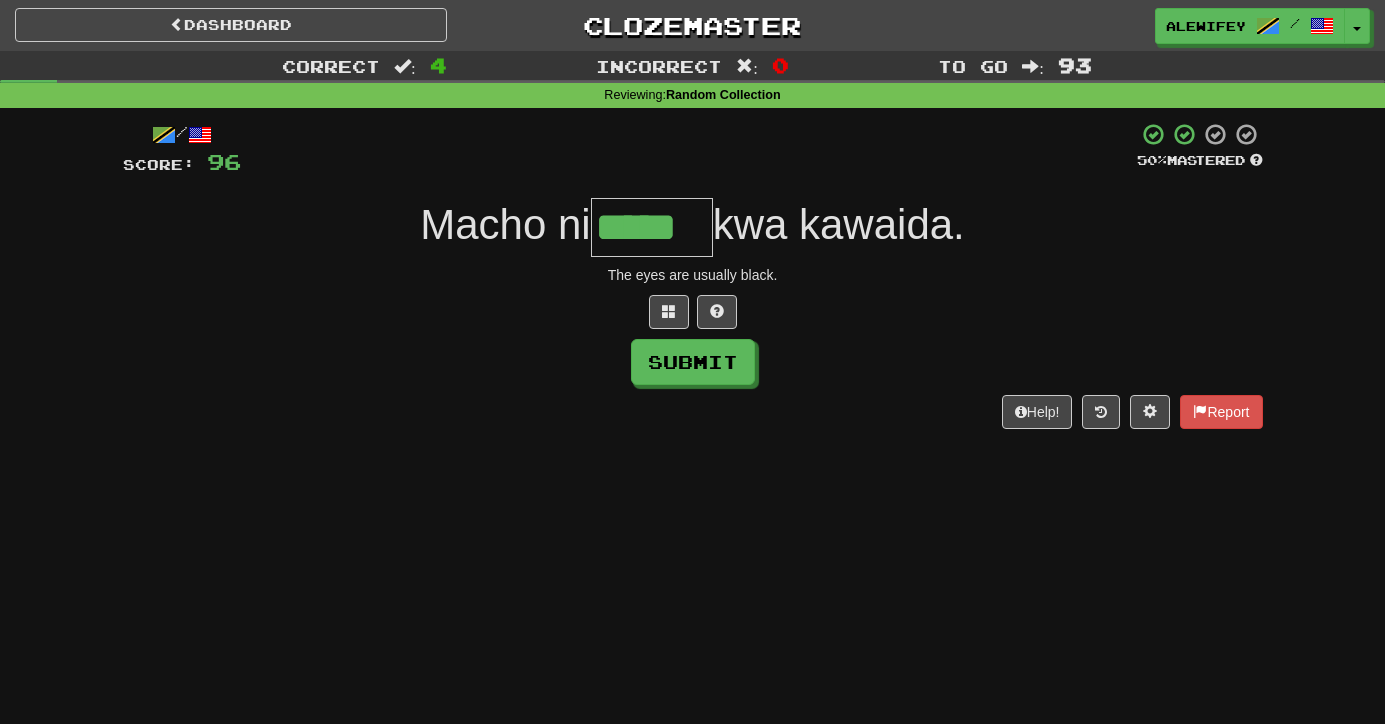 type on "*****" 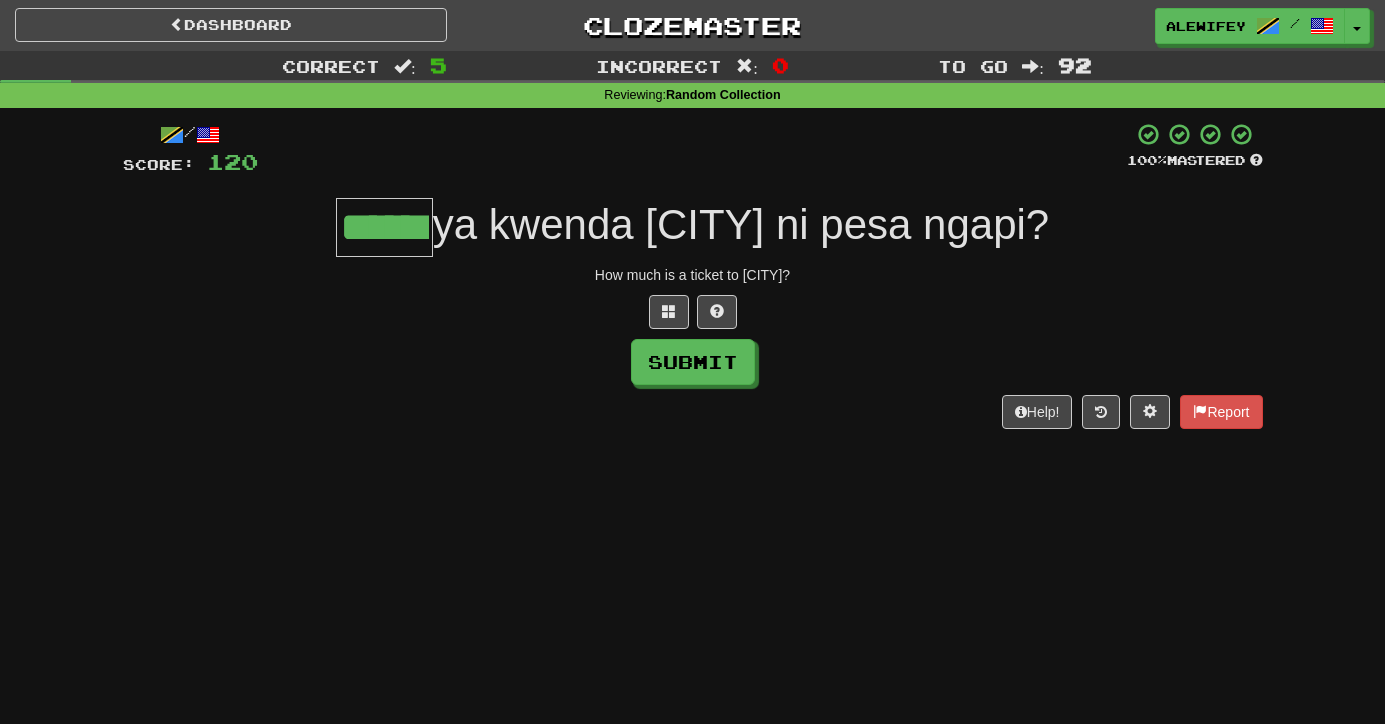 type on "******" 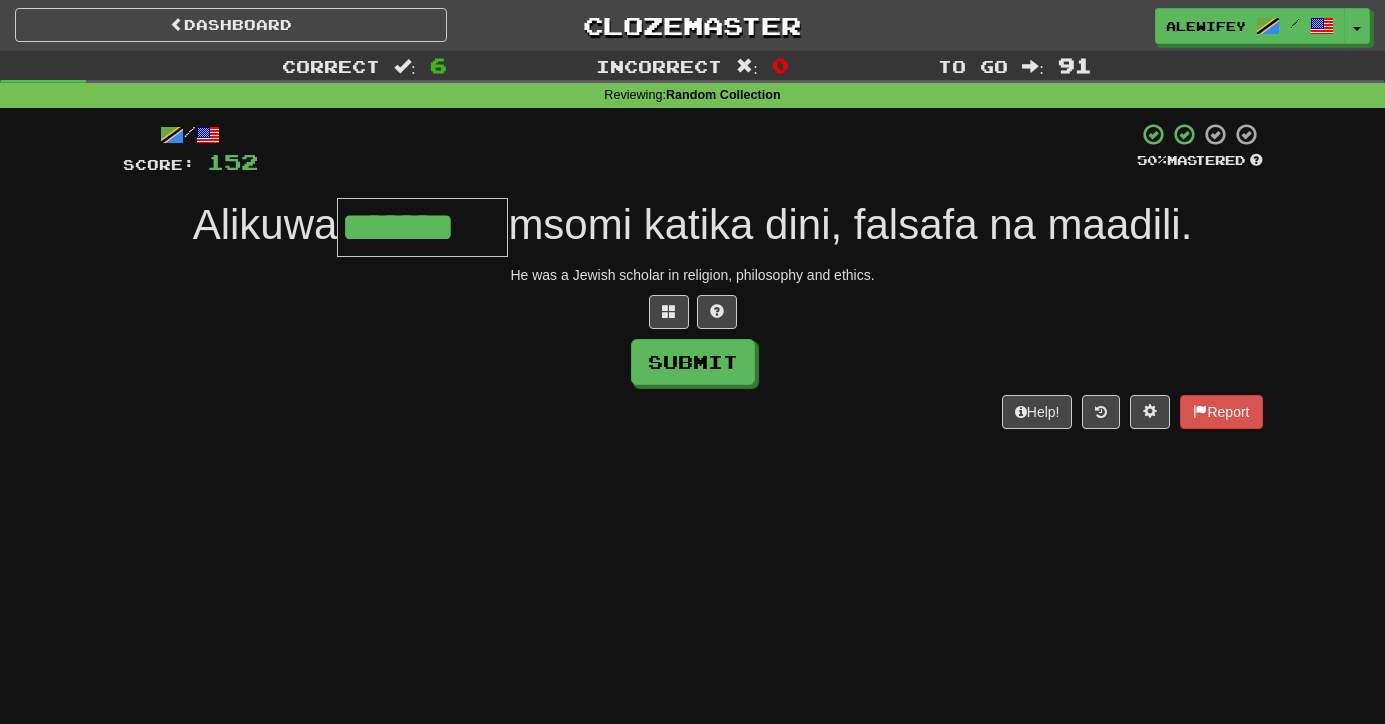 type on "*******" 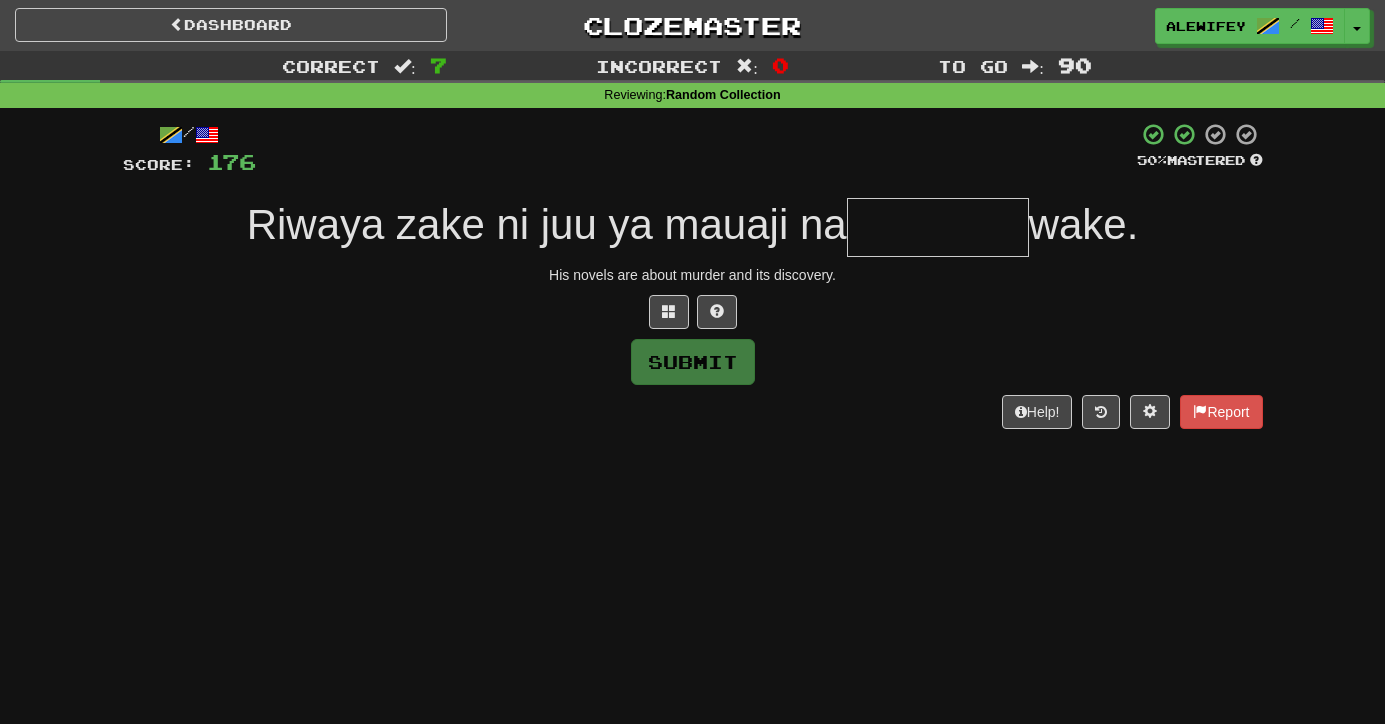 type on "*" 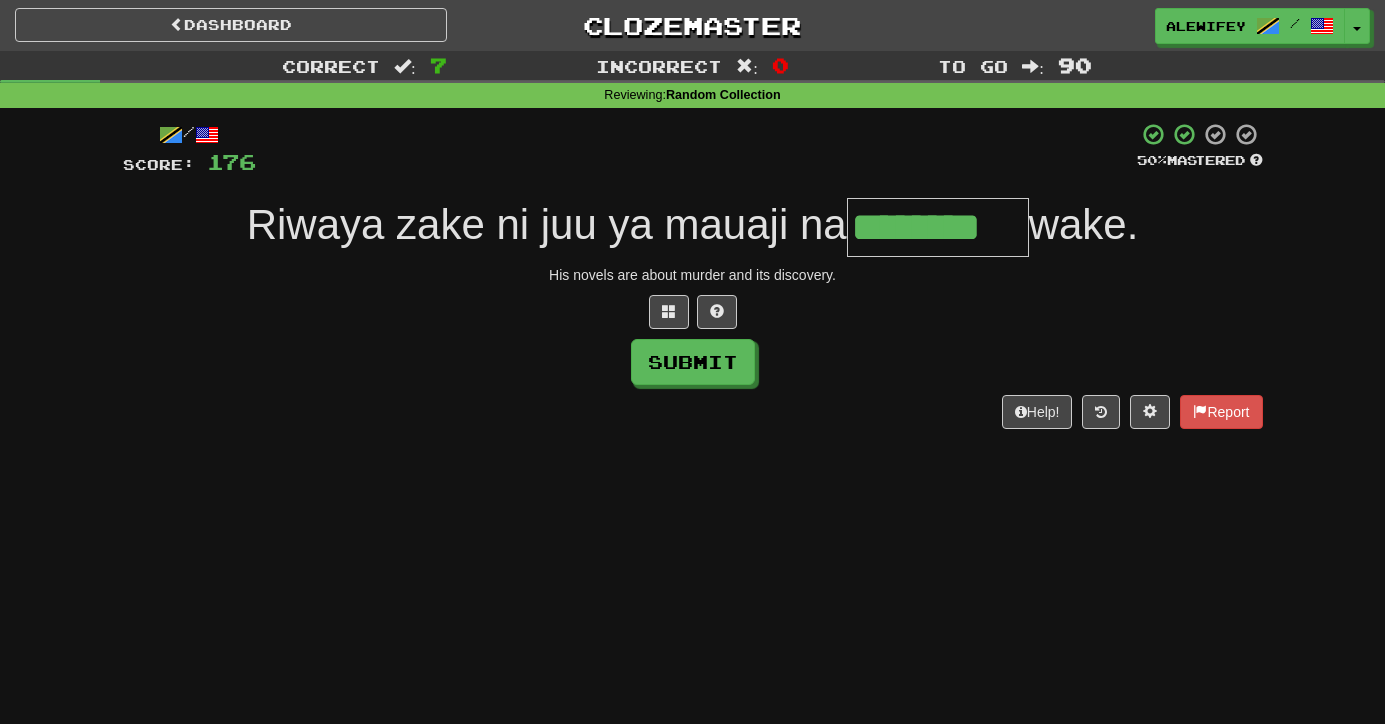 type on "********" 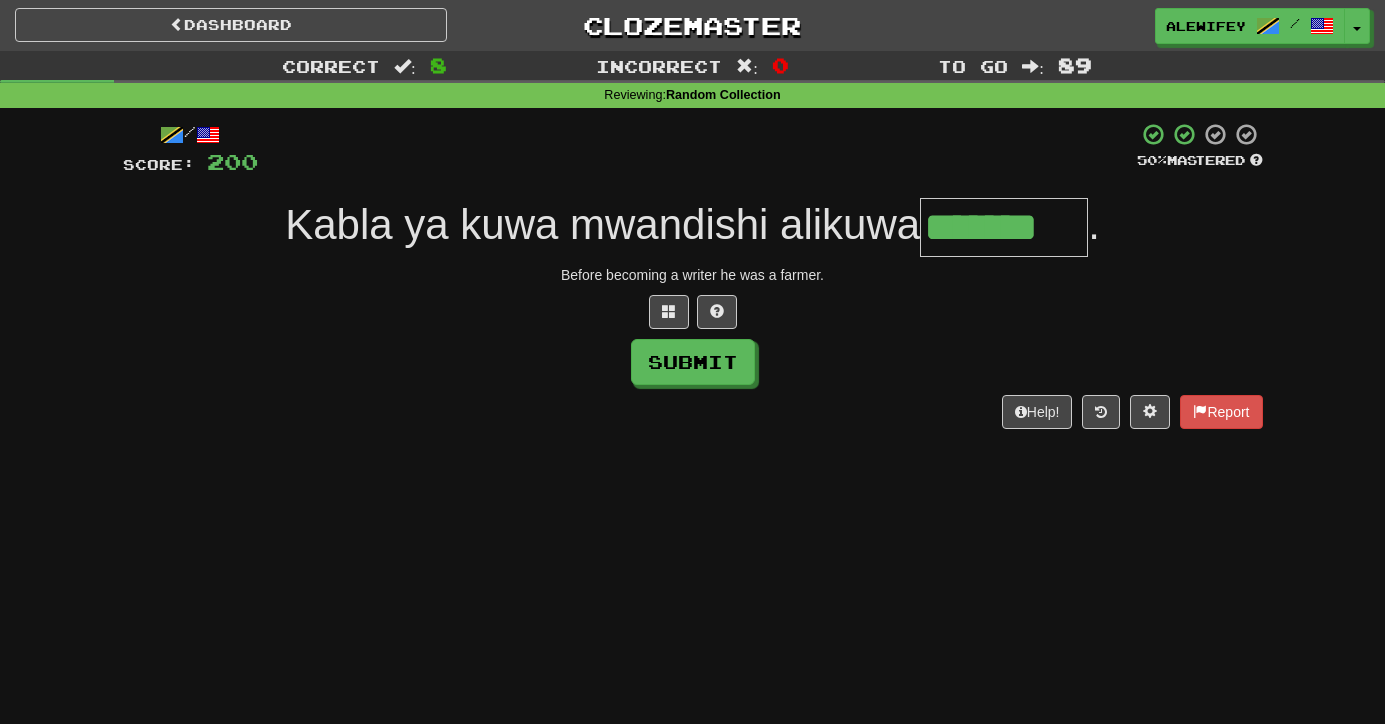 type on "*******" 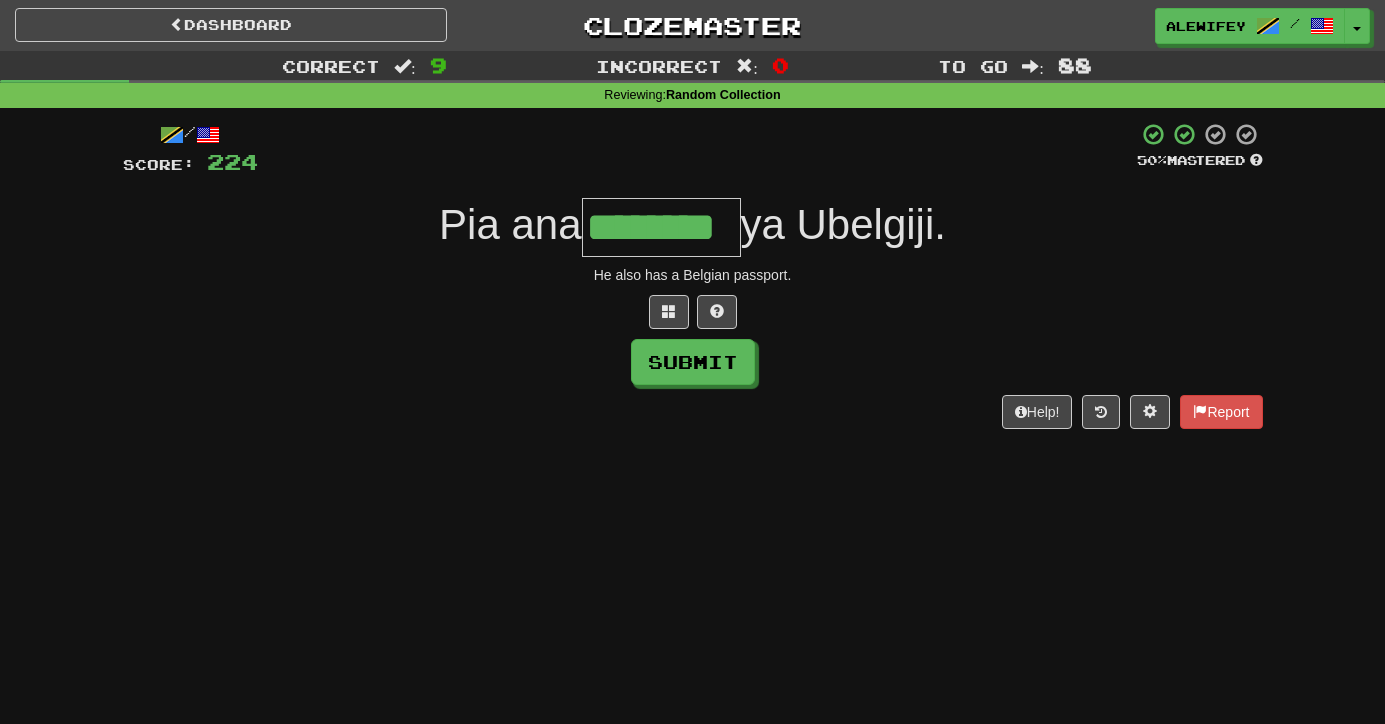 type on "********" 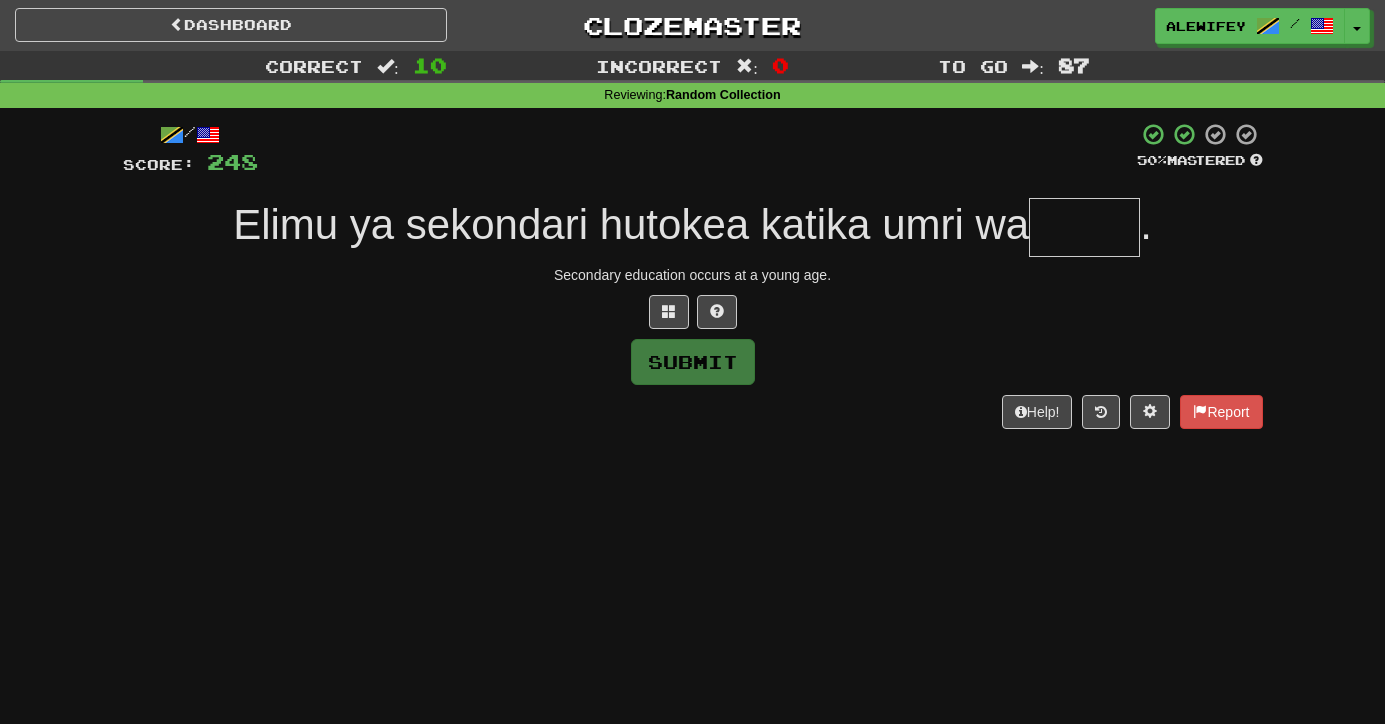 type on "*" 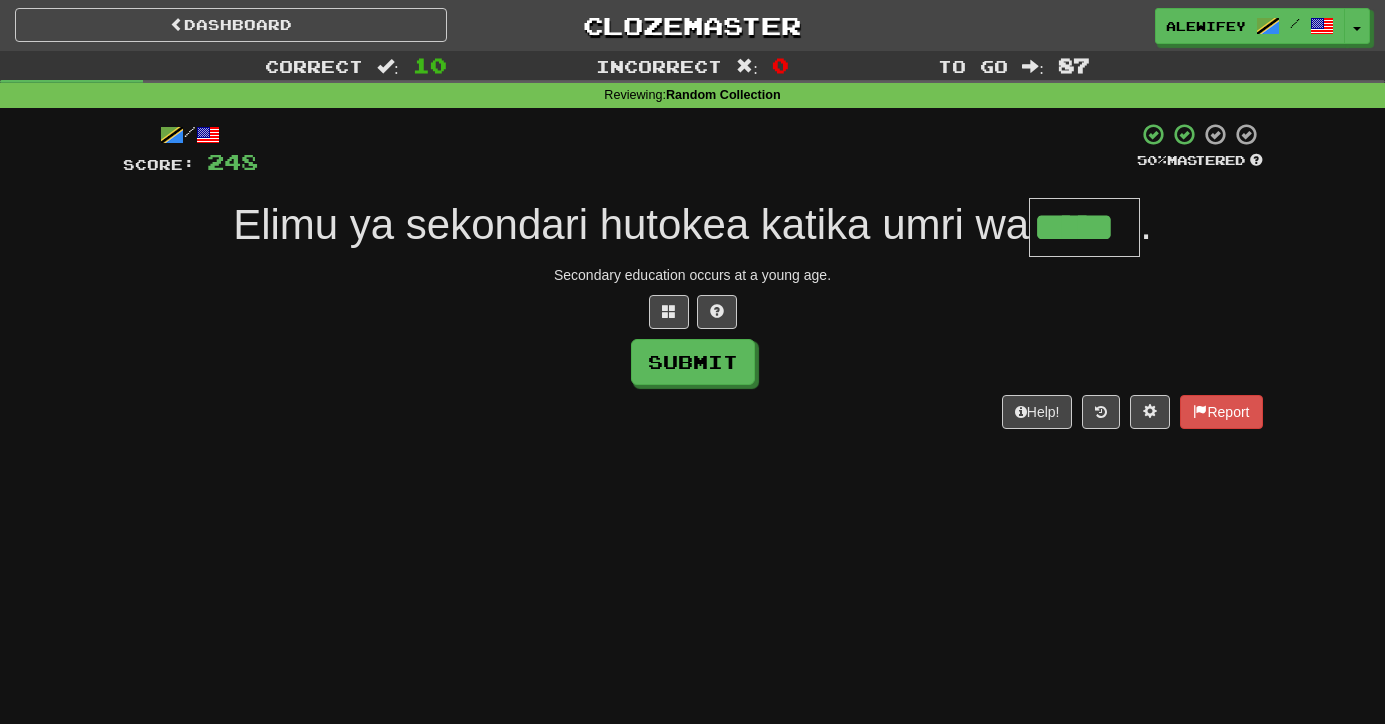 type on "*****" 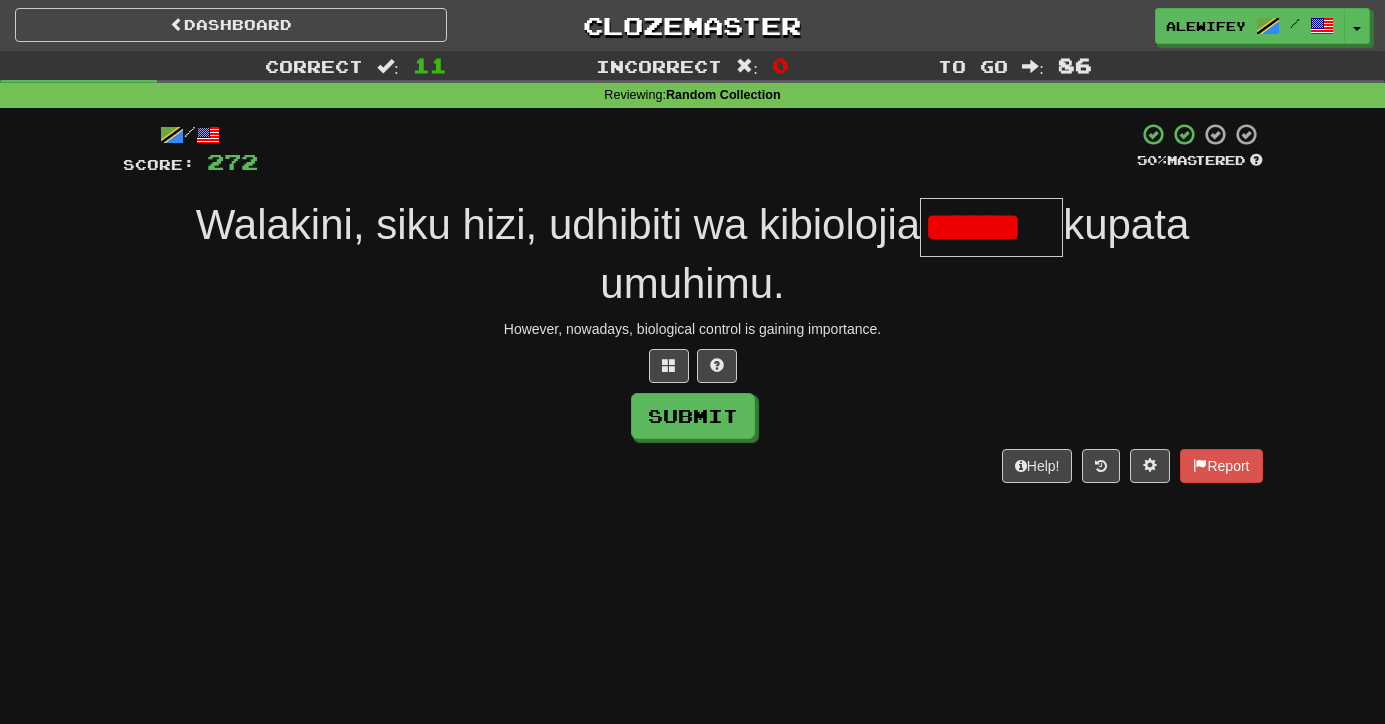 scroll, scrollTop: 0, scrollLeft: 0, axis: both 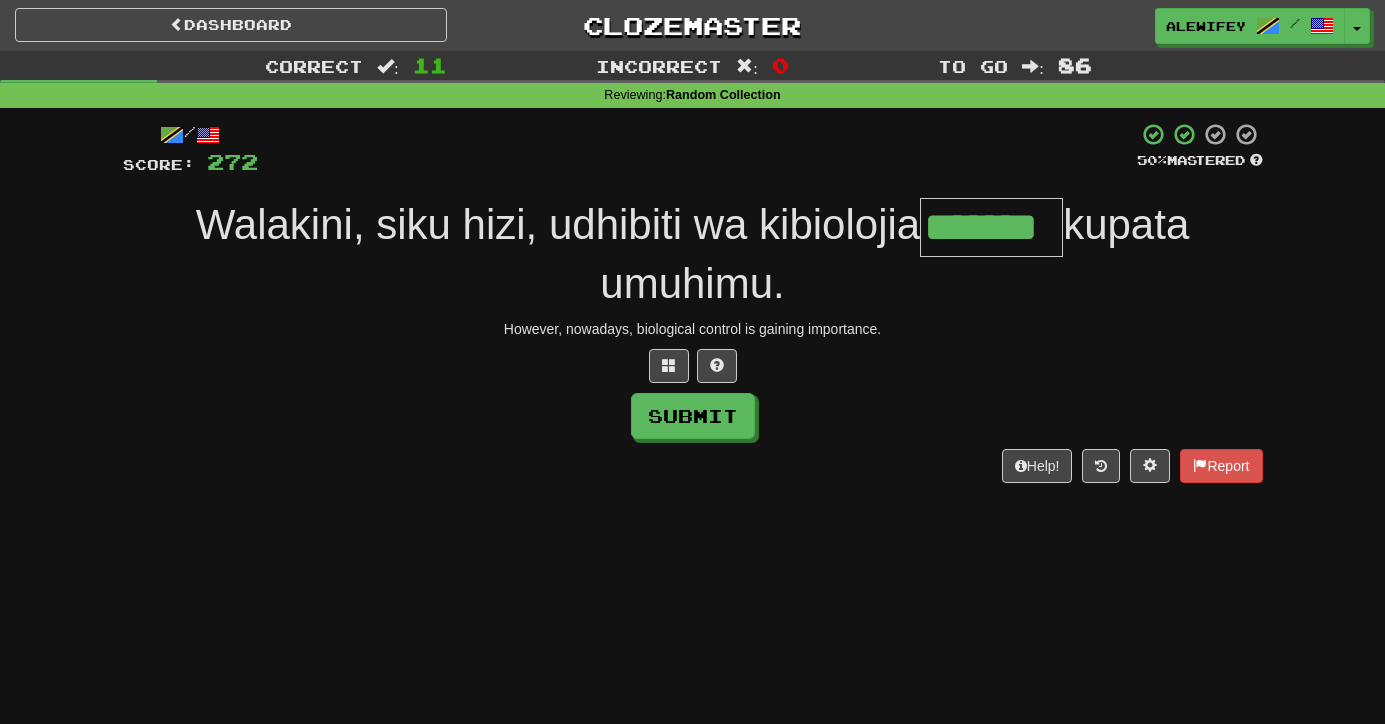 type on "*******" 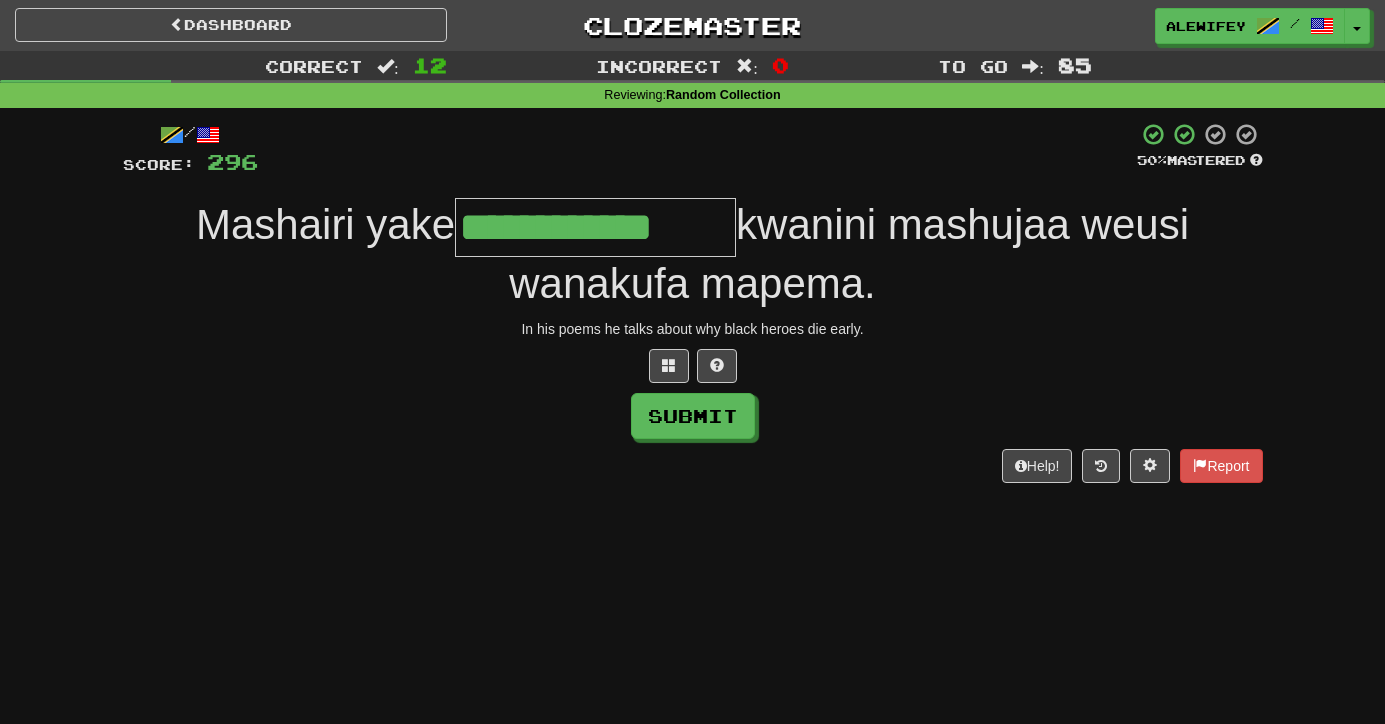 type on "**********" 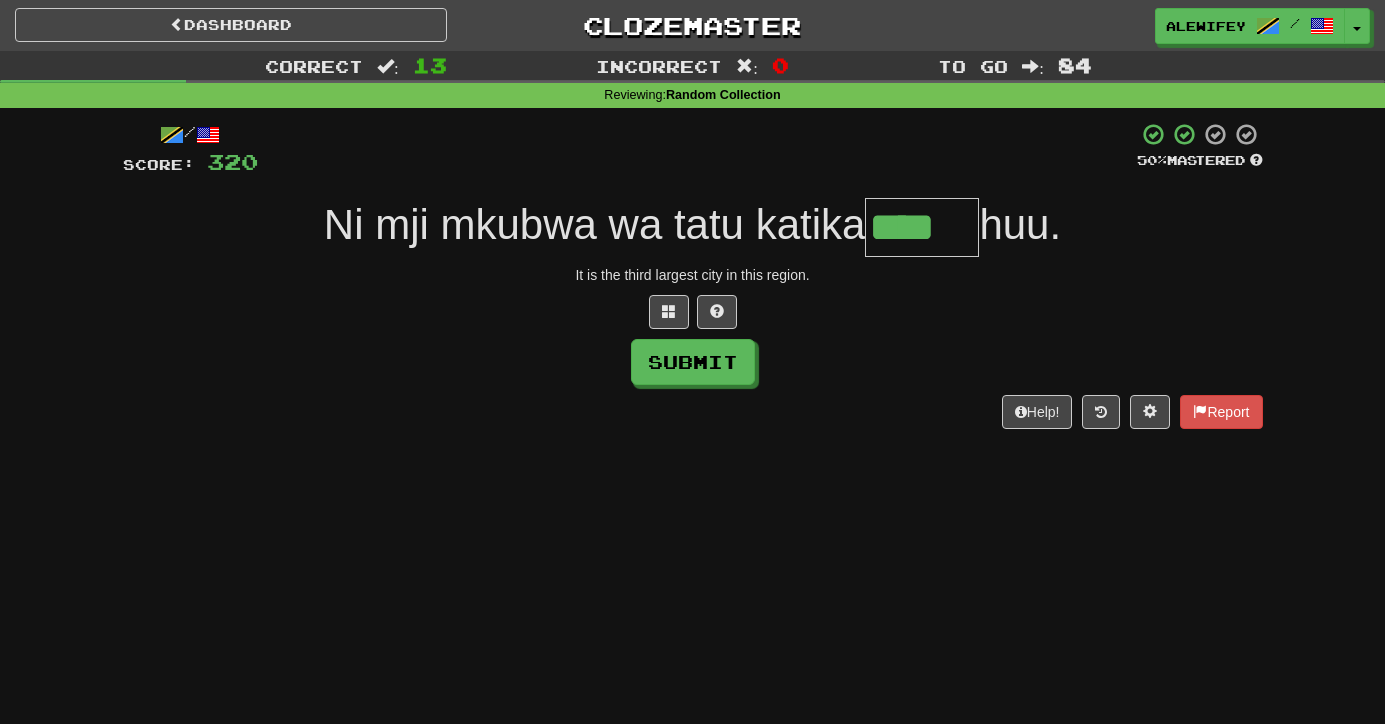 type on "****" 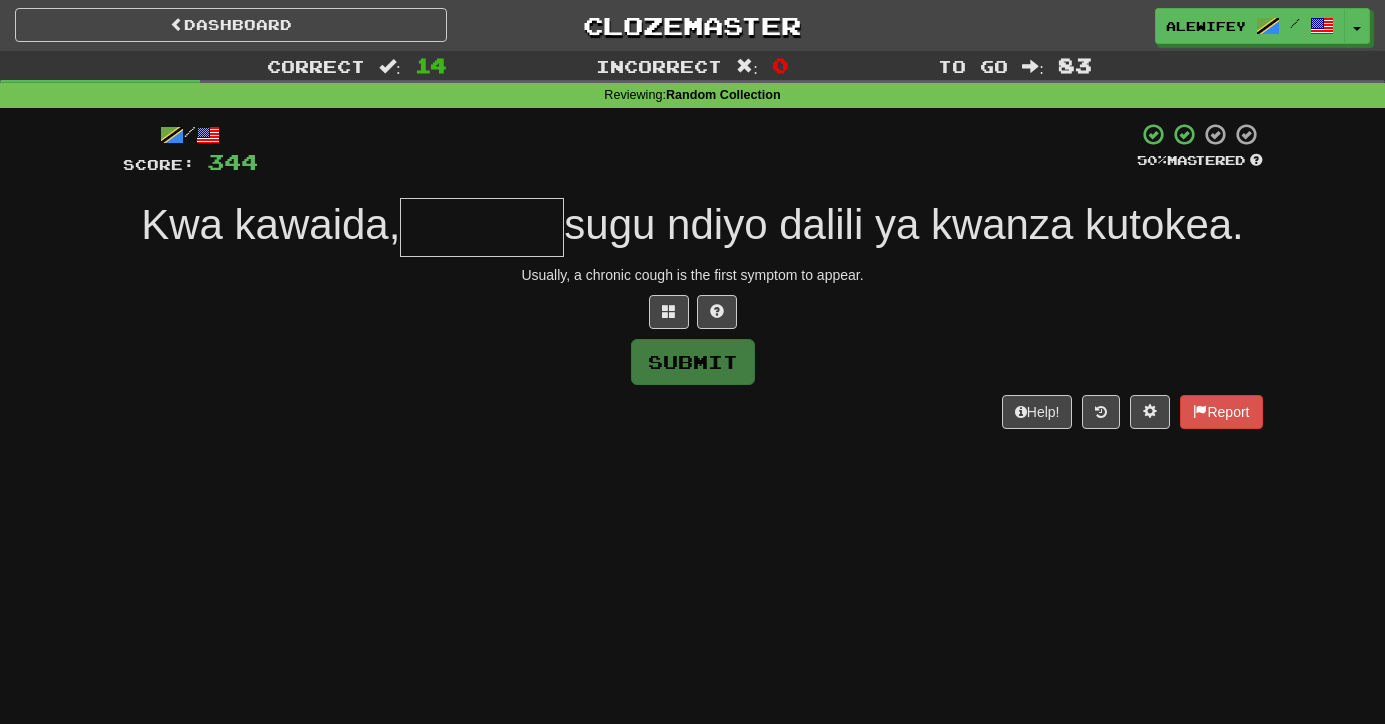 type on "*" 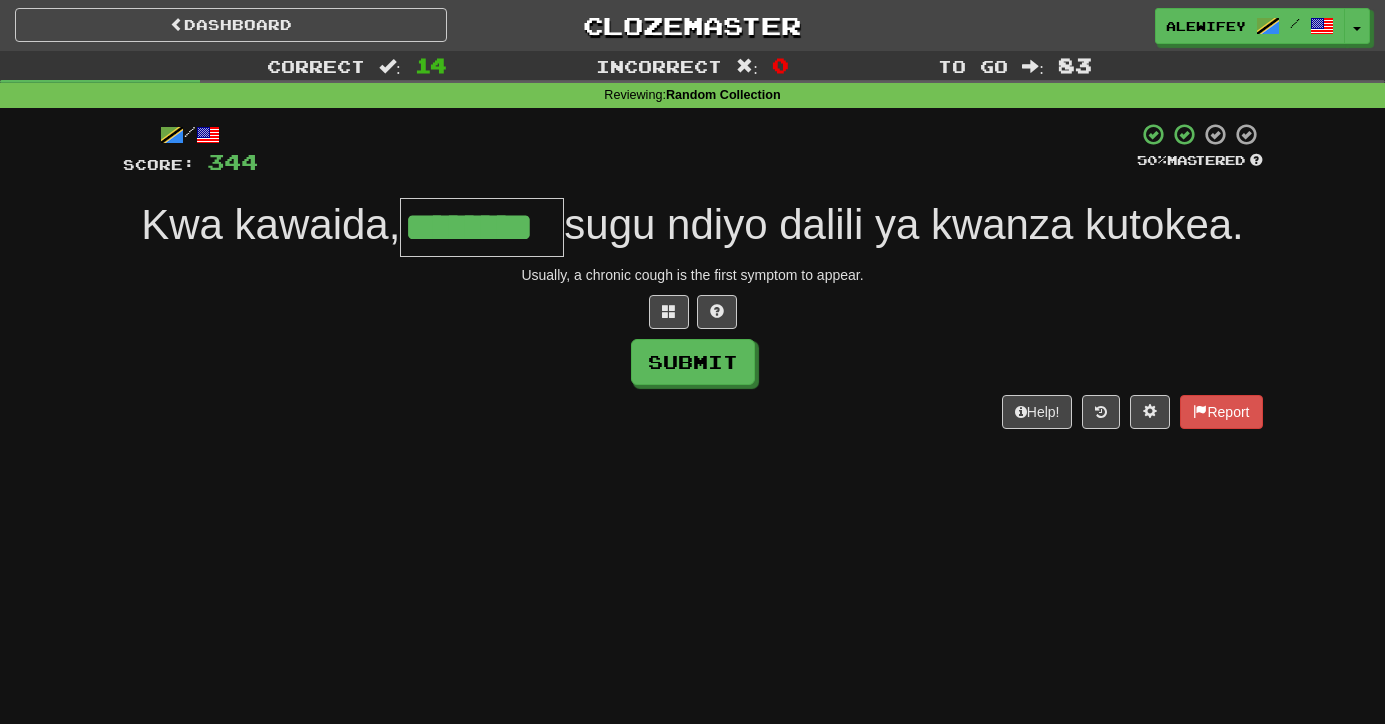 type on "********" 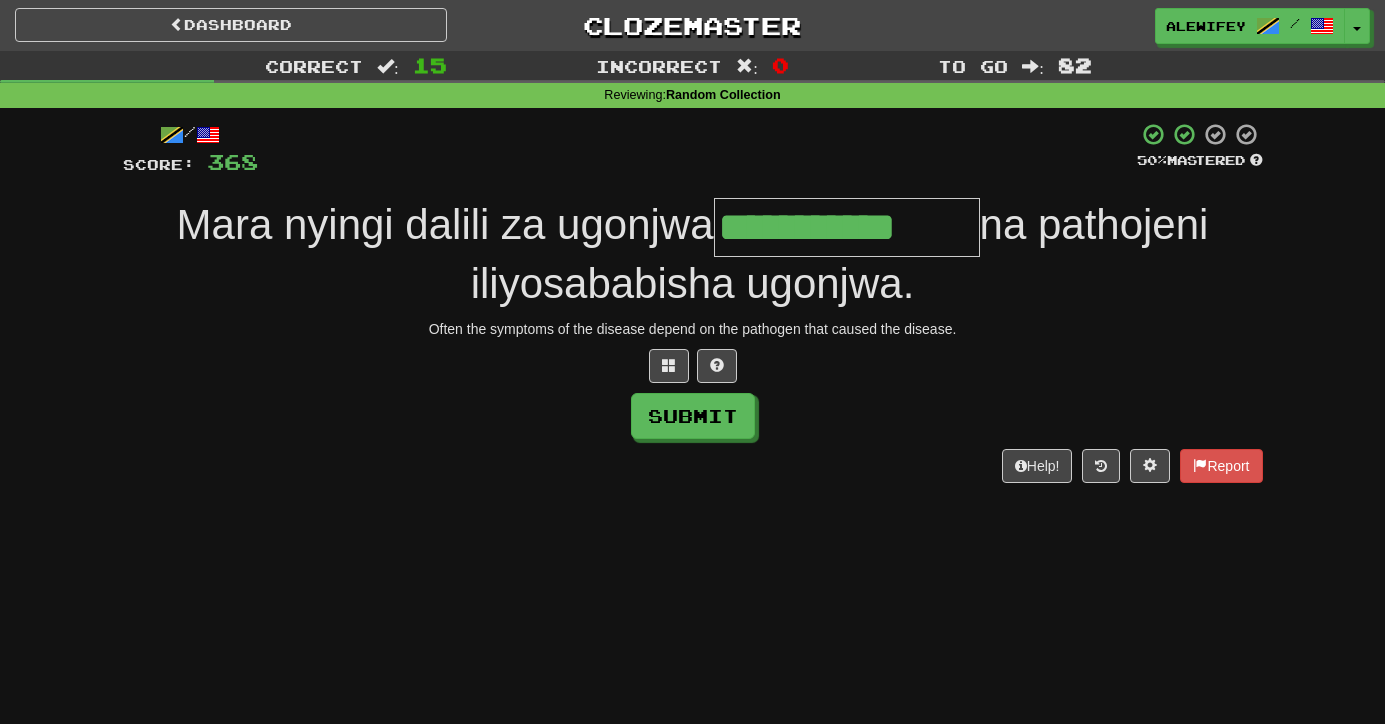 type on "**********" 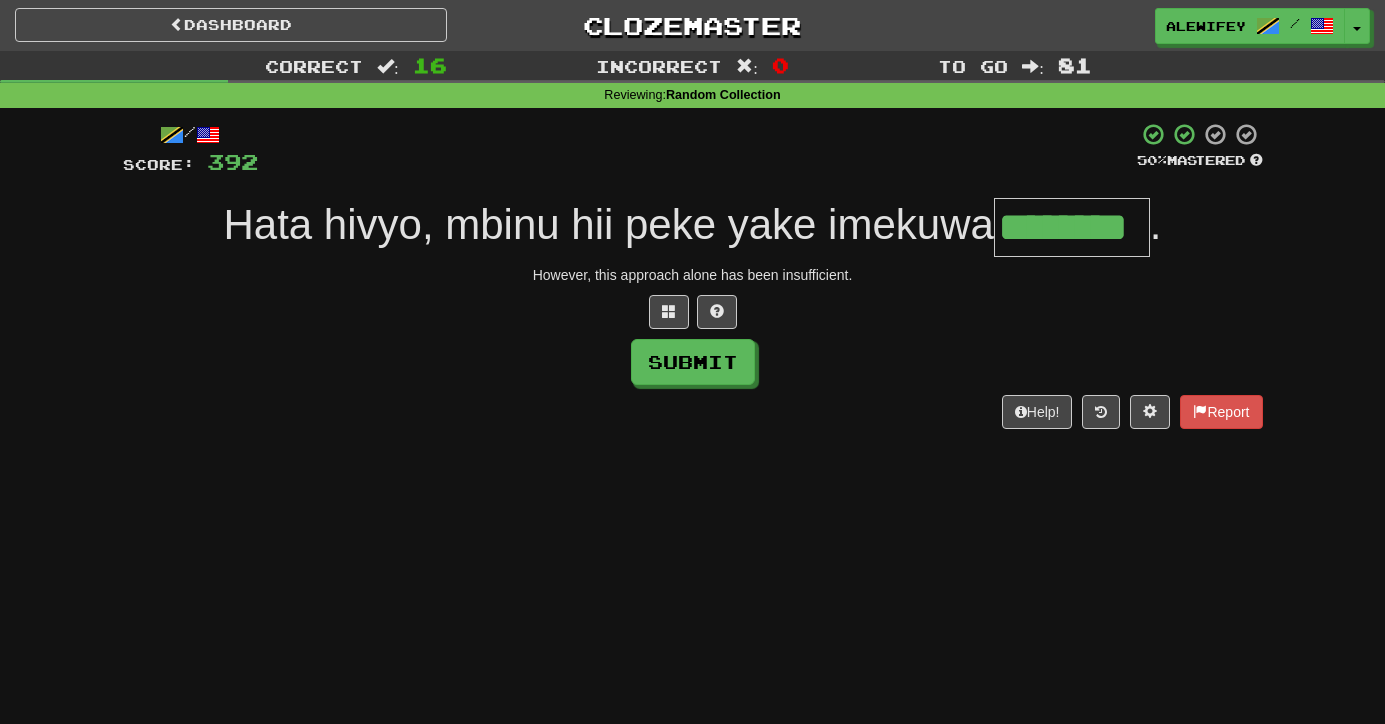 type on "********" 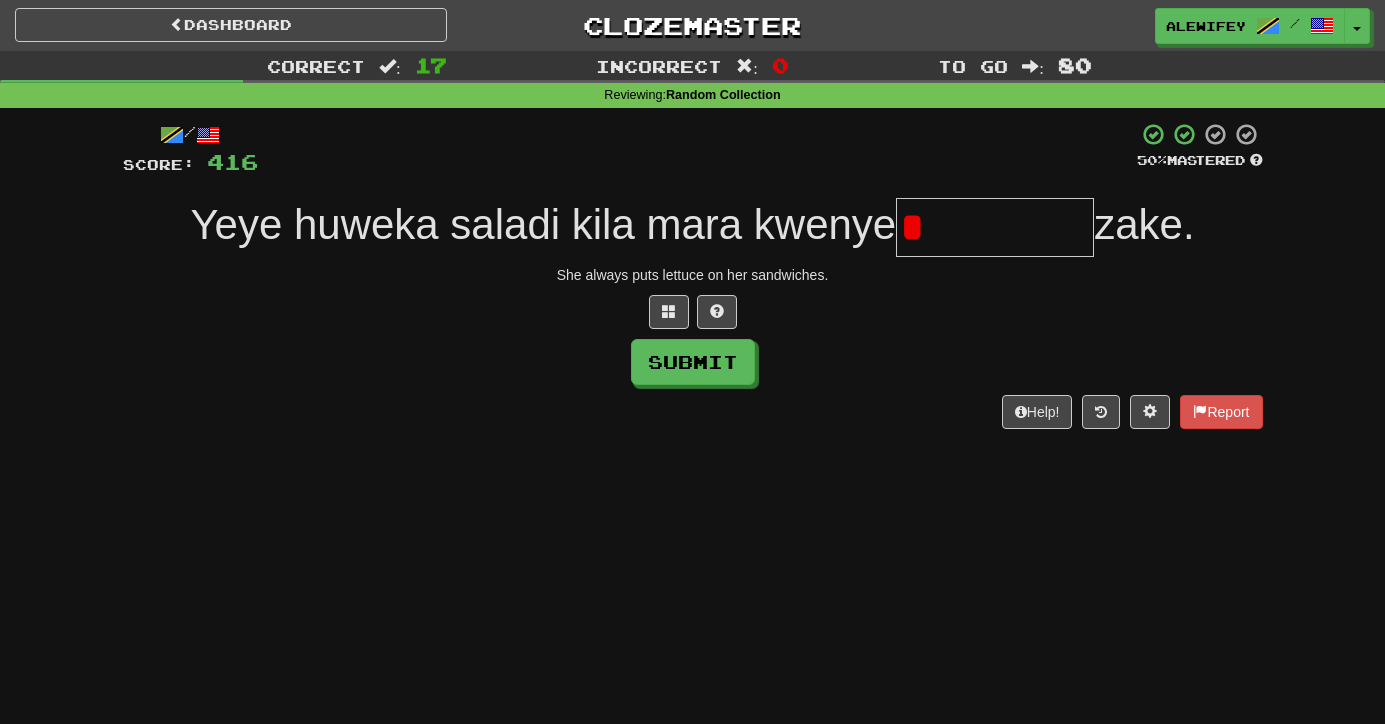 scroll, scrollTop: 0, scrollLeft: 0, axis: both 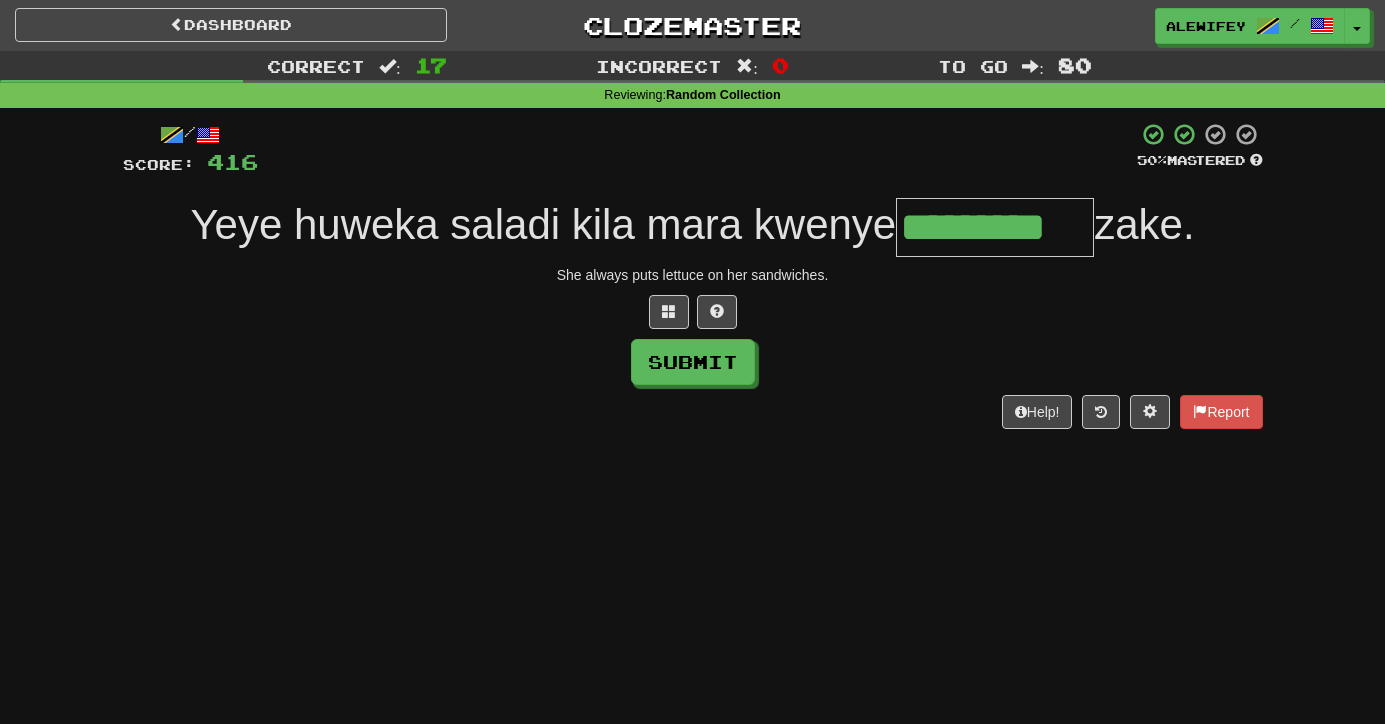 type on "*********" 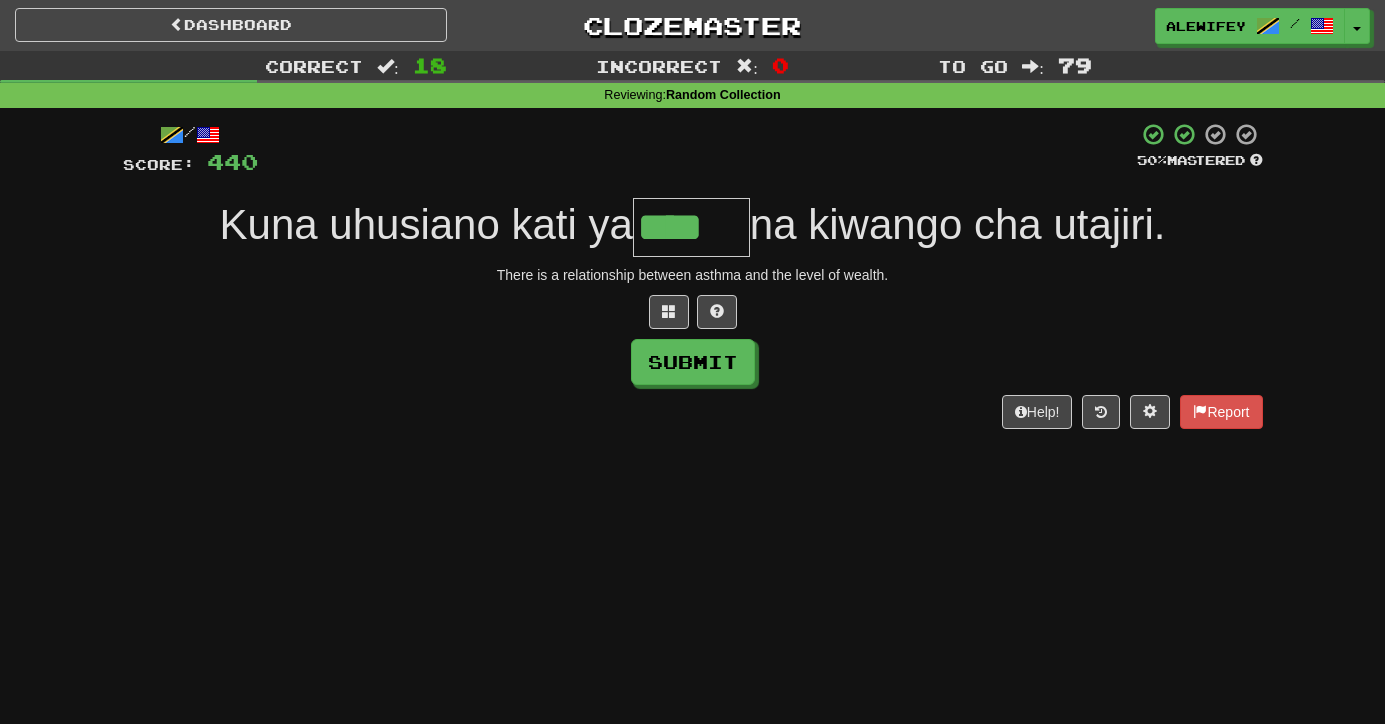 type on "****" 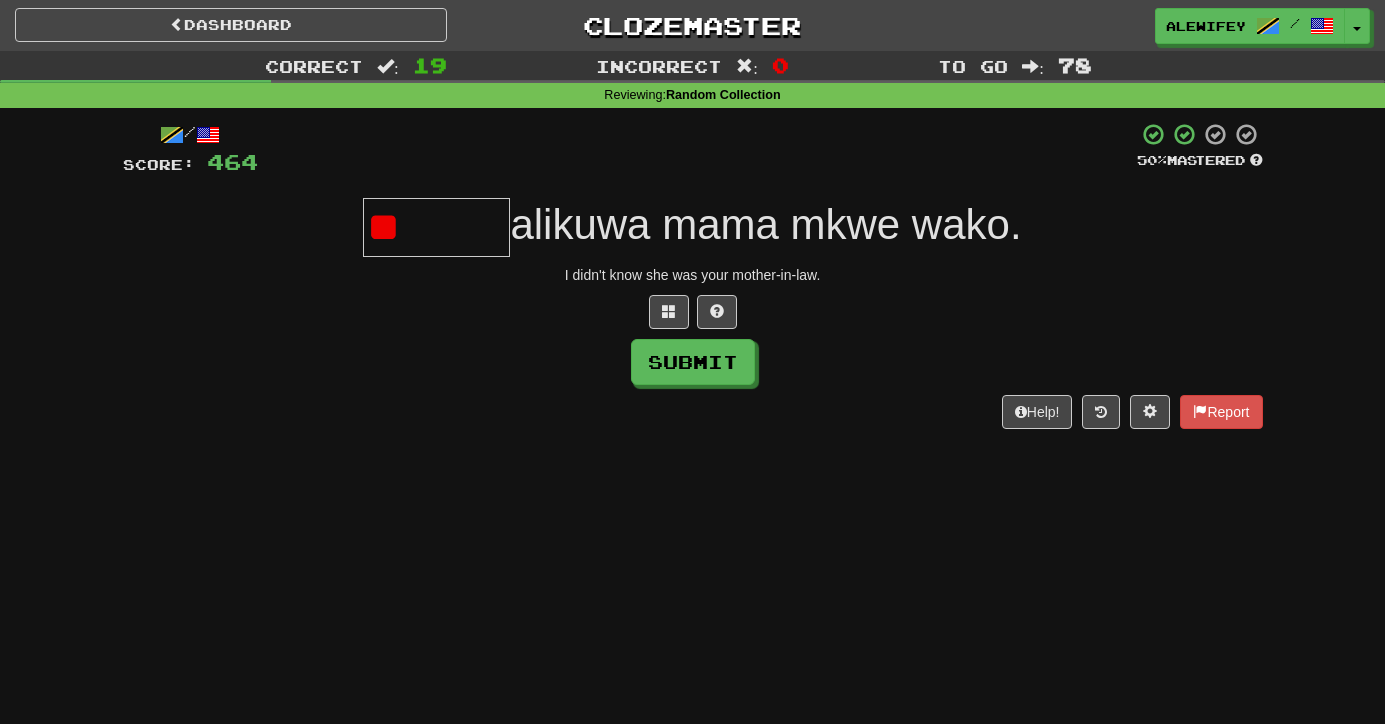 type on "*" 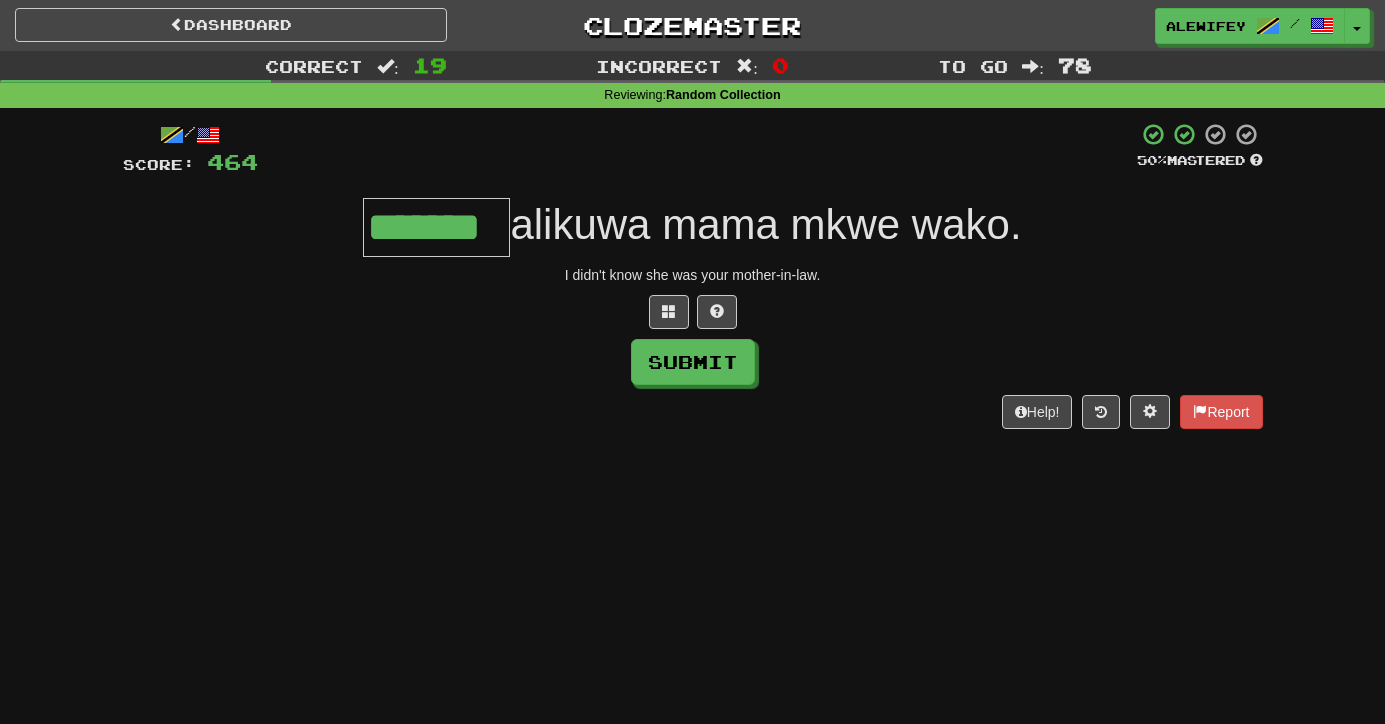 type on "*******" 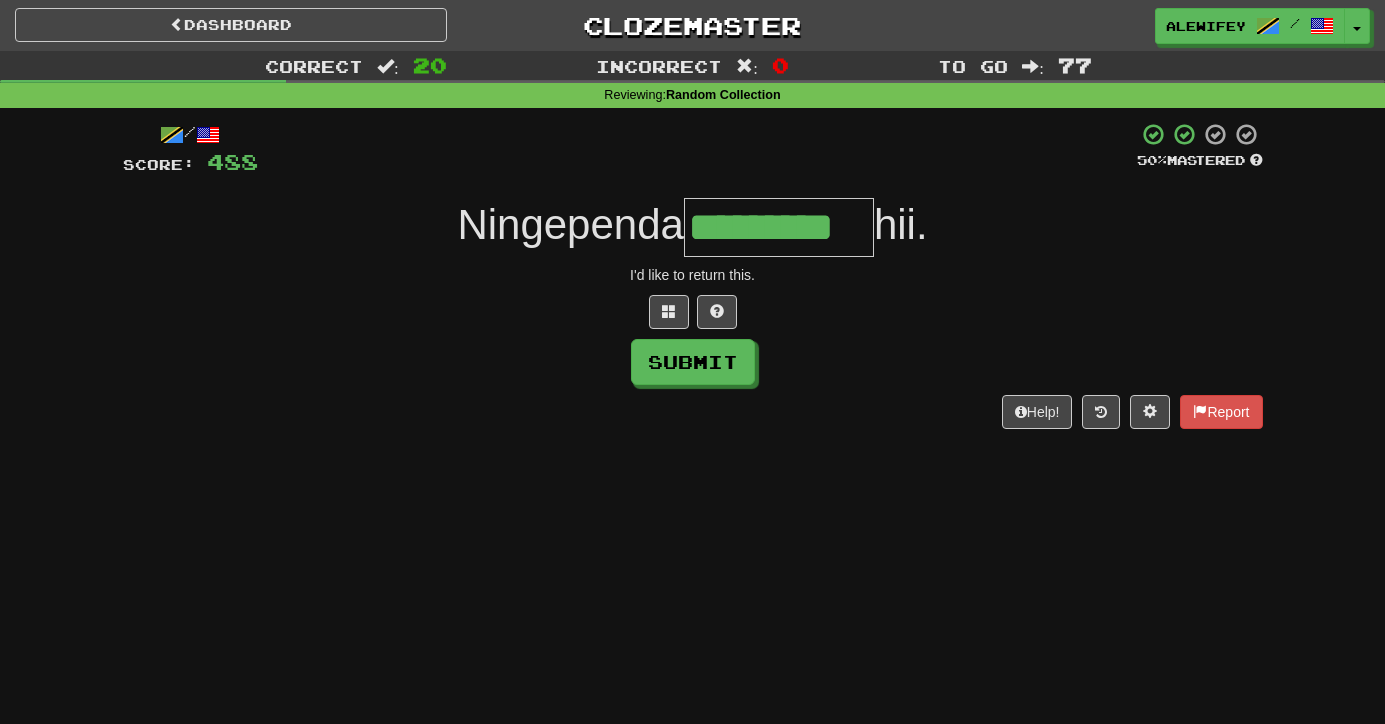 type on "*********" 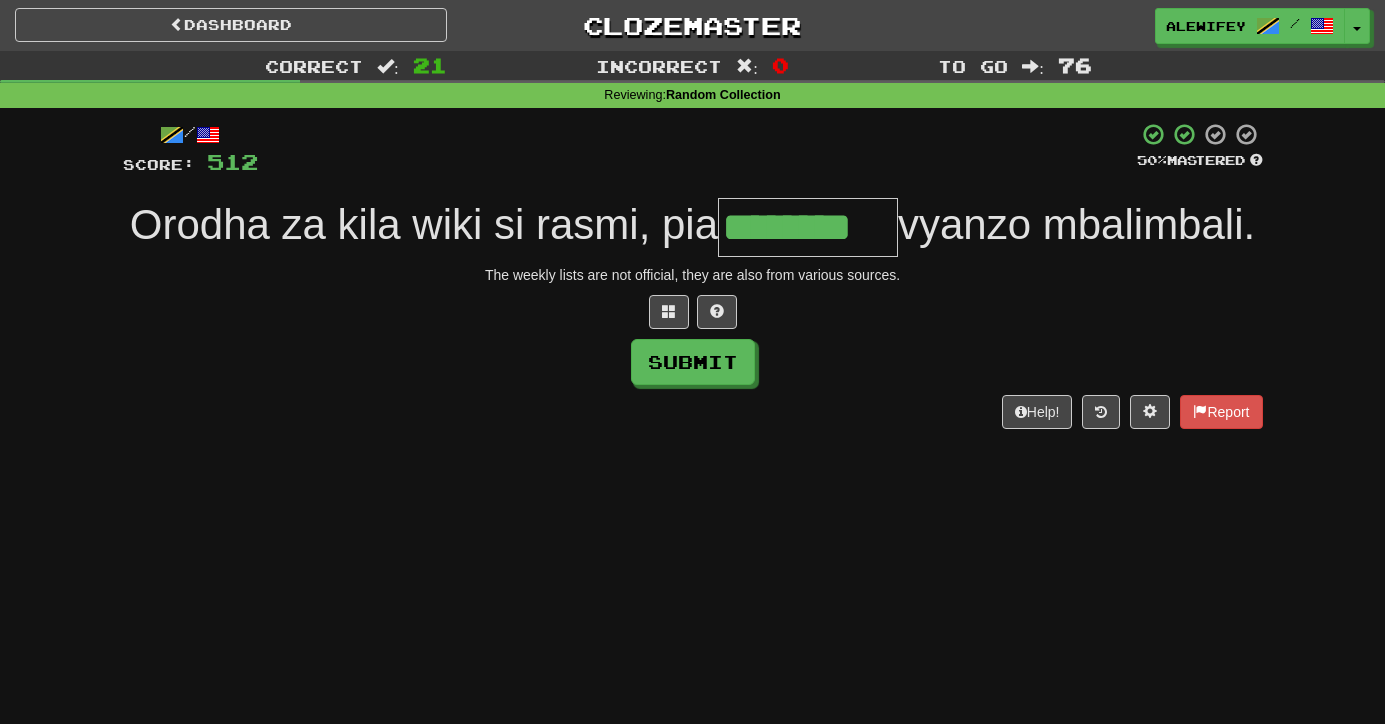 type on "********" 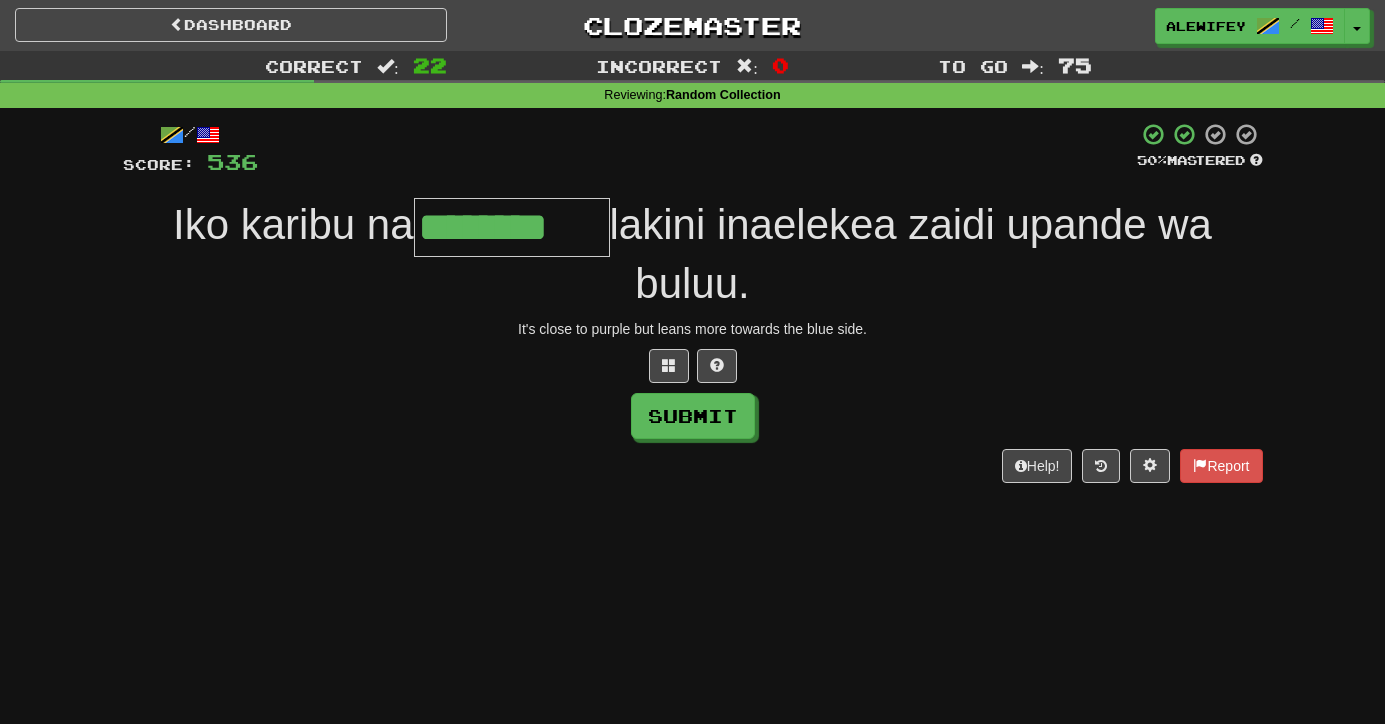 type on "********" 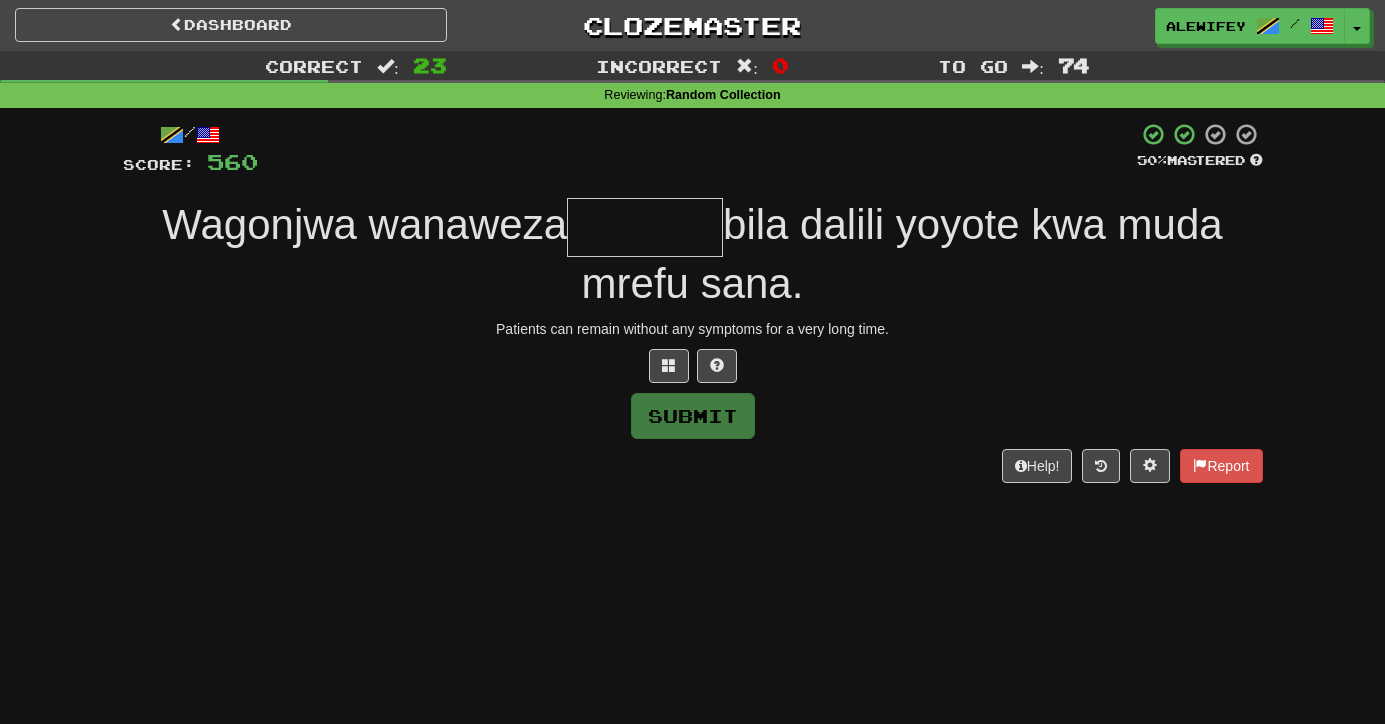type on "*" 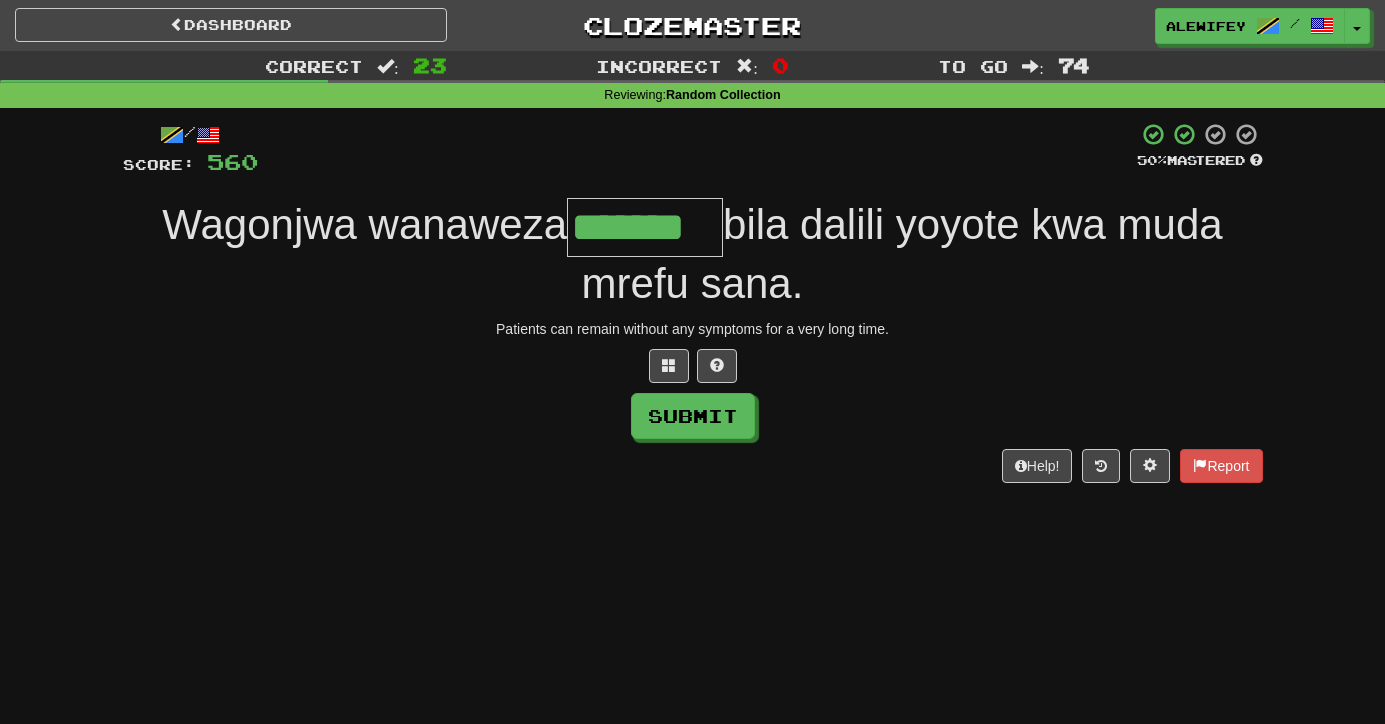 type on "*******" 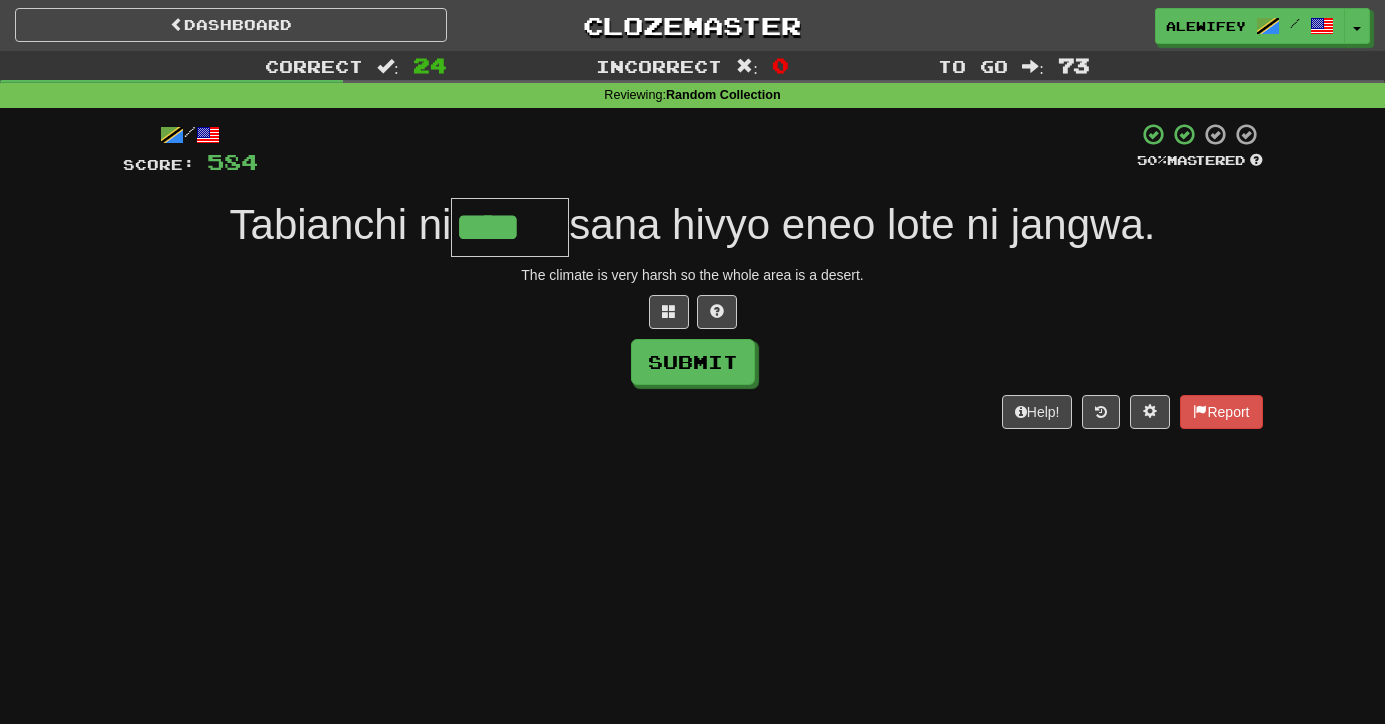 type on "******" 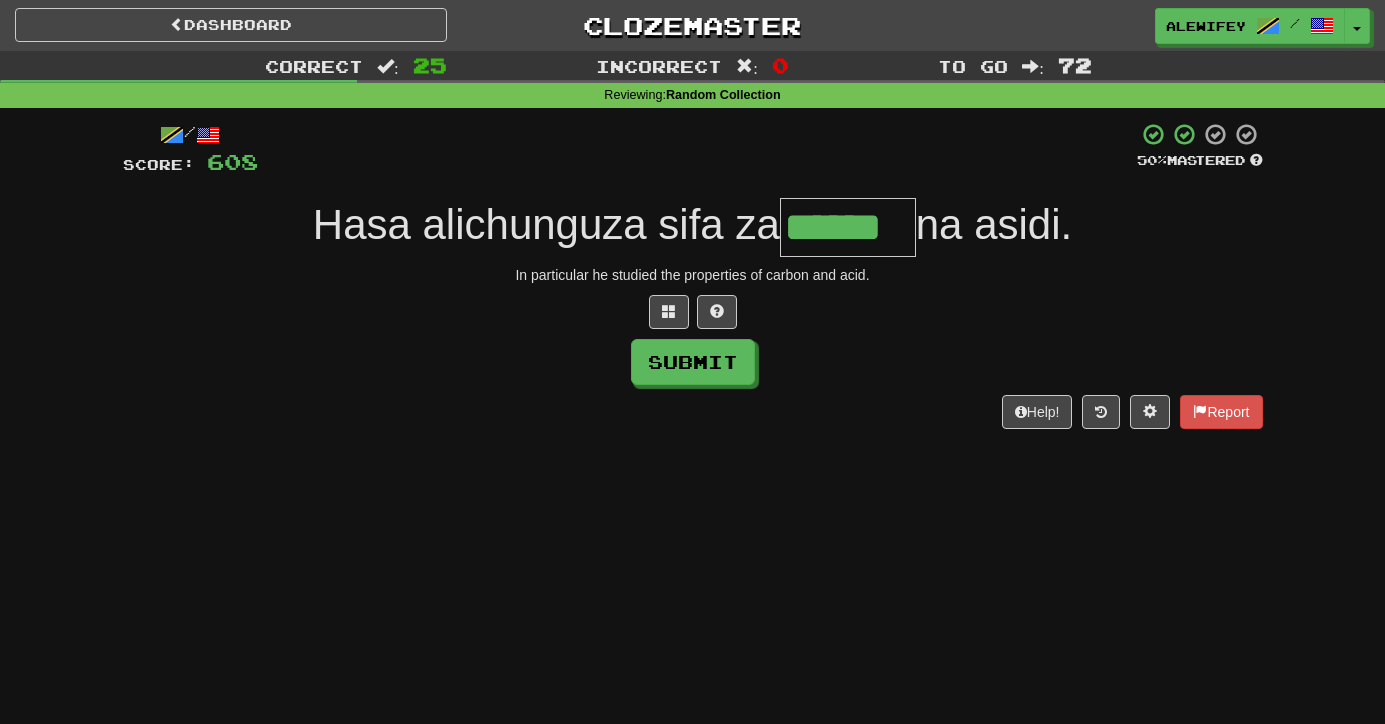 type on "******" 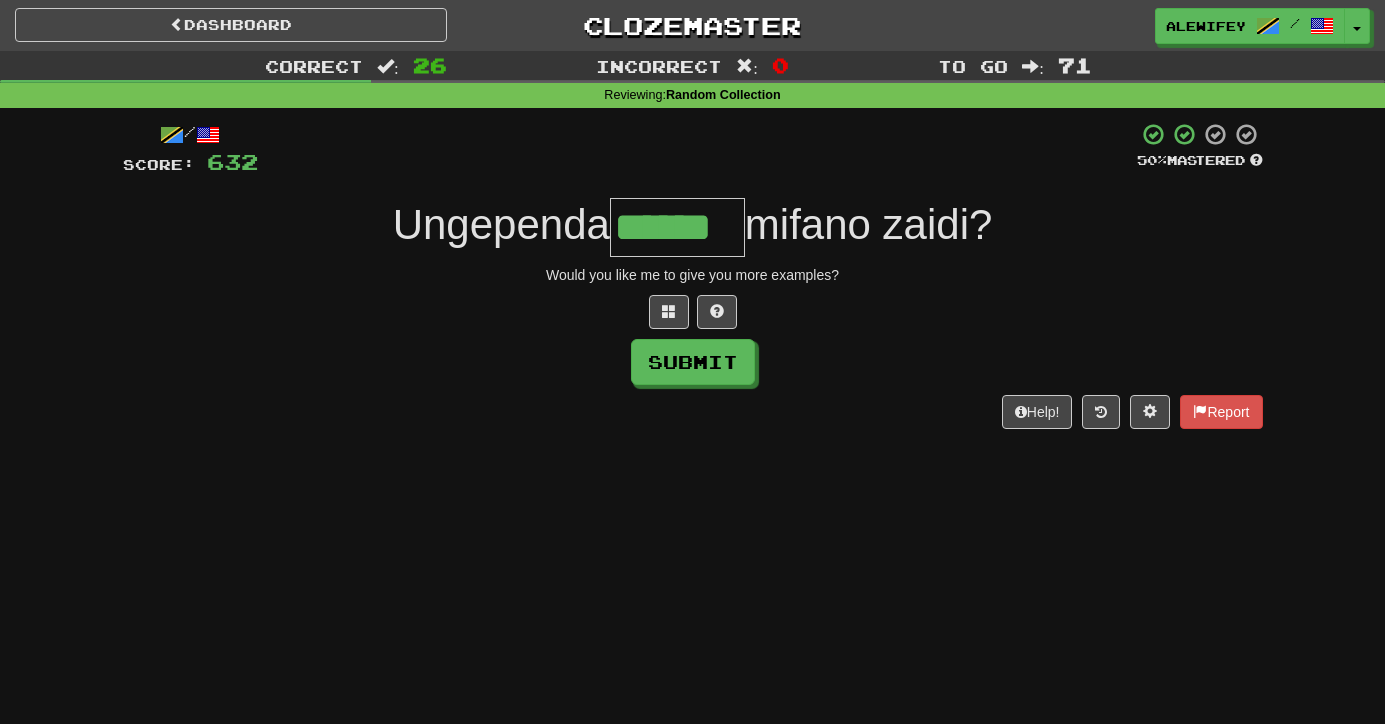 type on "******" 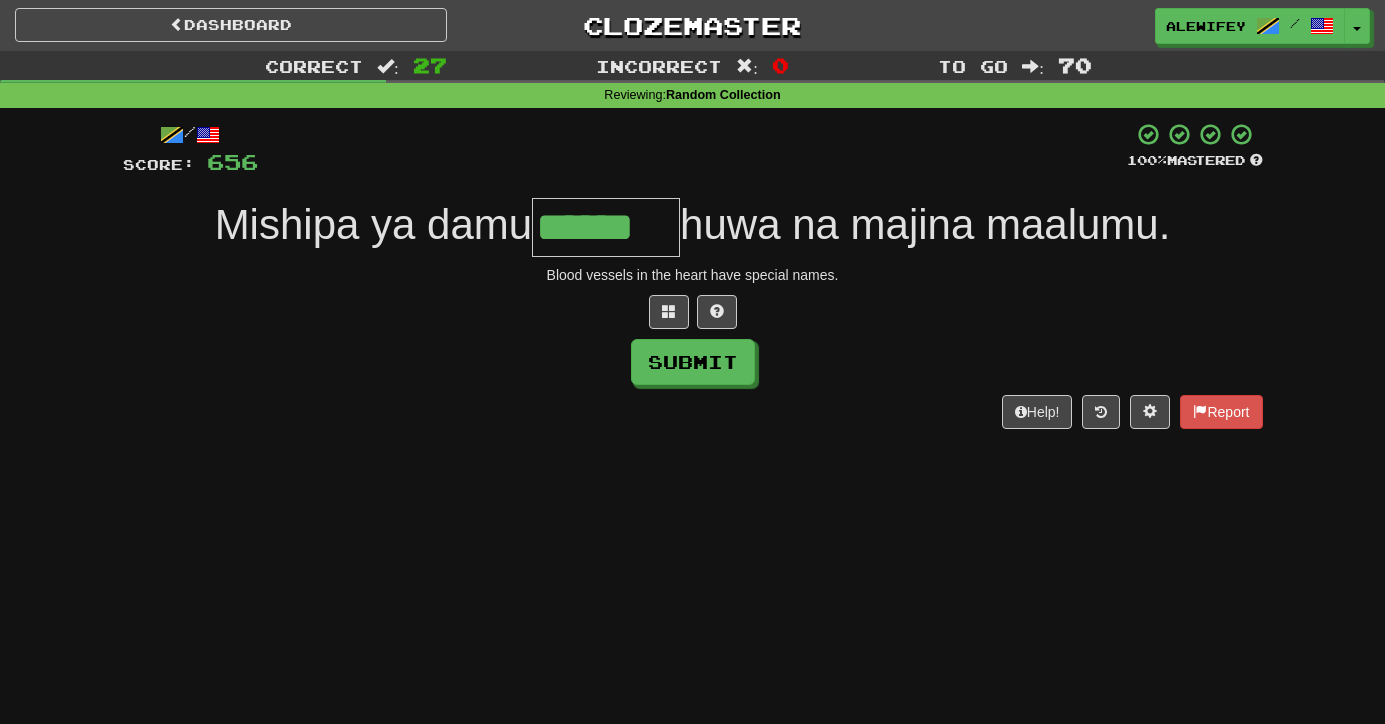 scroll, scrollTop: 0, scrollLeft: 0, axis: both 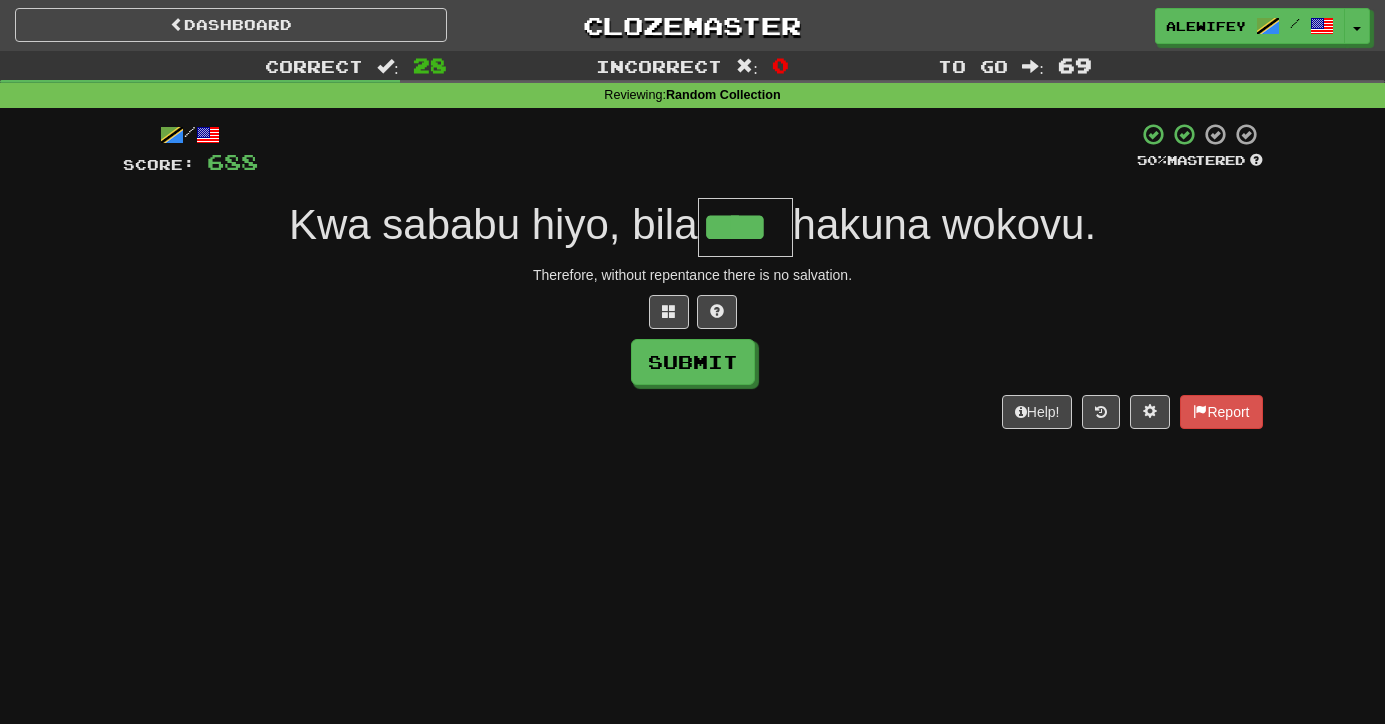 type on "****" 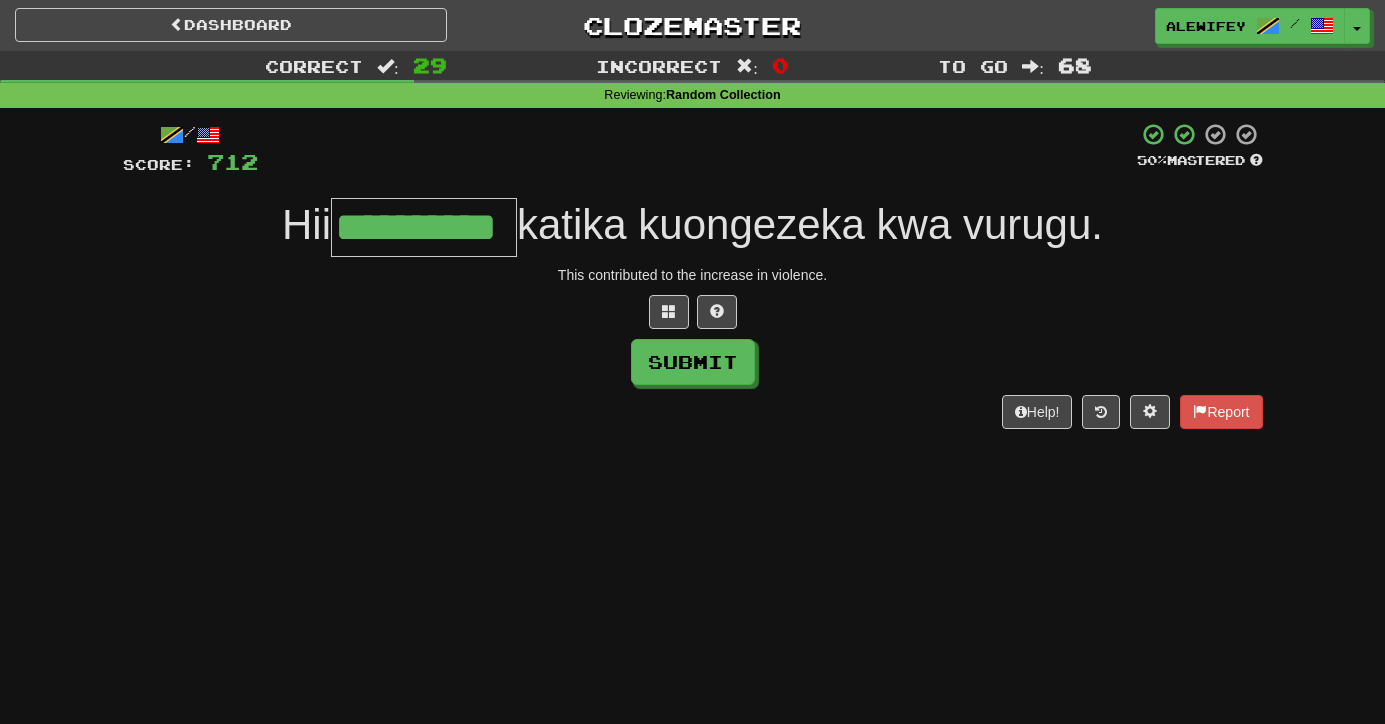 type on "**********" 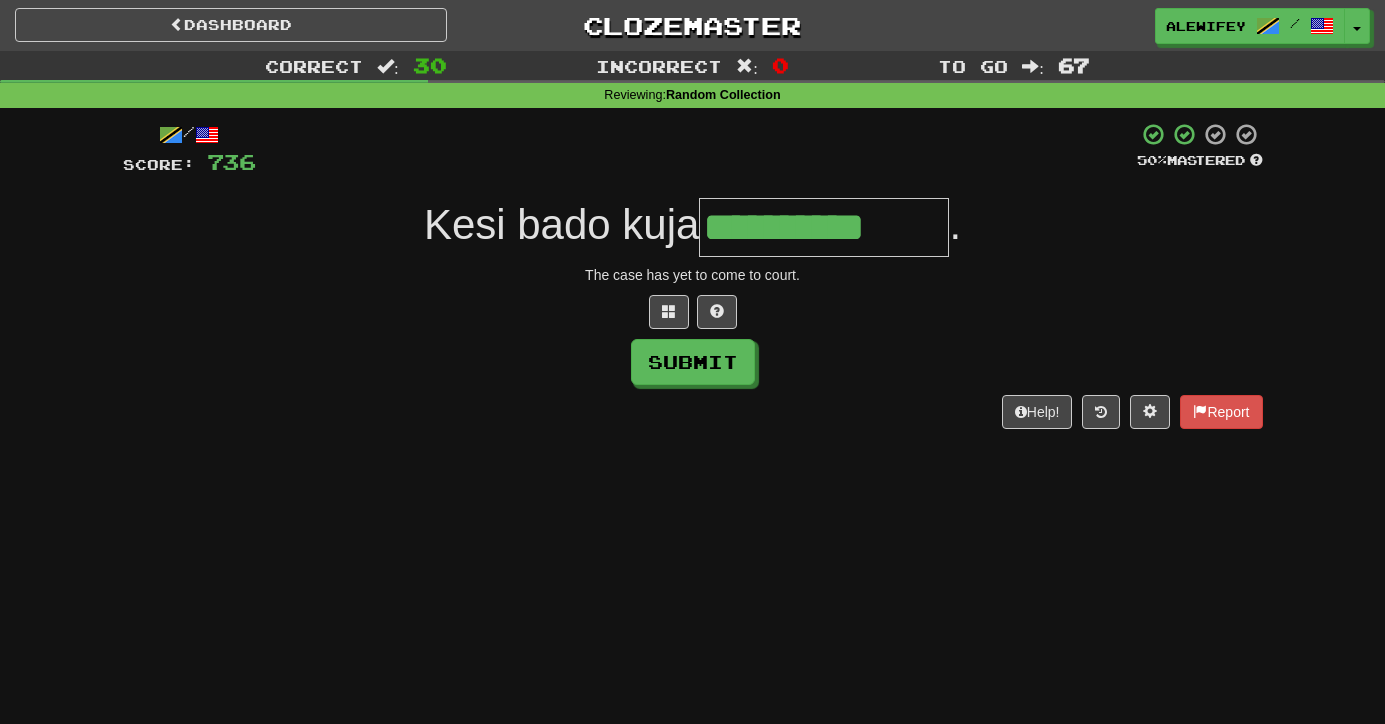 type on "**********" 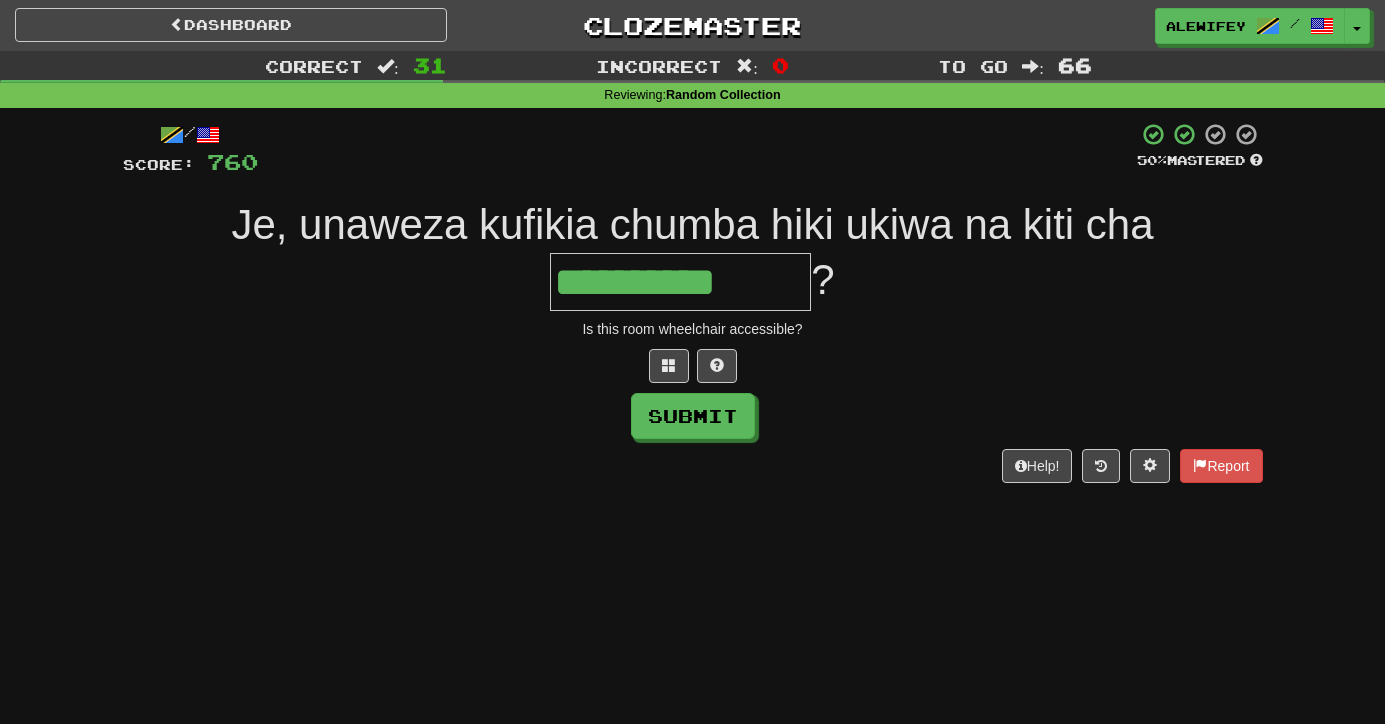 type on "**********" 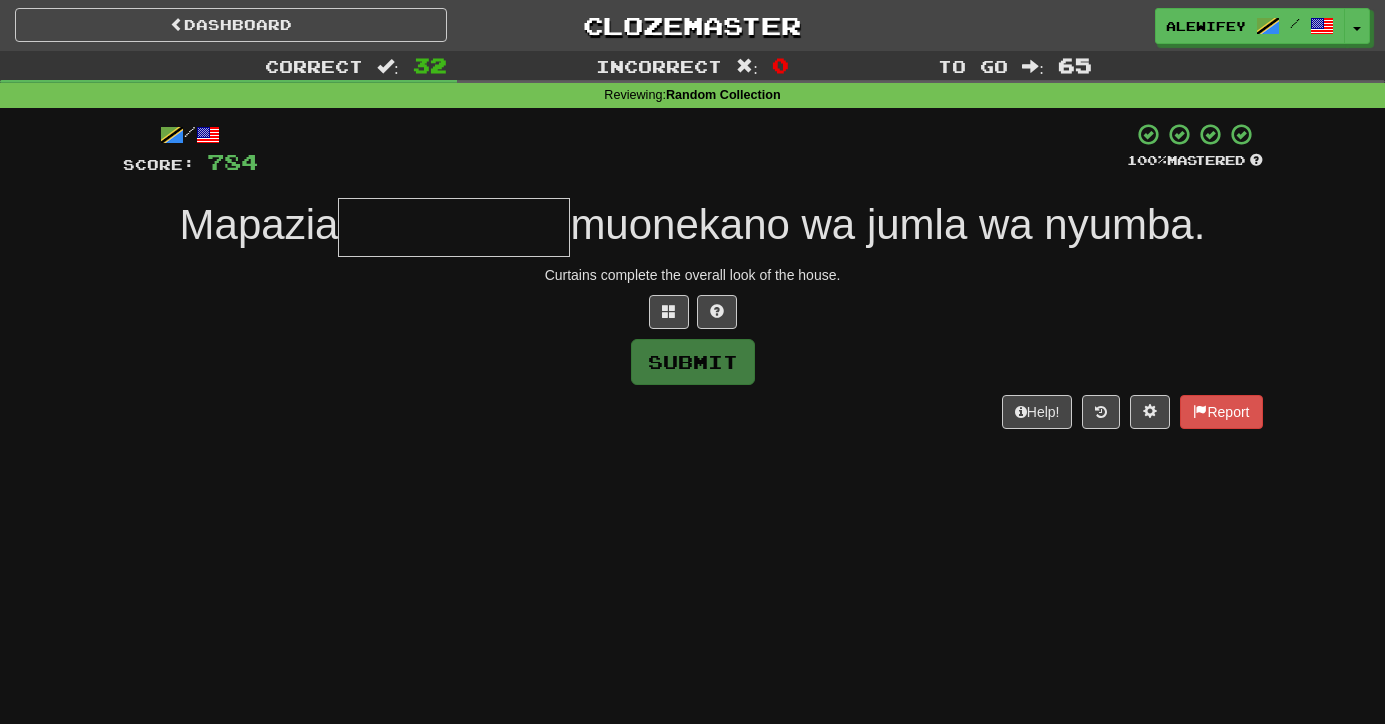 type on "*" 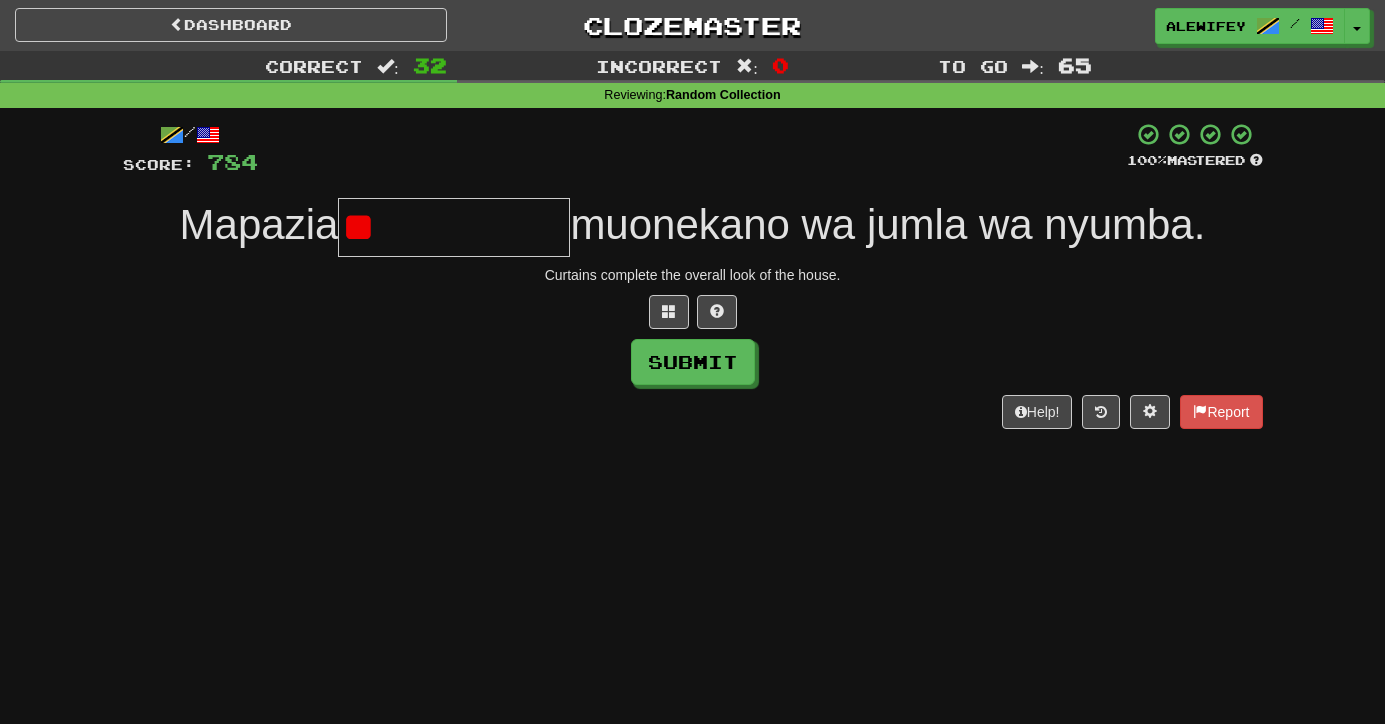 type on "*" 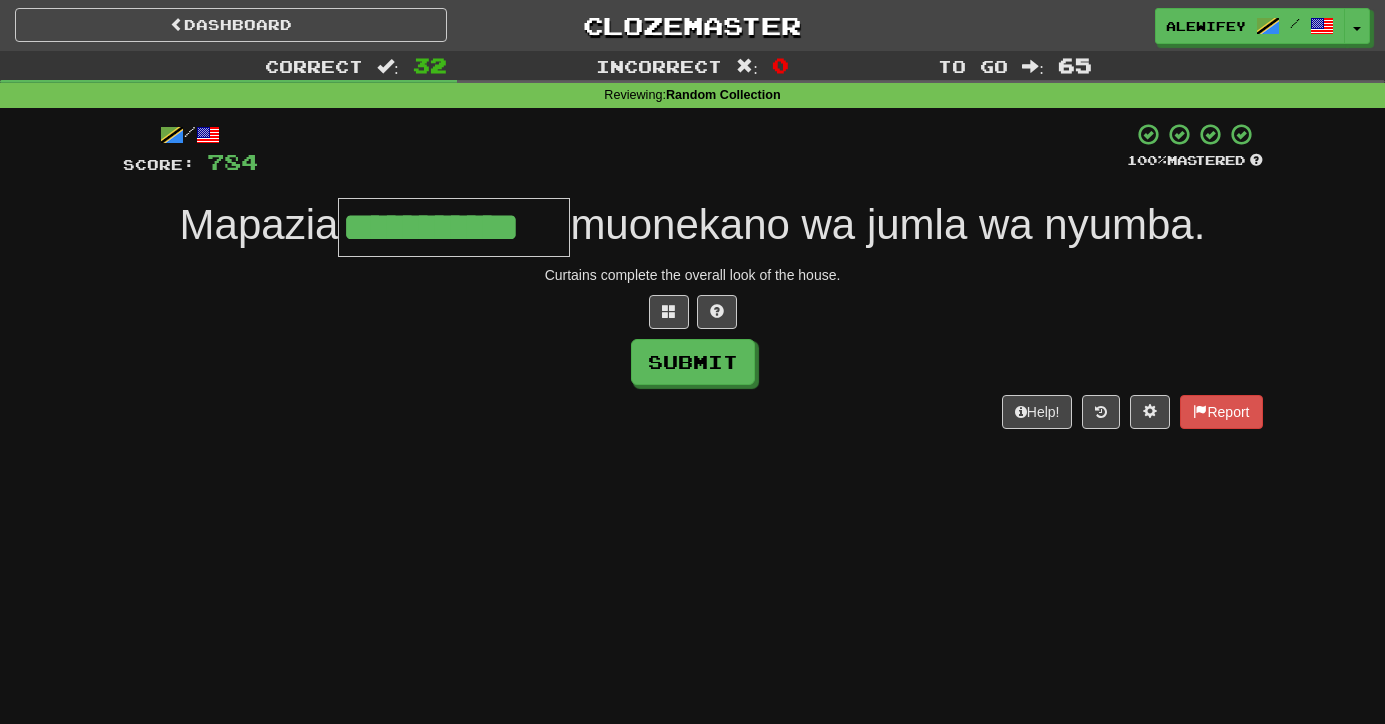 type on "**********" 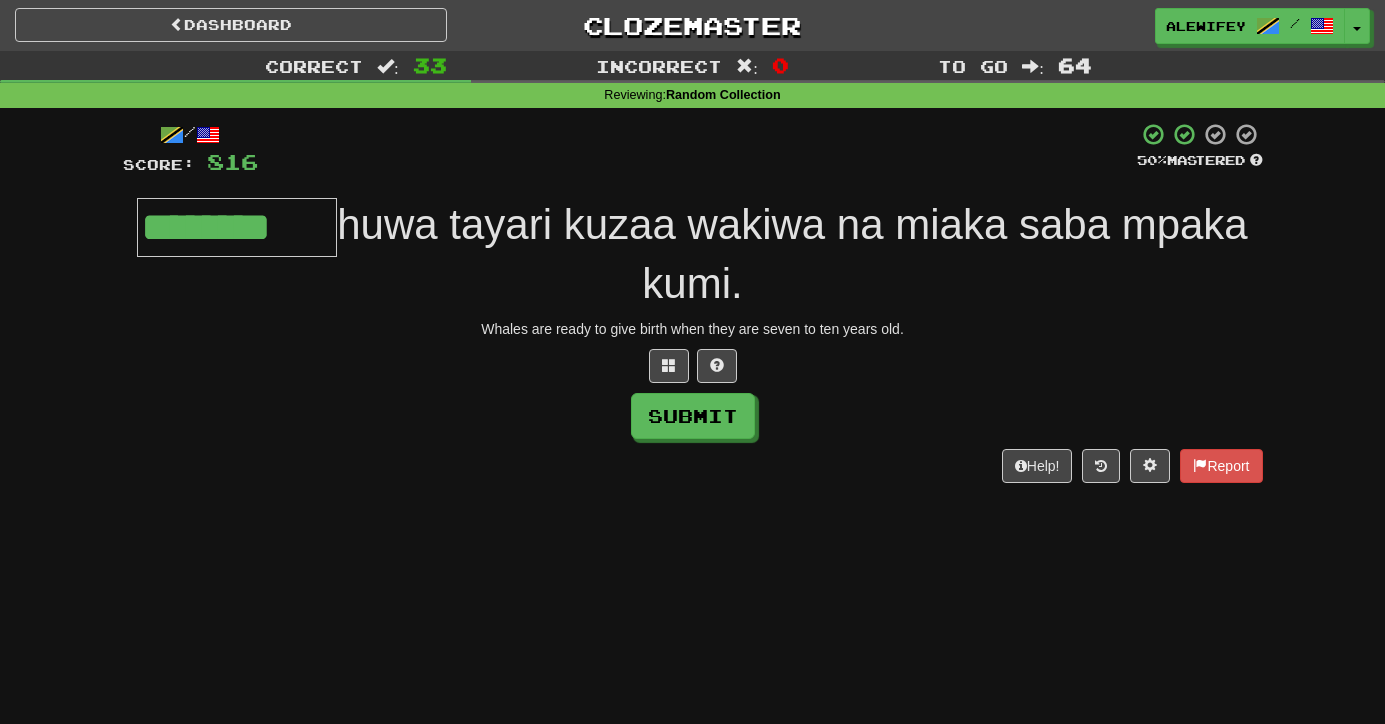type on "********" 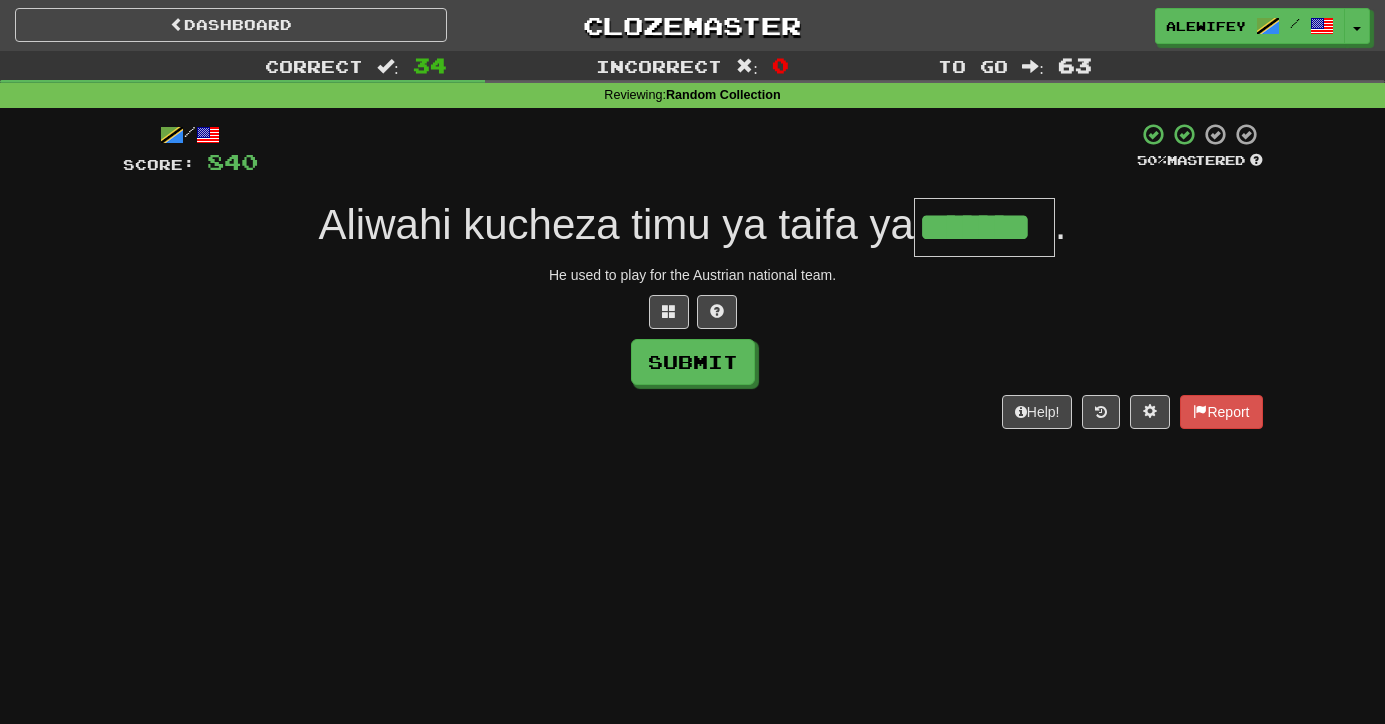 type on "*******" 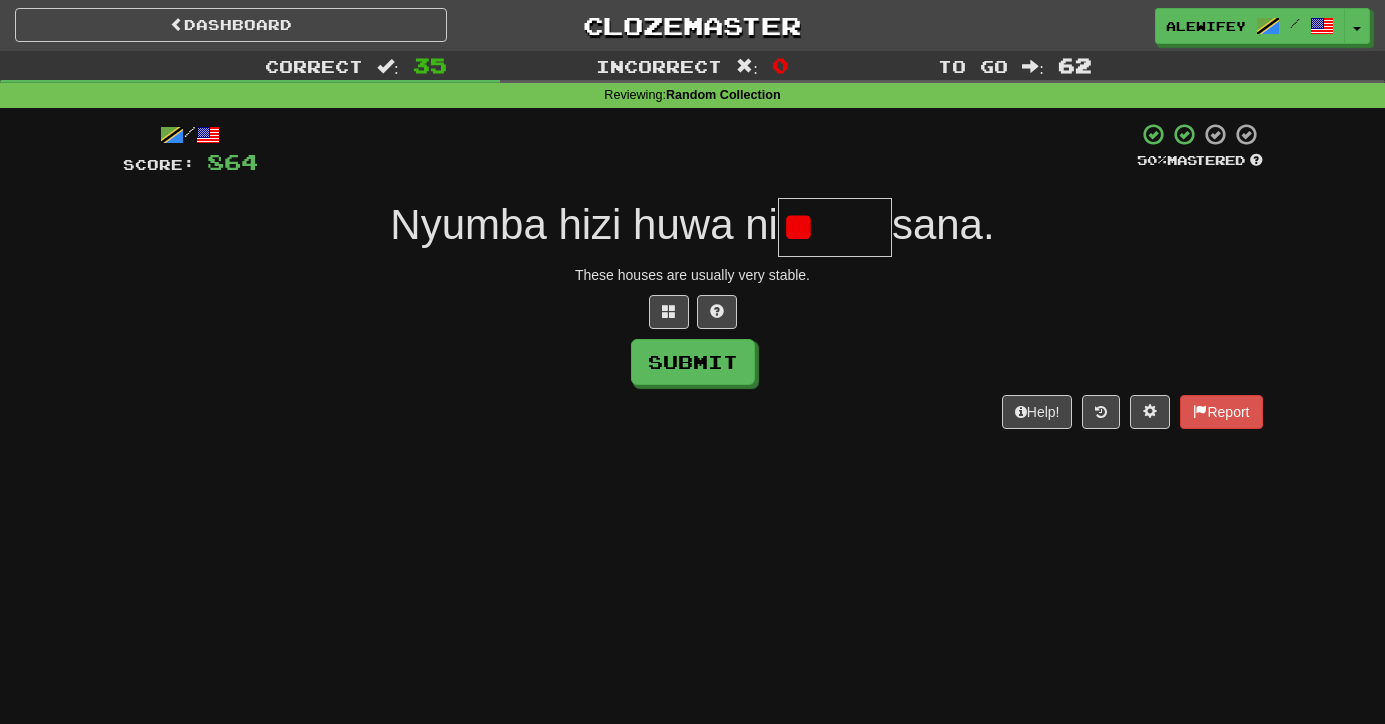 type on "*" 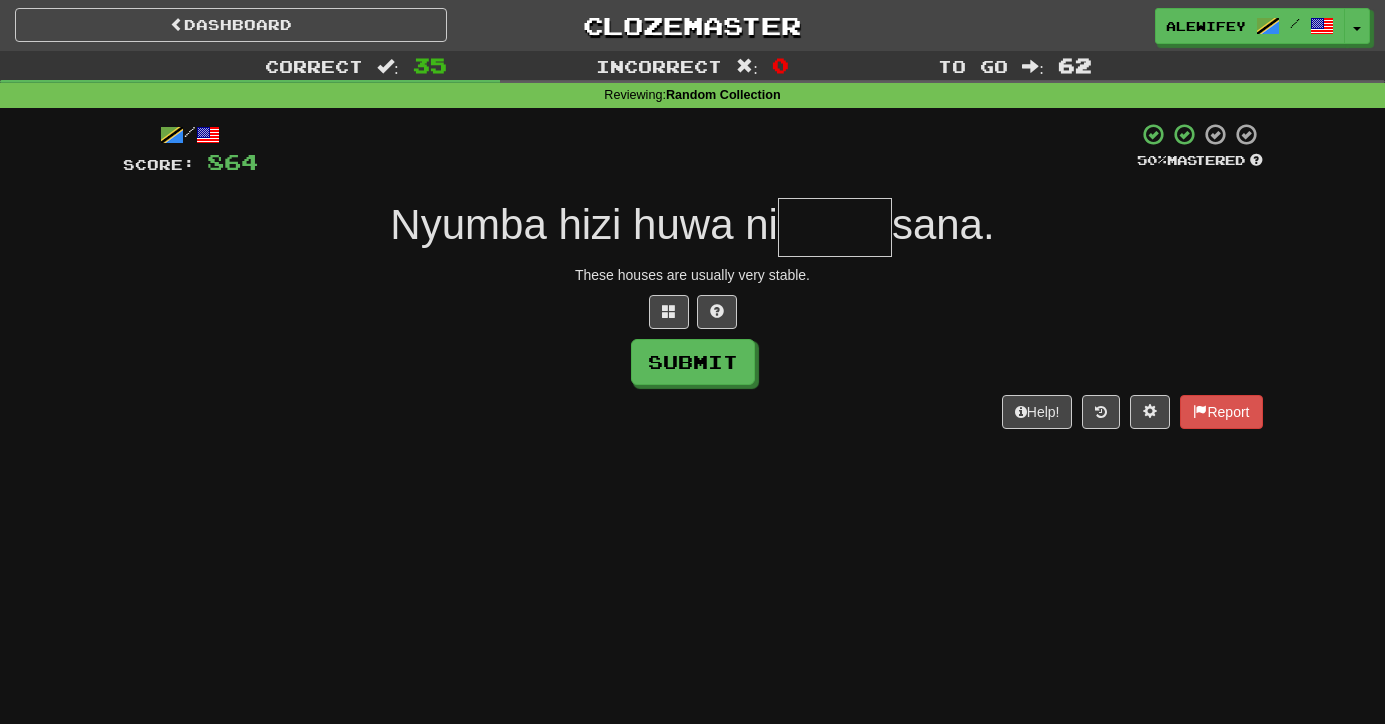 type on "*" 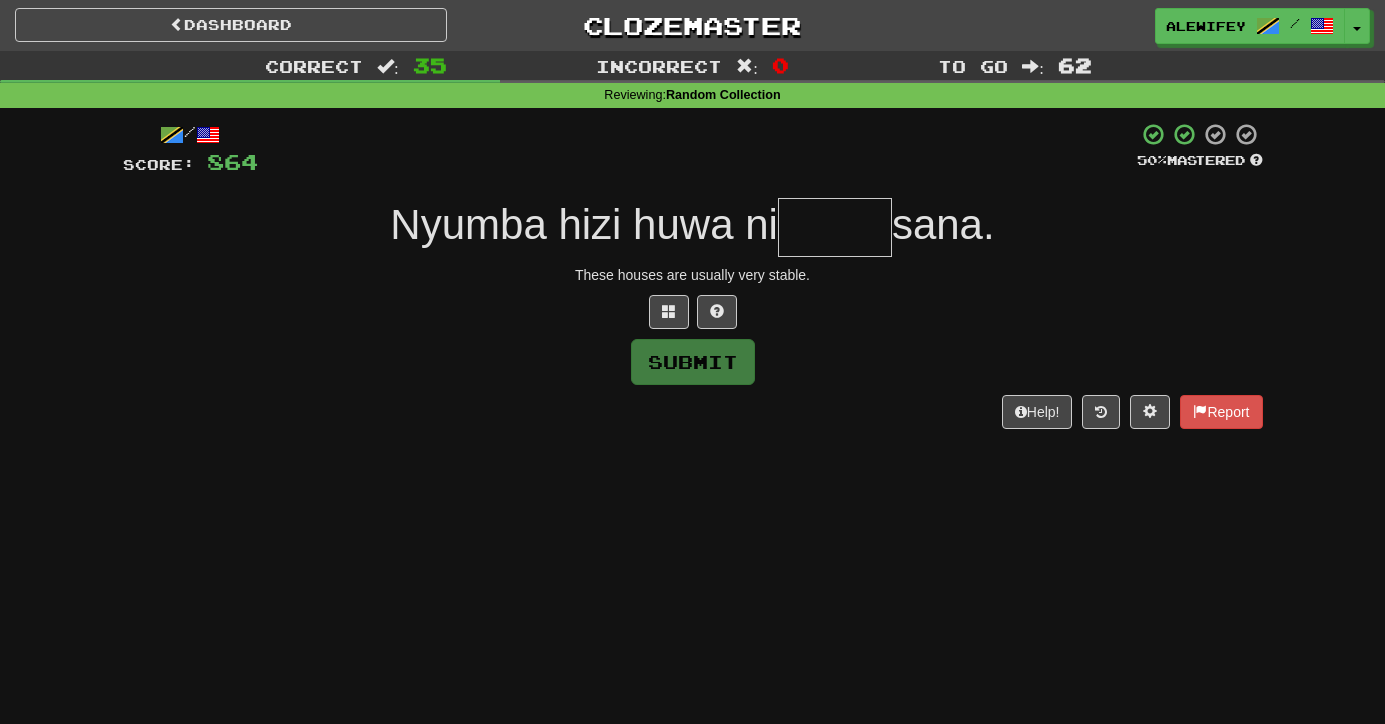 type on "*" 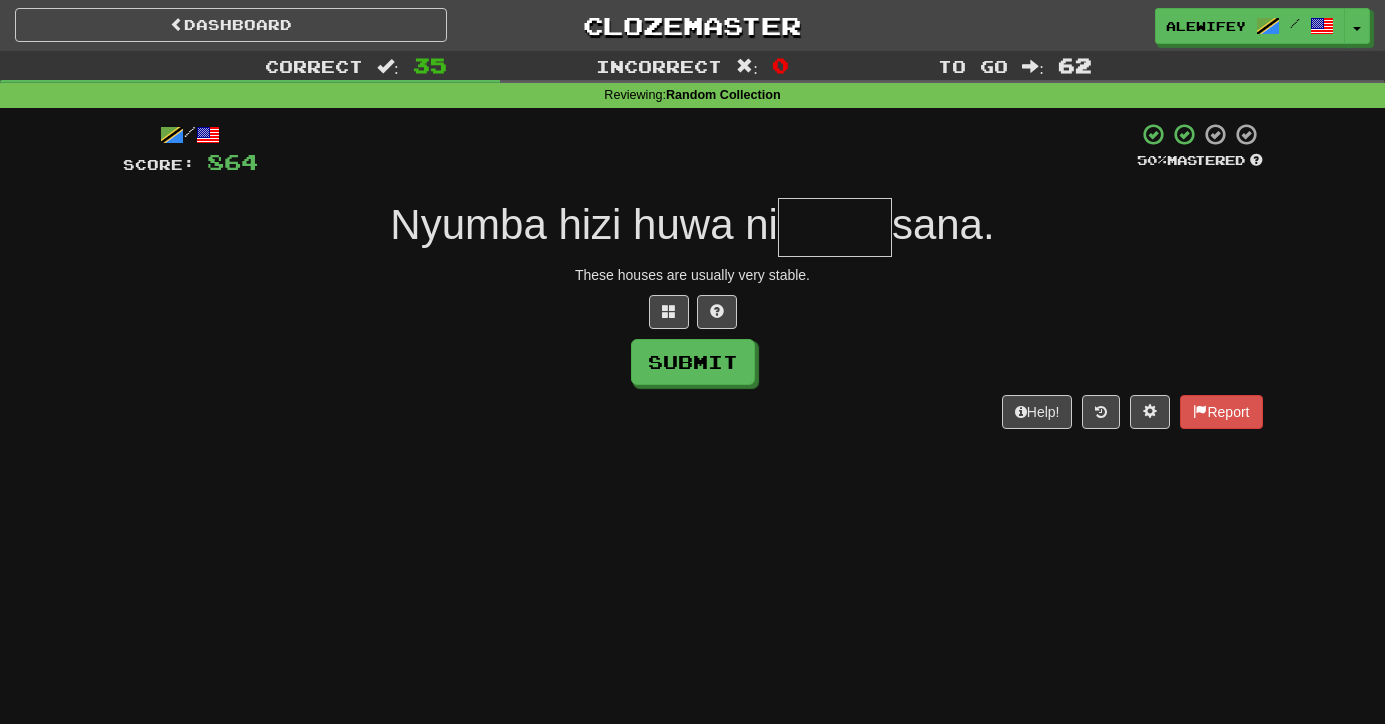 type on "*" 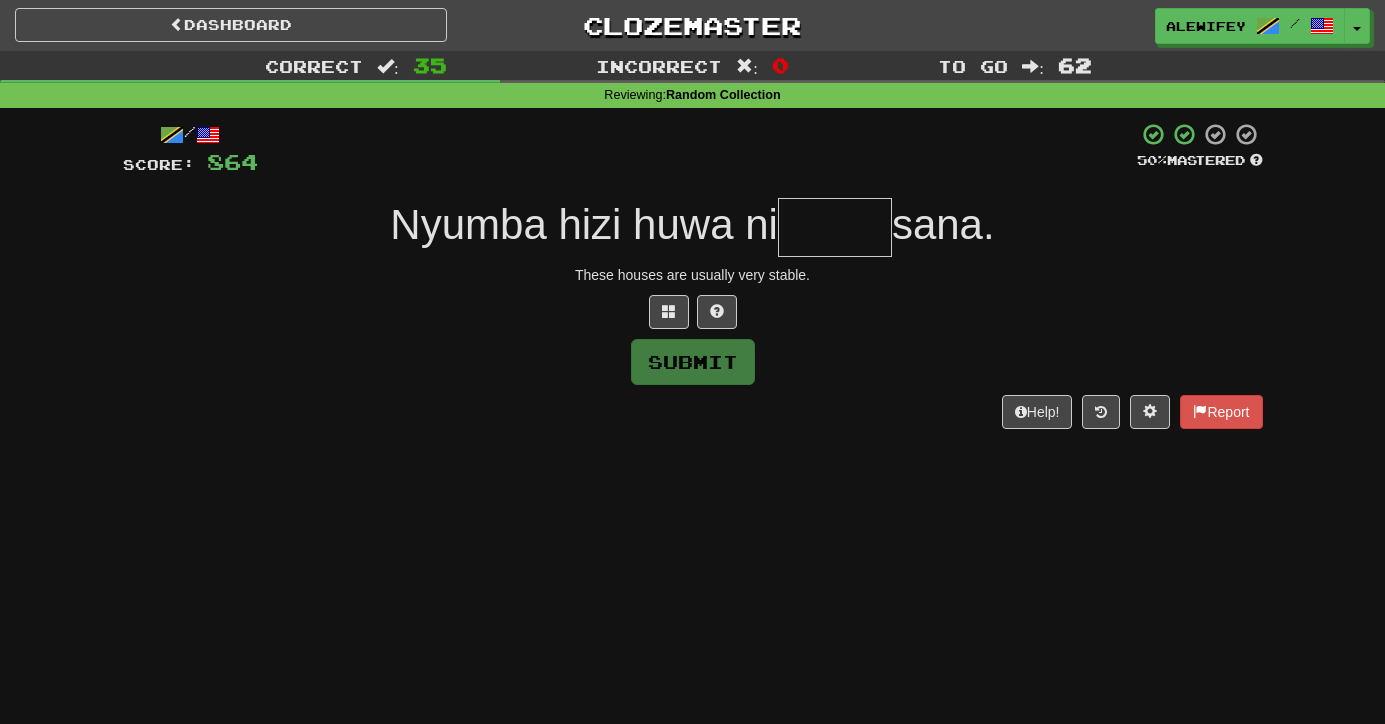 type on "*" 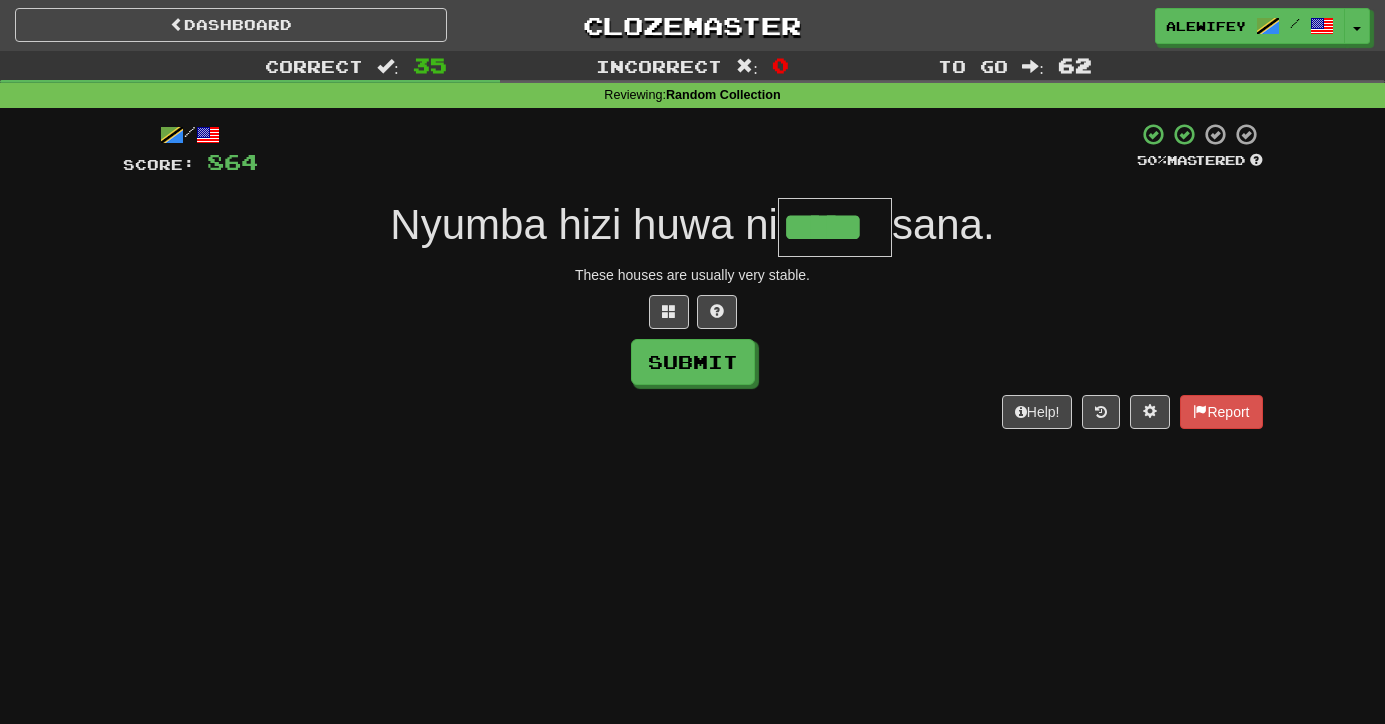 type on "*****" 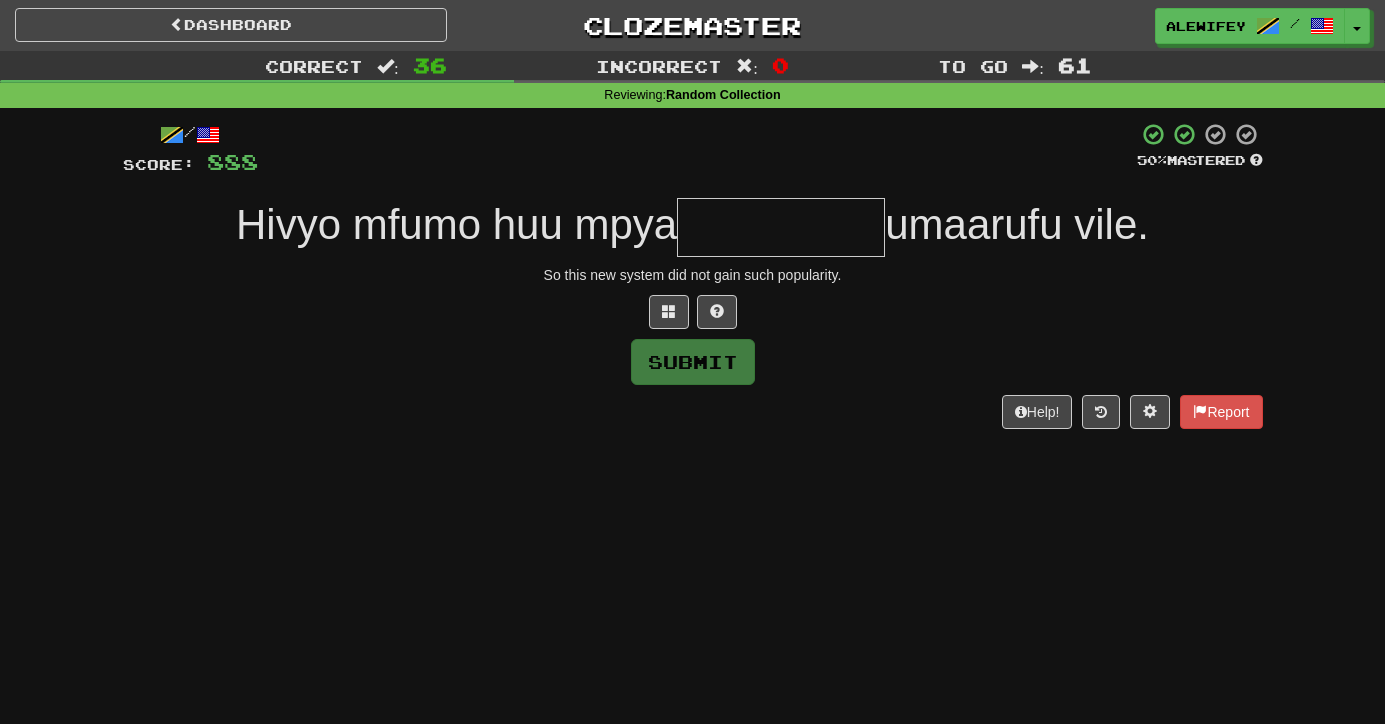 type on "*" 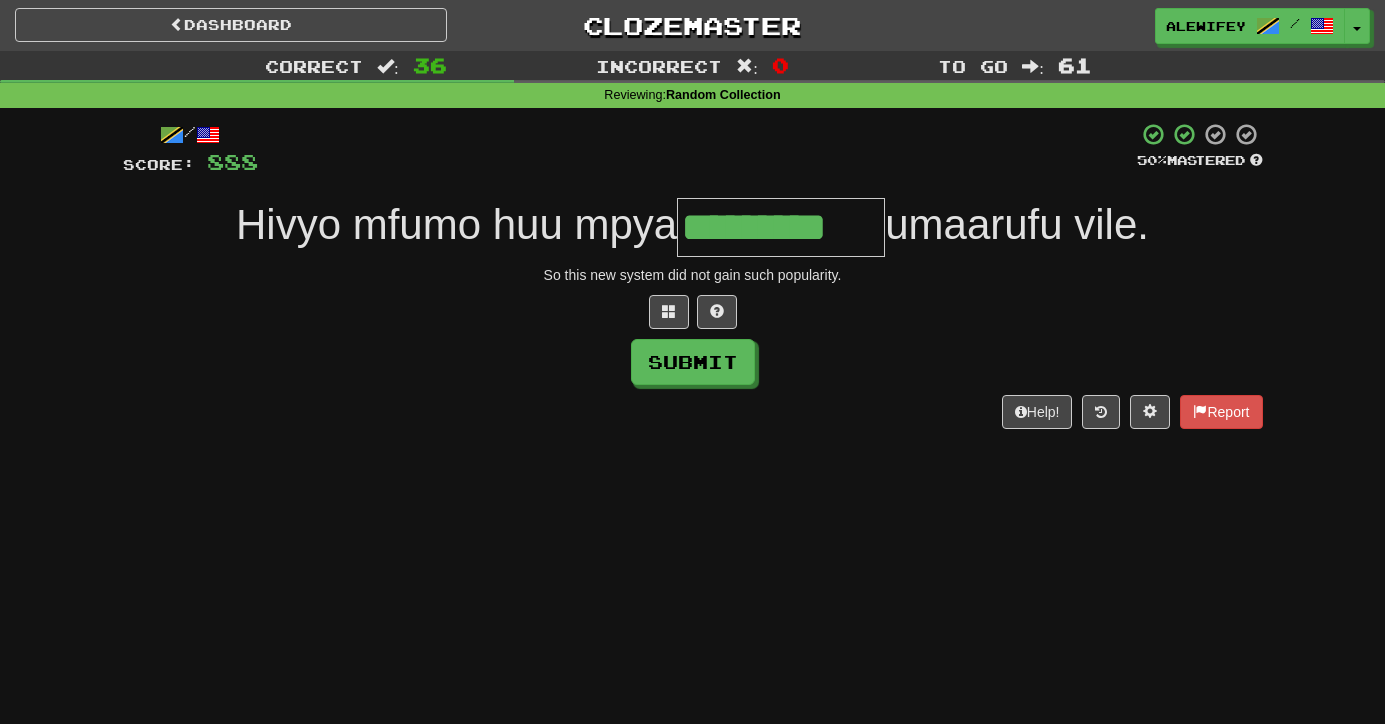 type on "*********" 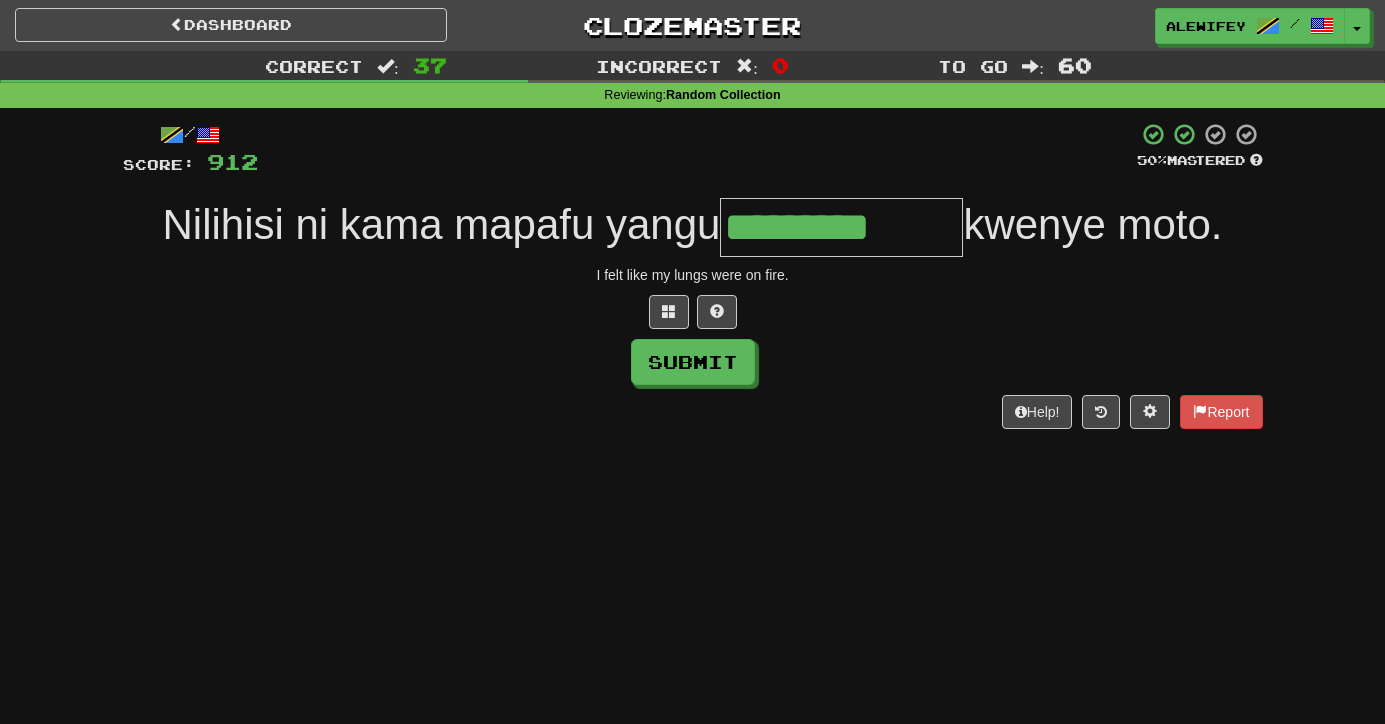 type on "*********" 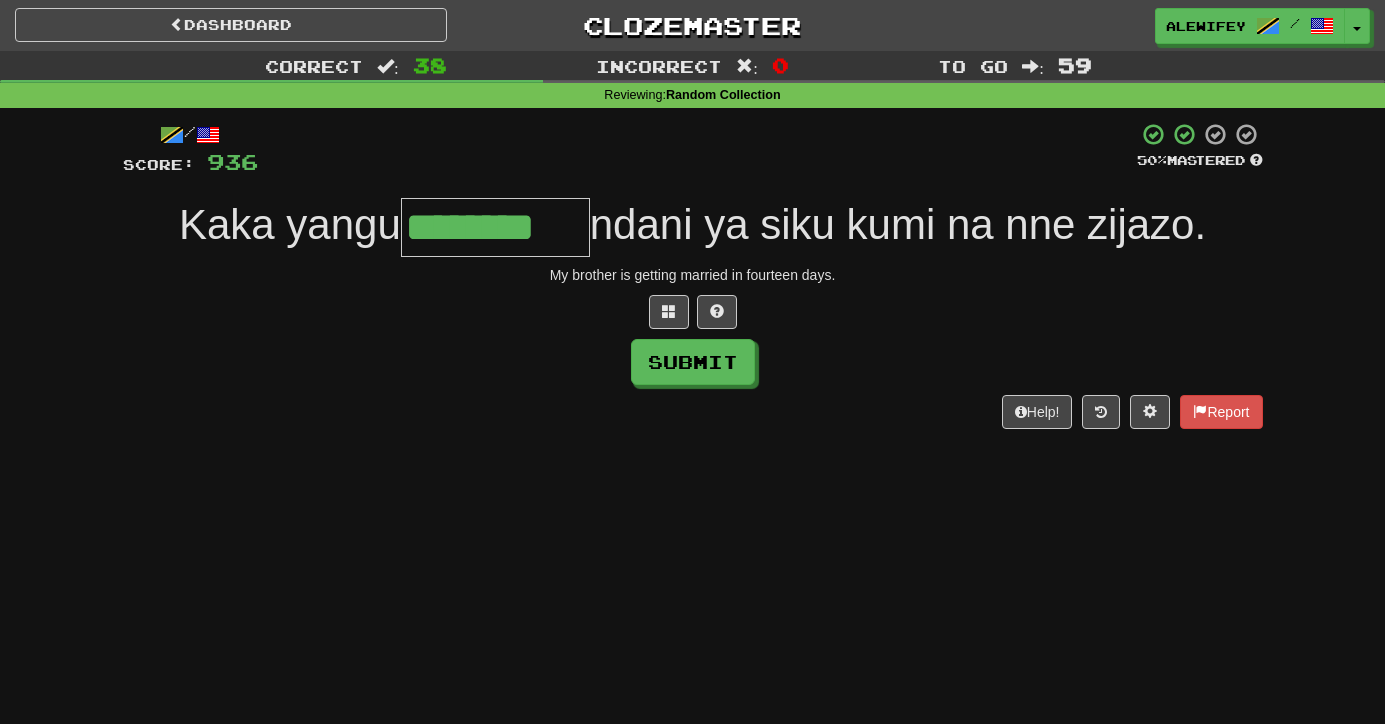 type on "********" 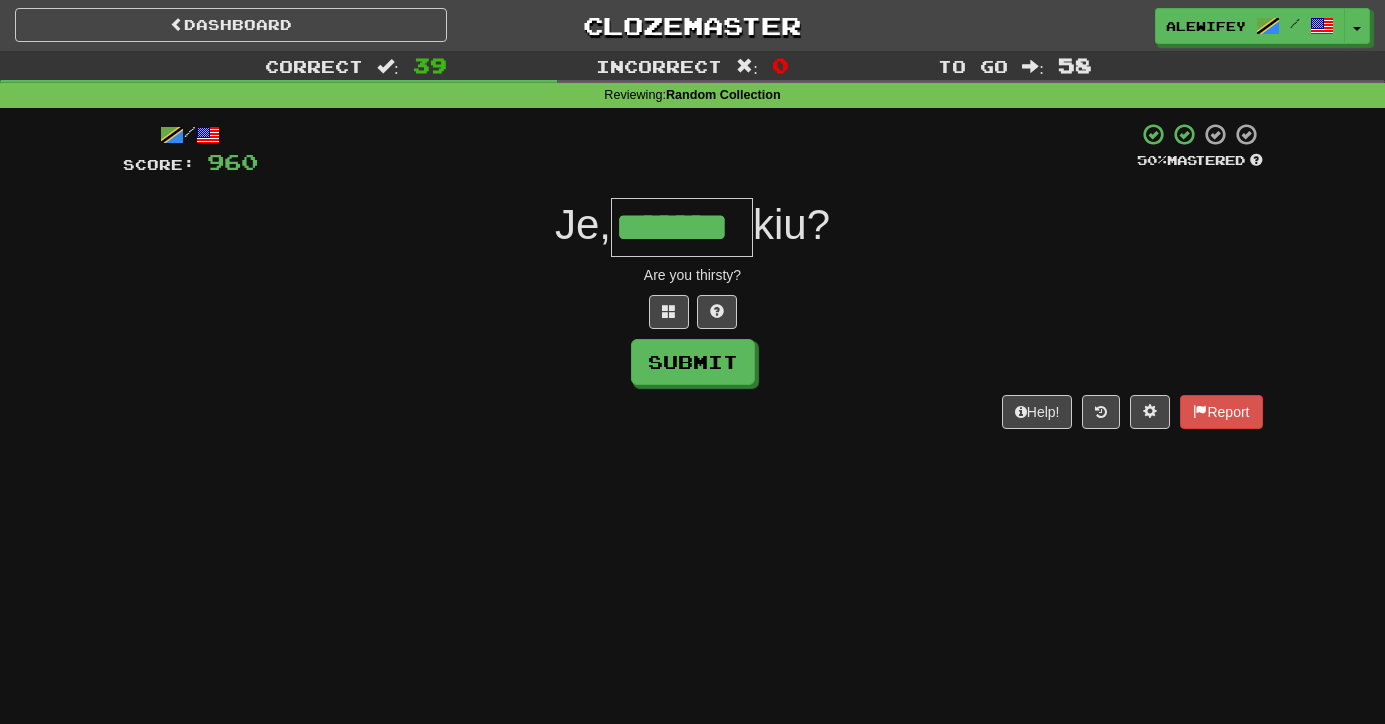 type on "*******" 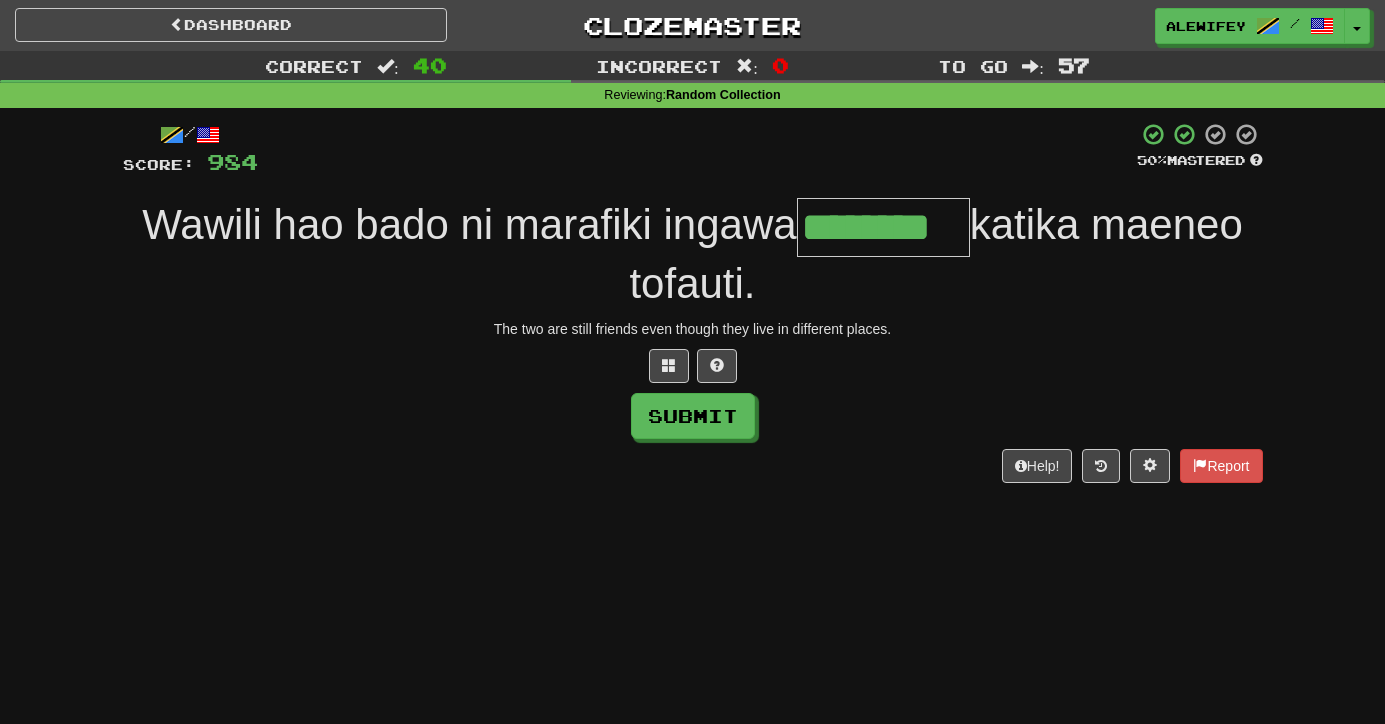 type on "********" 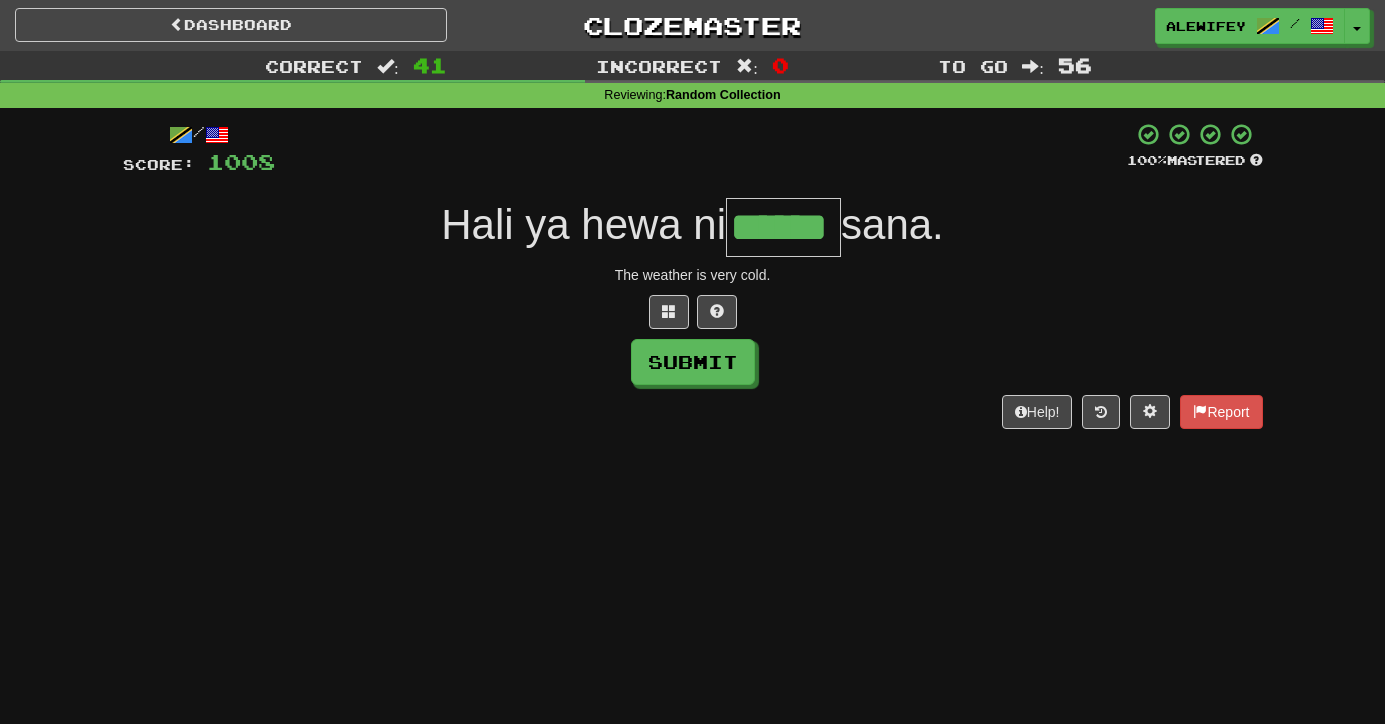 type on "******" 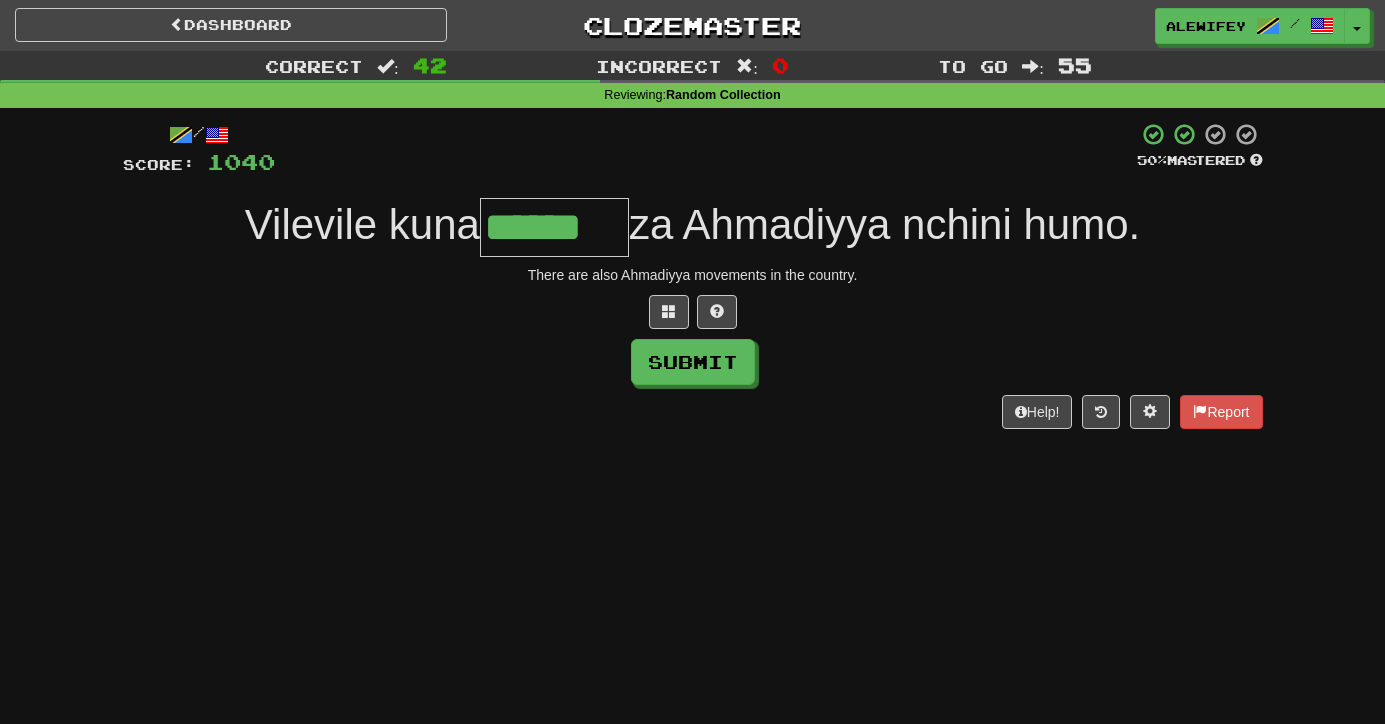 type on "******" 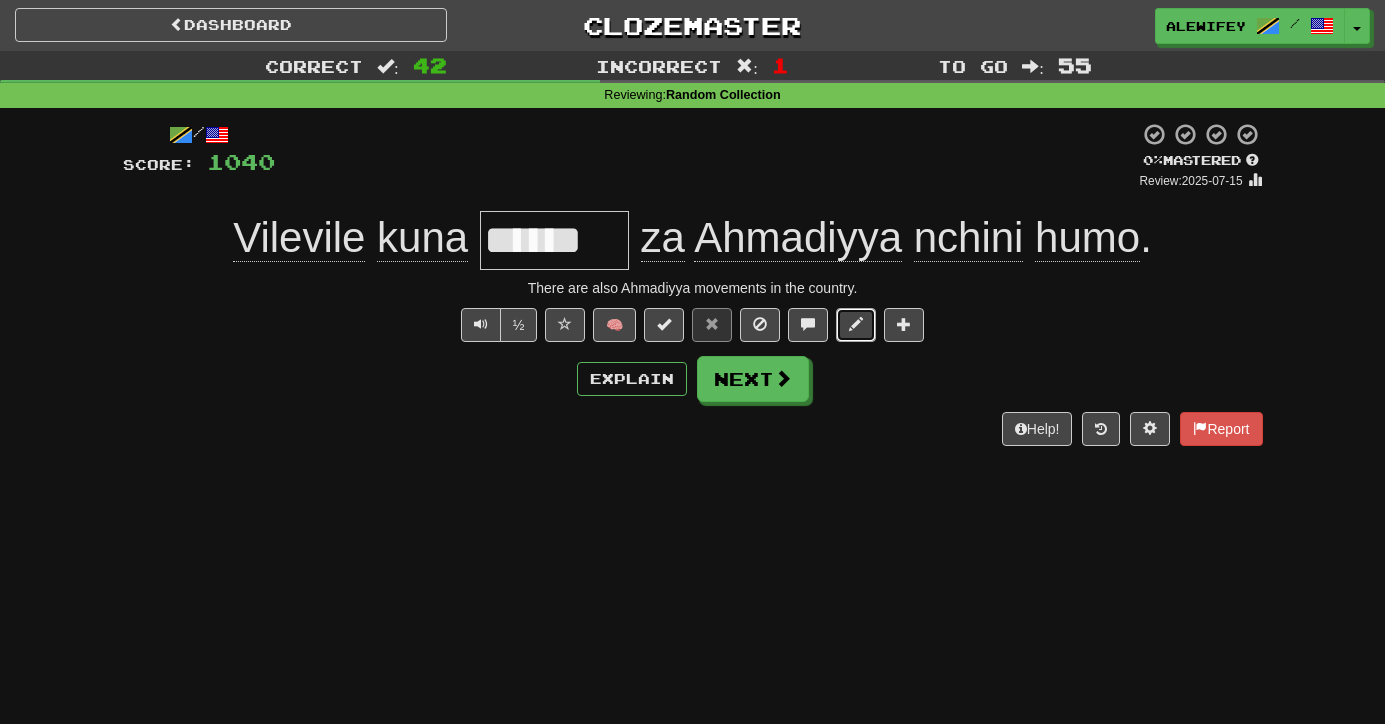 click at bounding box center (856, 325) 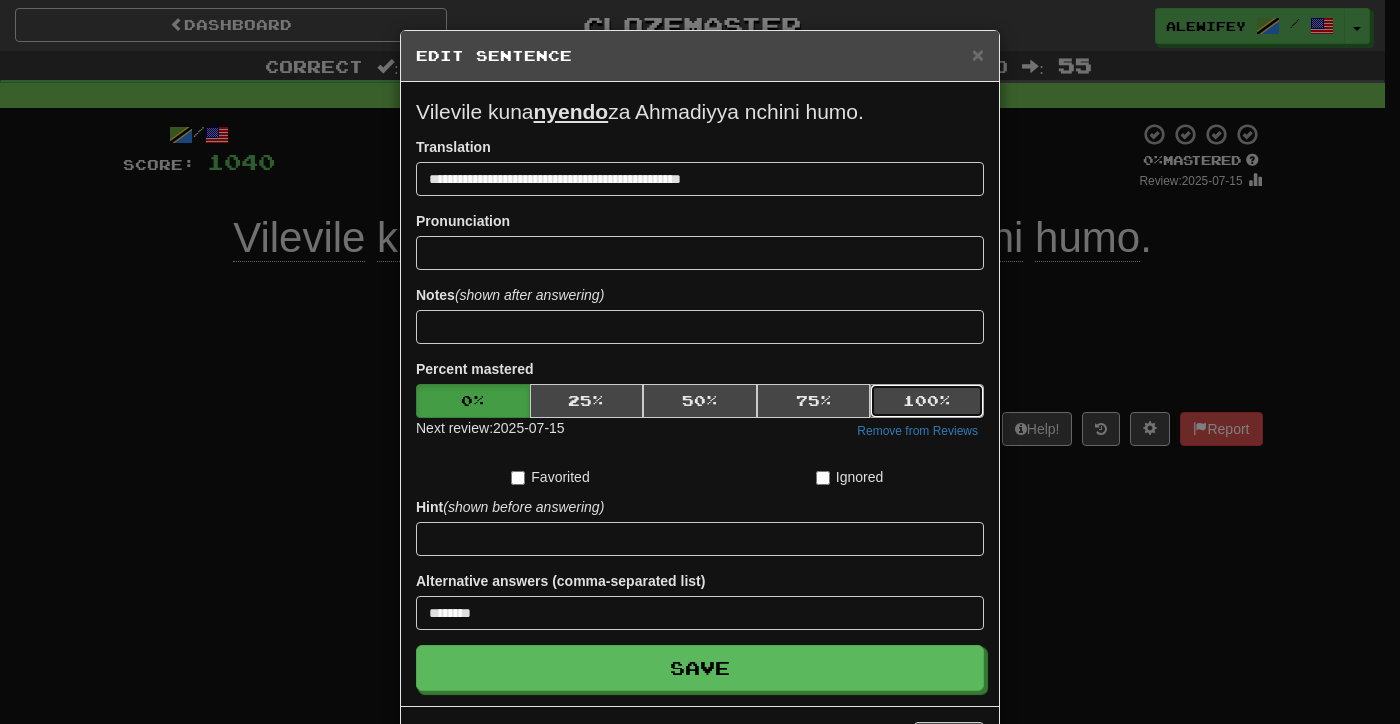 click on "100 %" at bounding box center [927, 401] 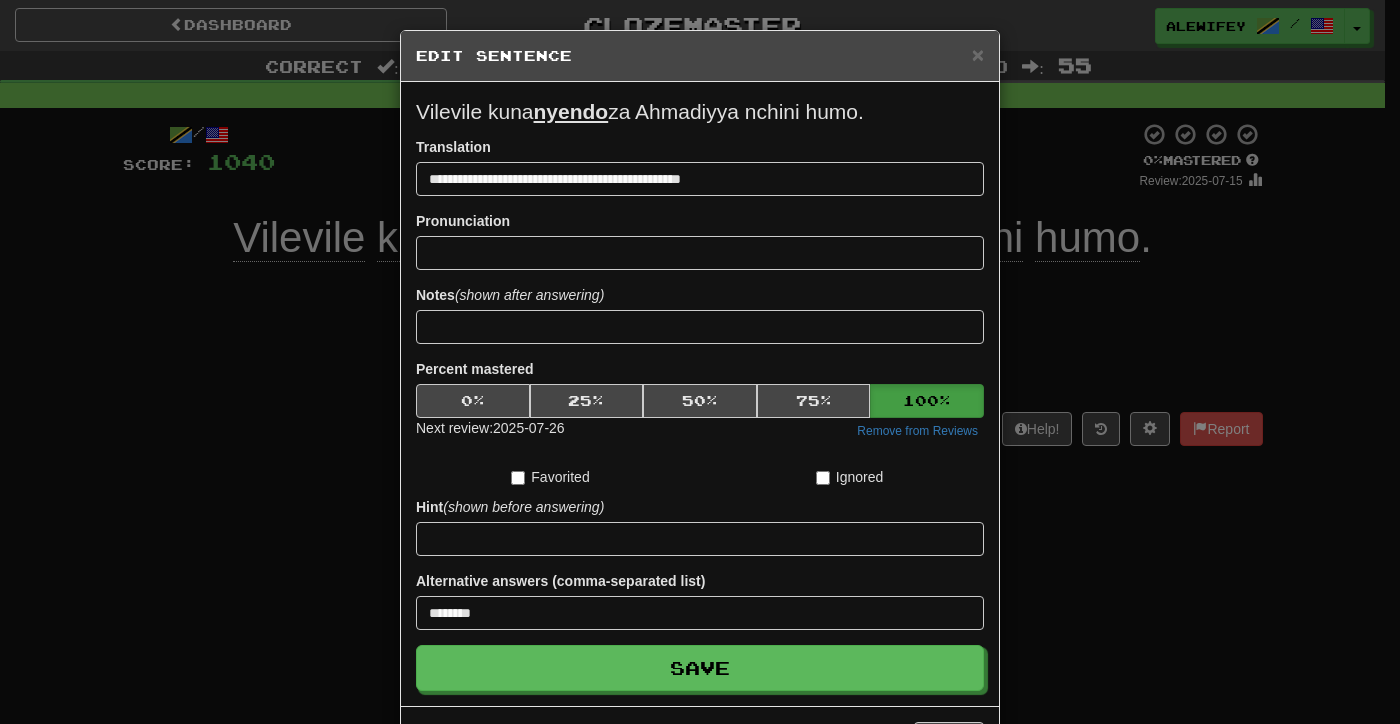 click on "**********" at bounding box center [700, 394] 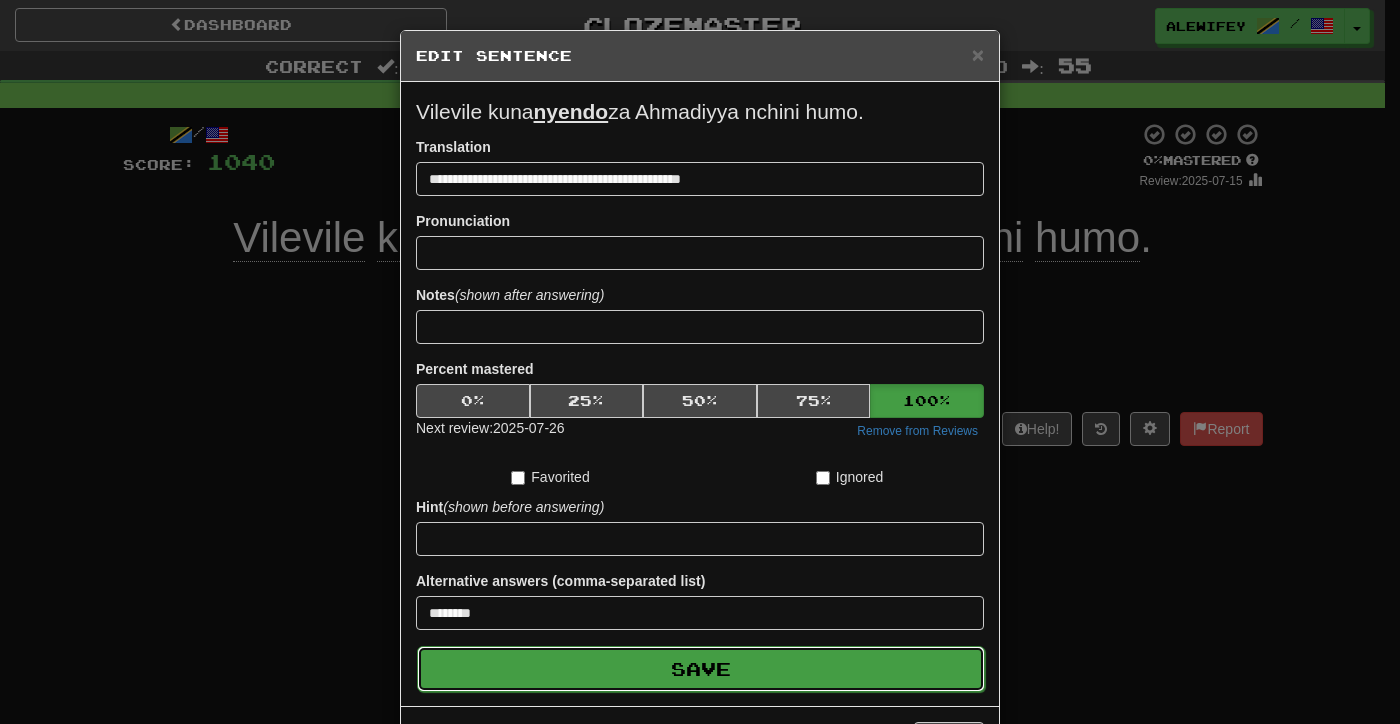 click on "Save" at bounding box center (701, 669) 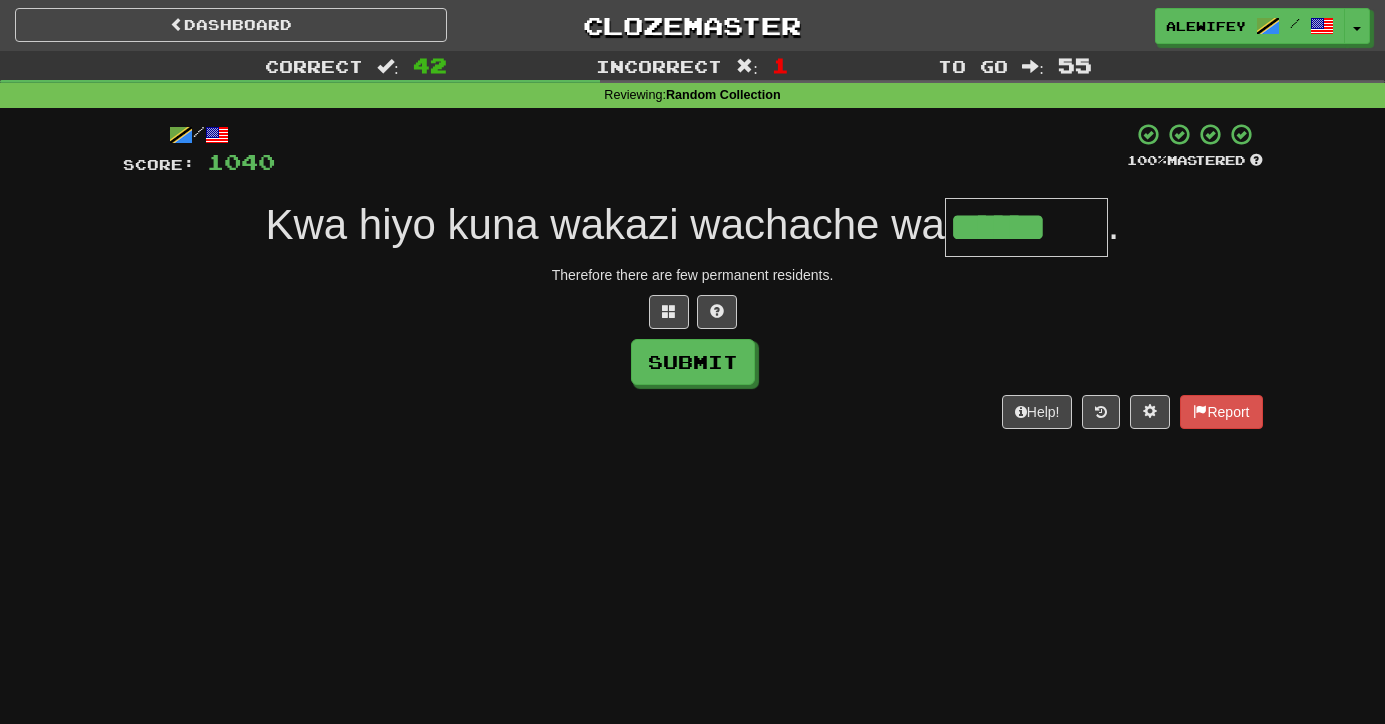 type on "******" 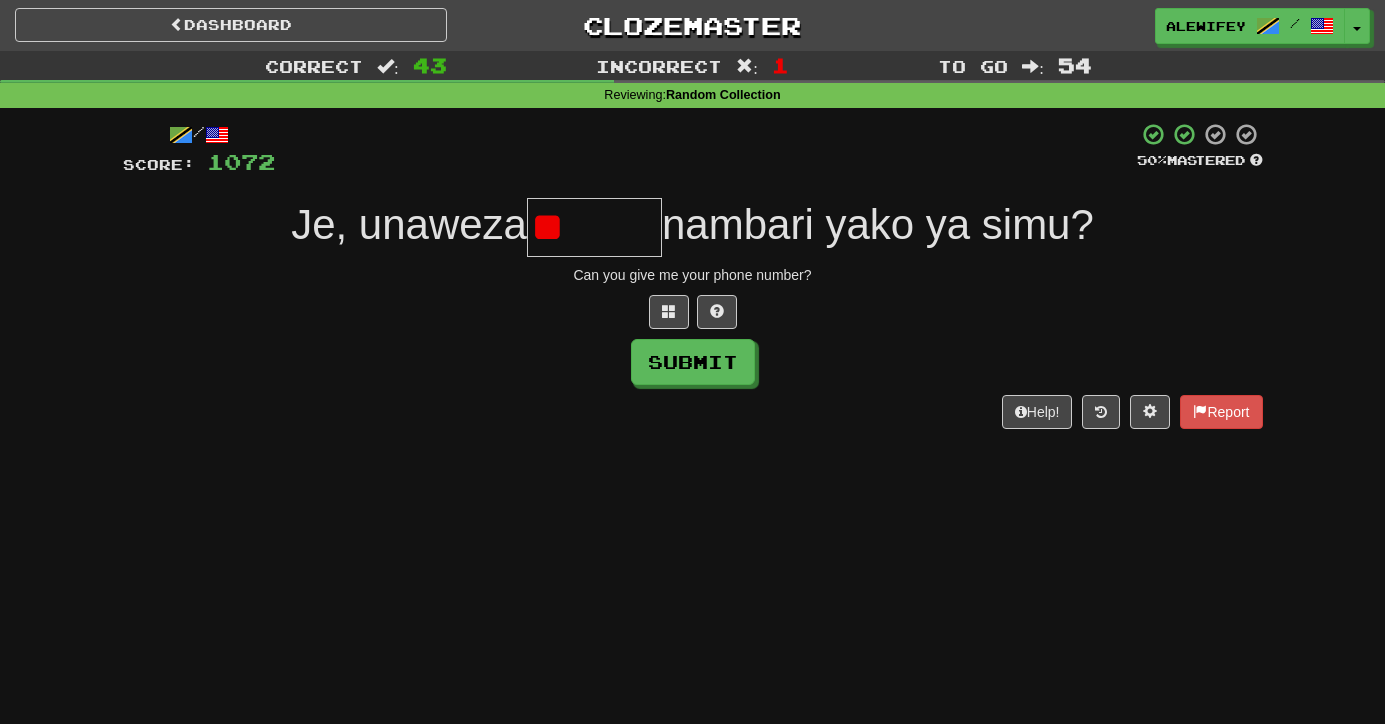 type on "*" 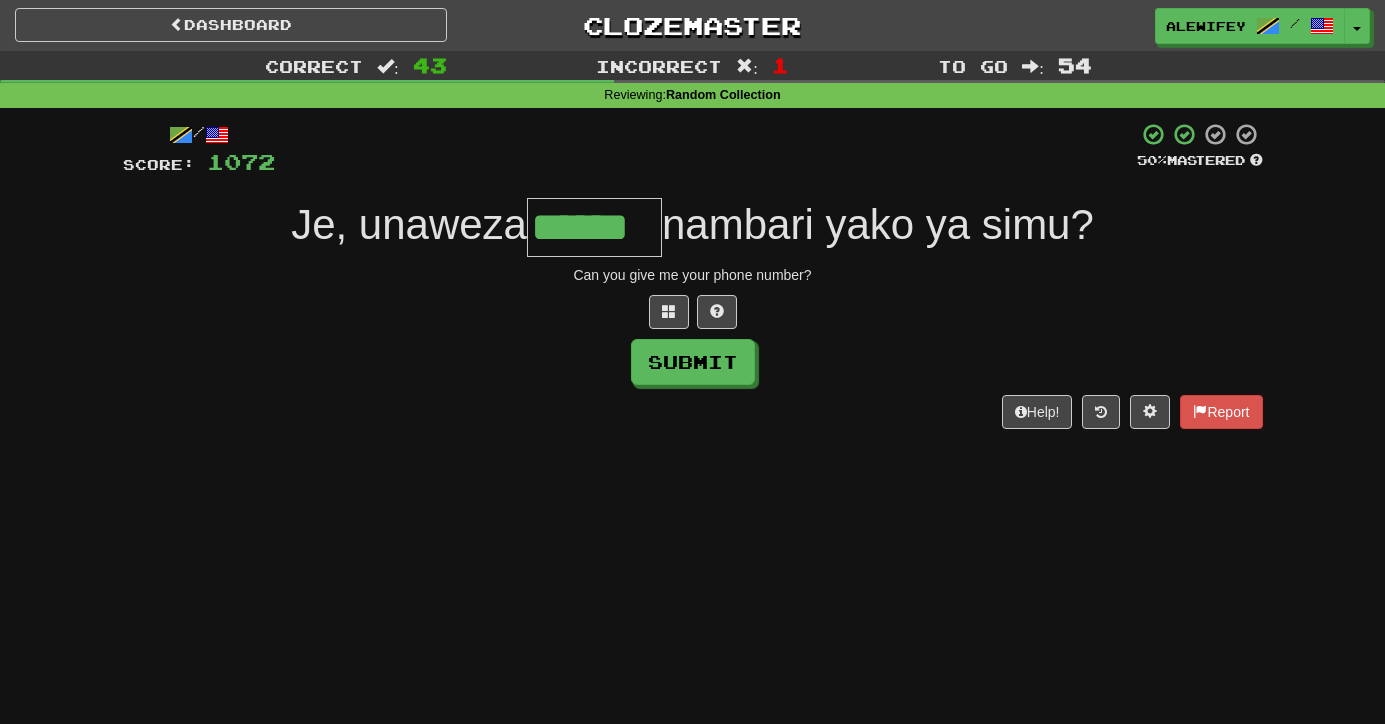type on "******" 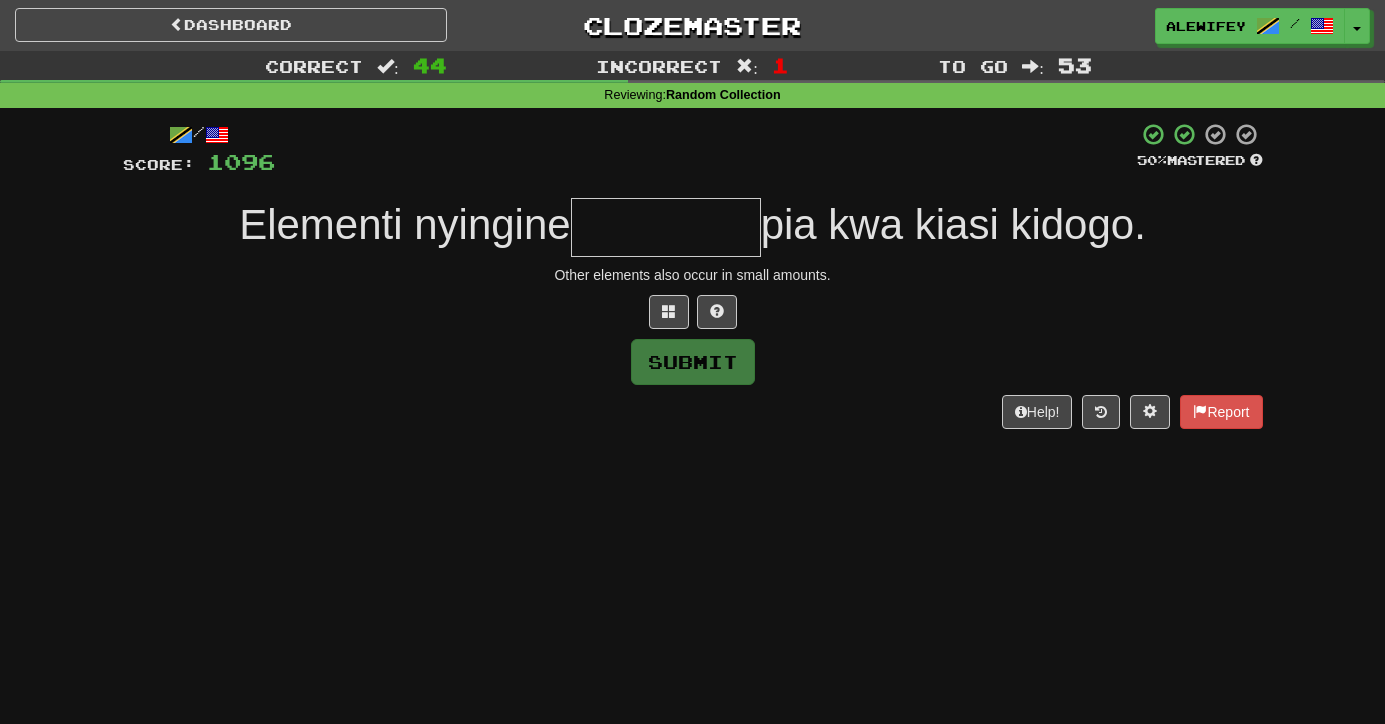 type on "*" 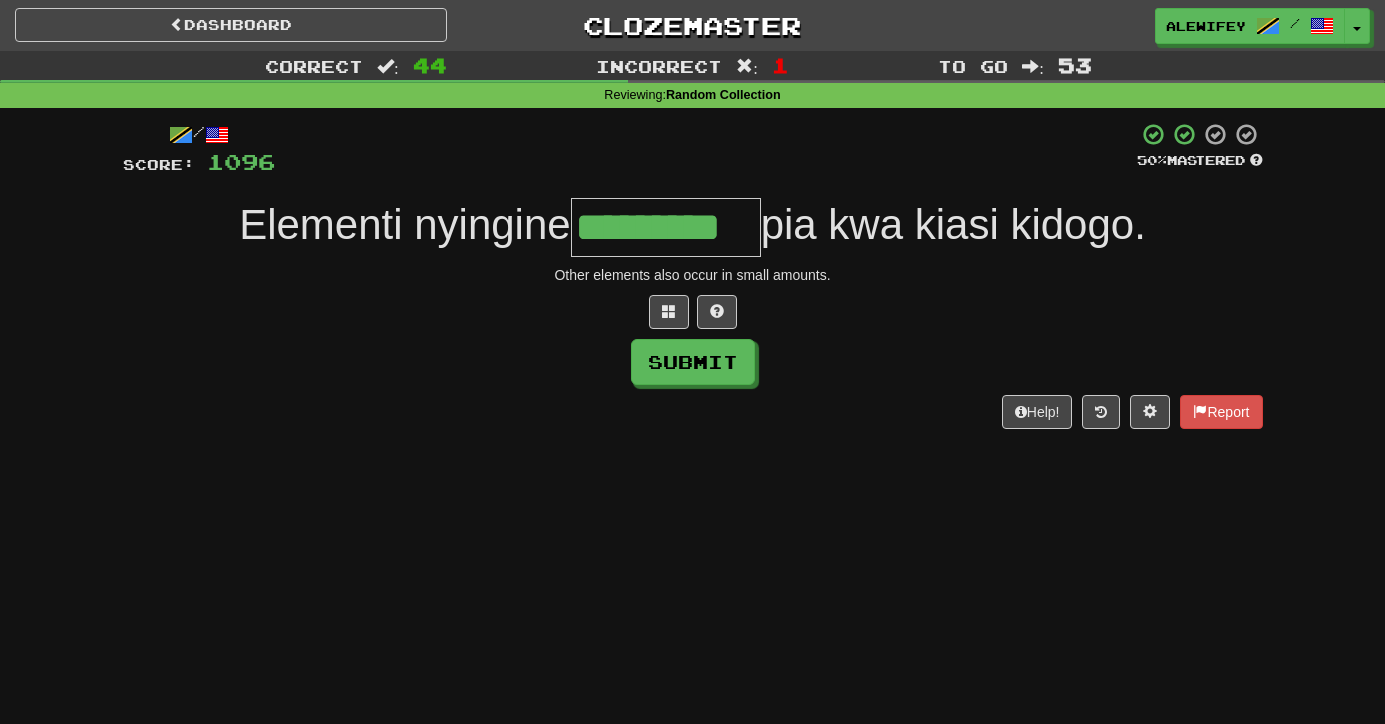 type on "*********" 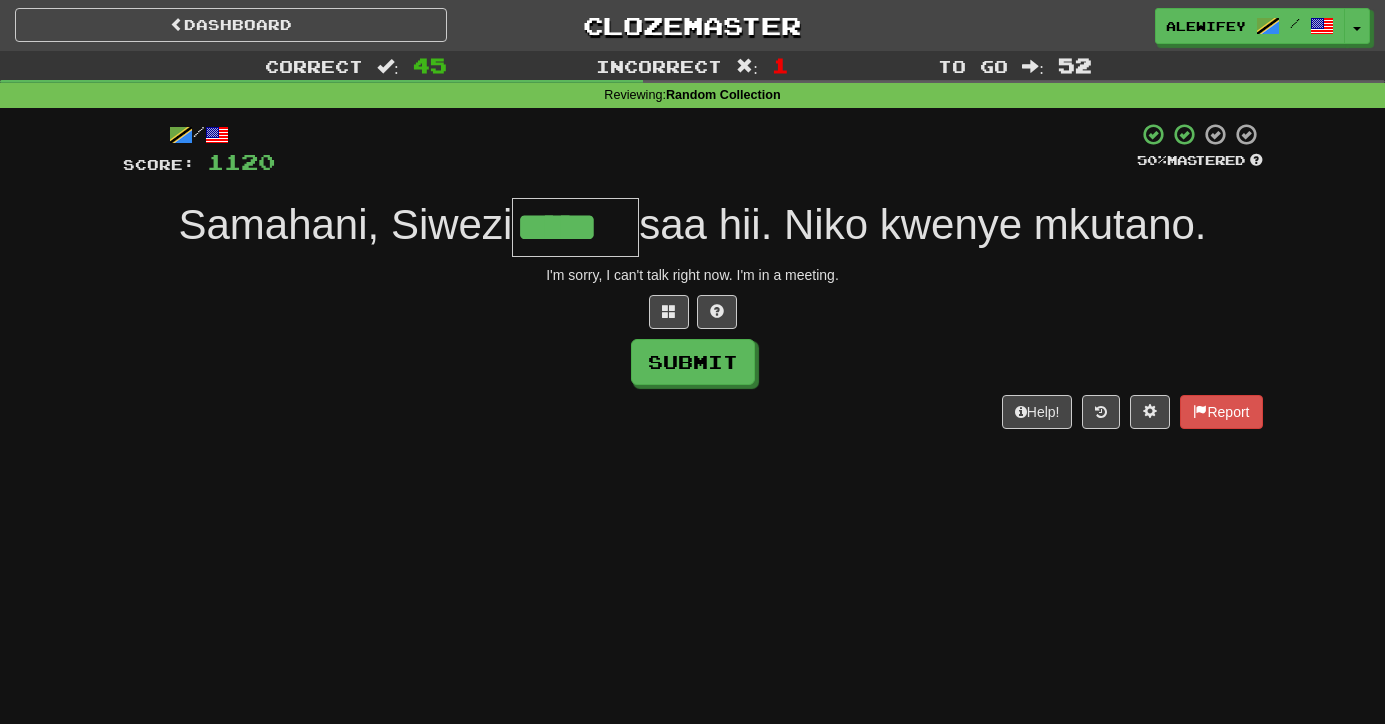 type on "*****" 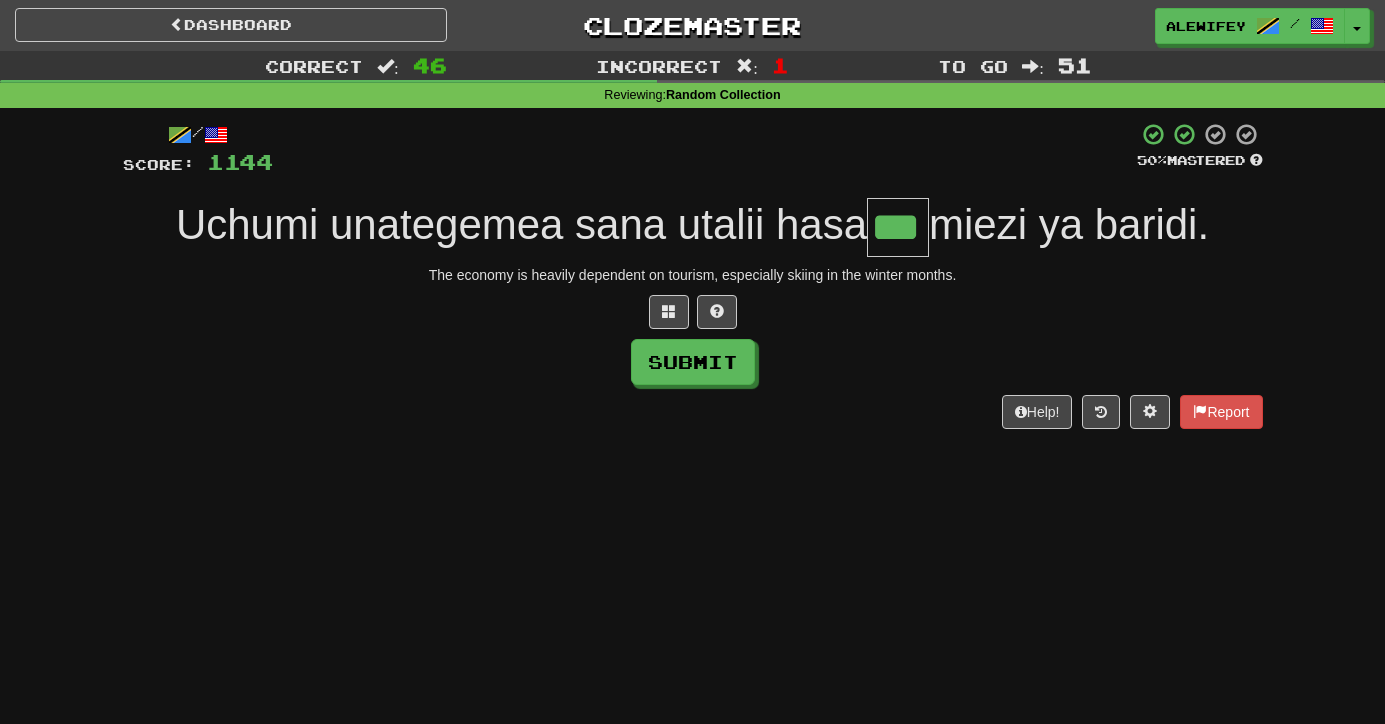 type on "***" 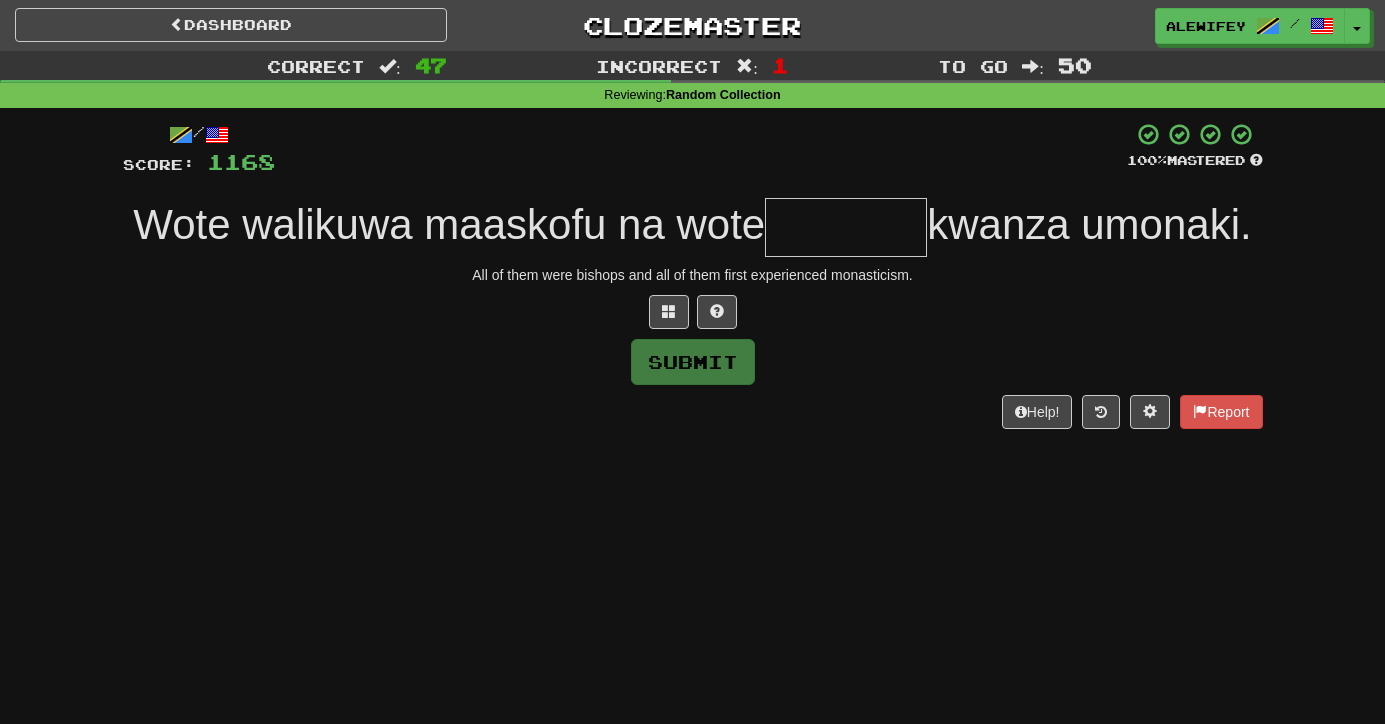 type on "*" 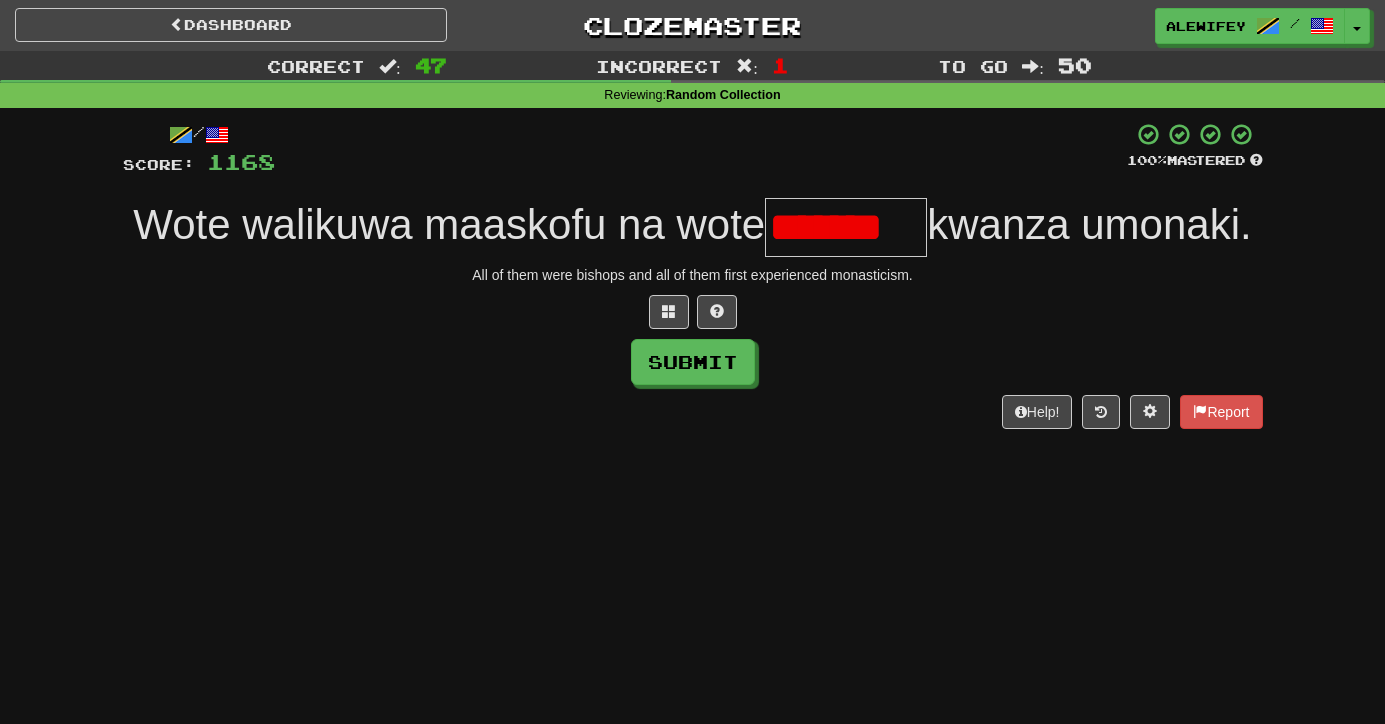 scroll, scrollTop: 0, scrollLeft: 0, axis: both 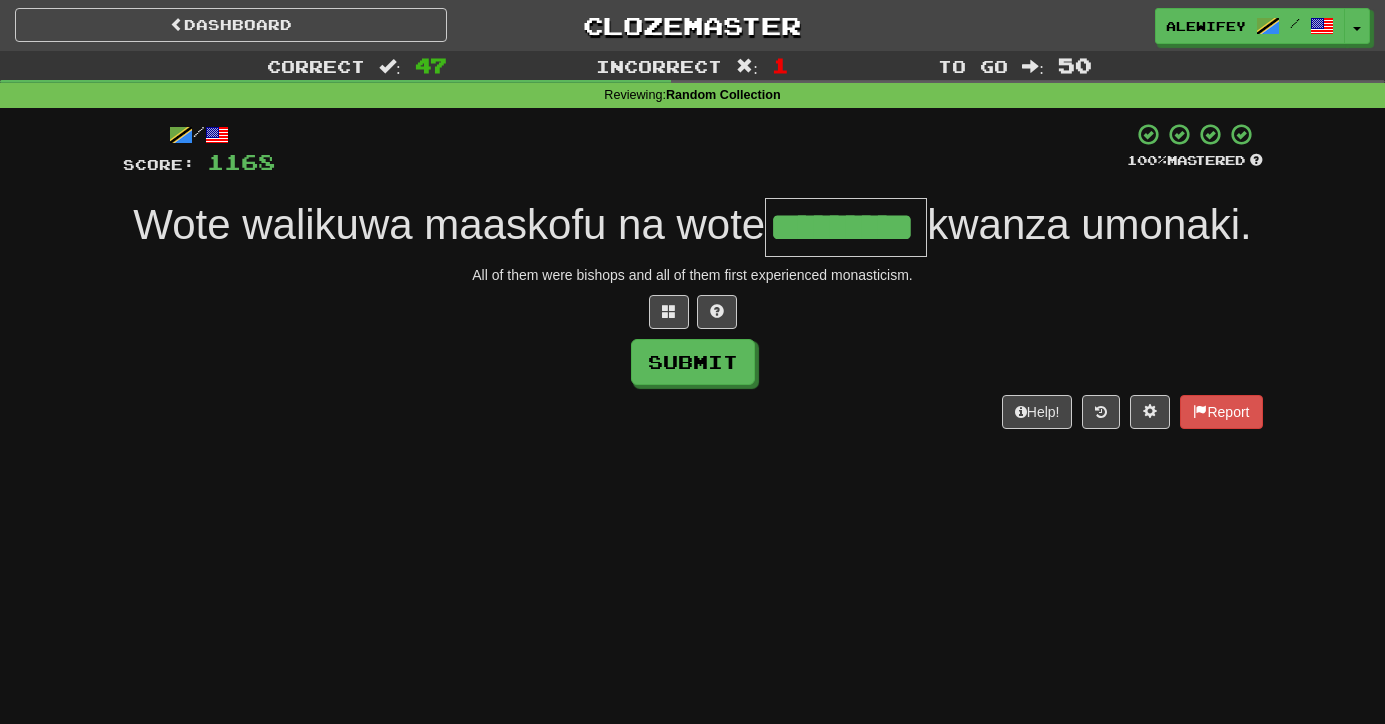 type on "*********" 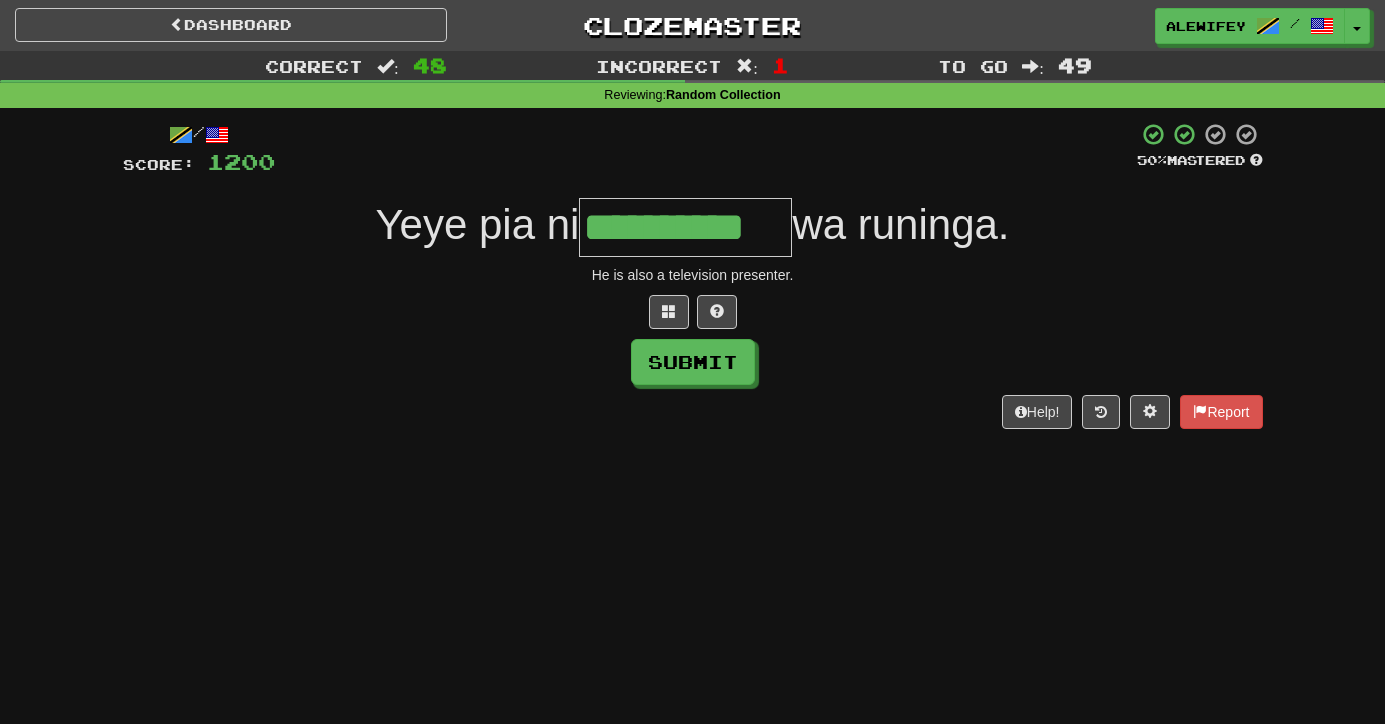 type on "**********" 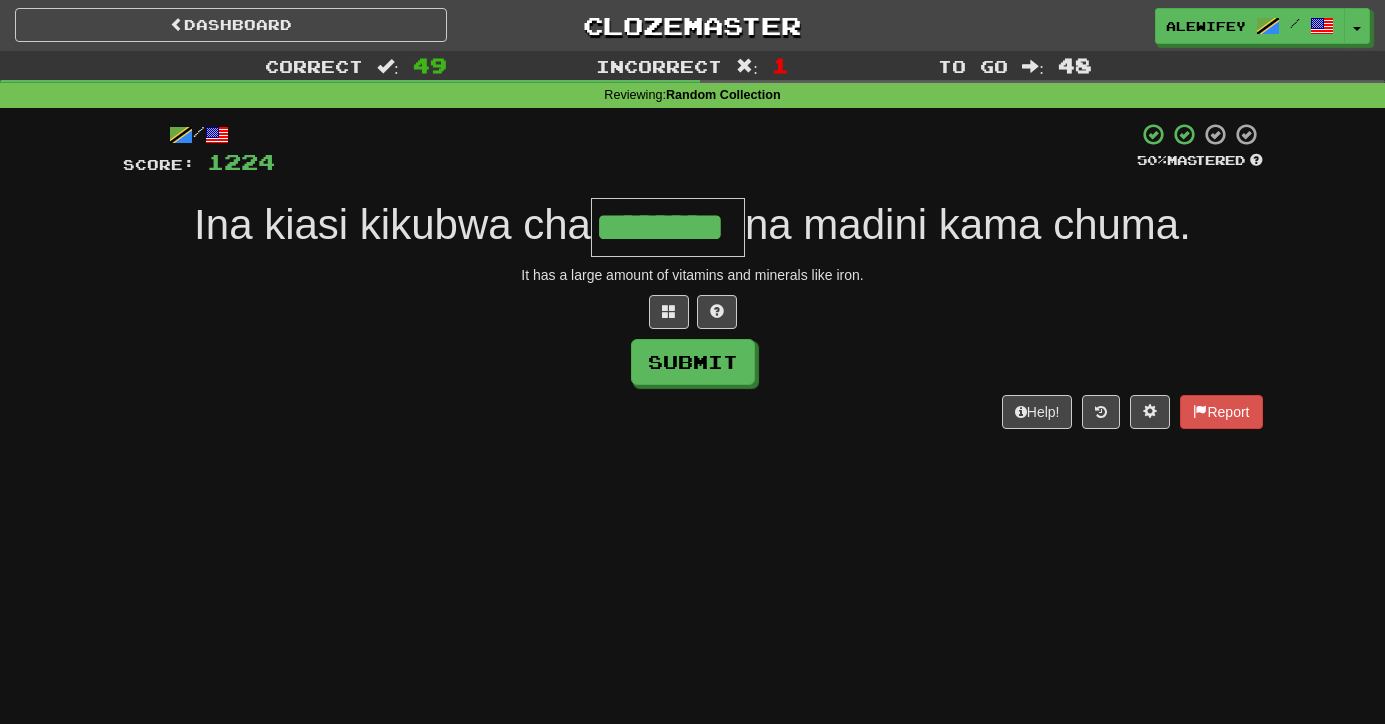type on "********" 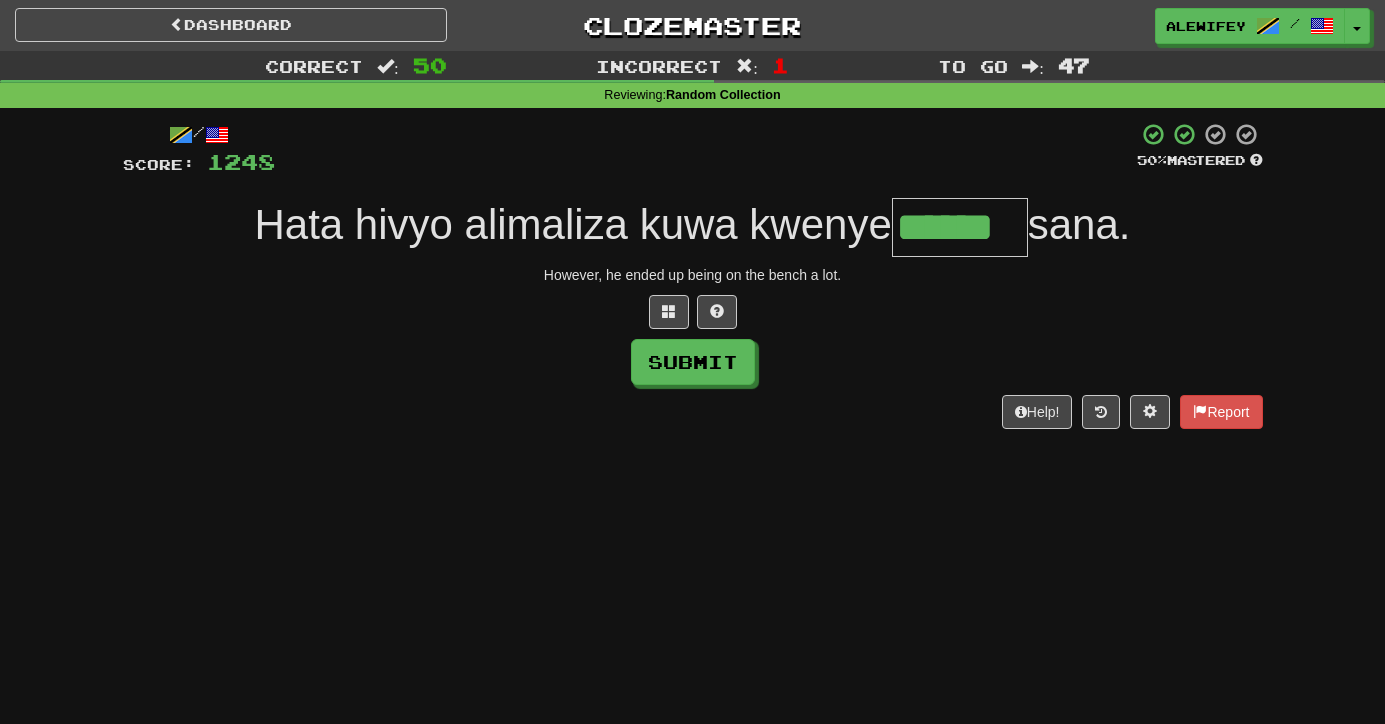 type on "******" 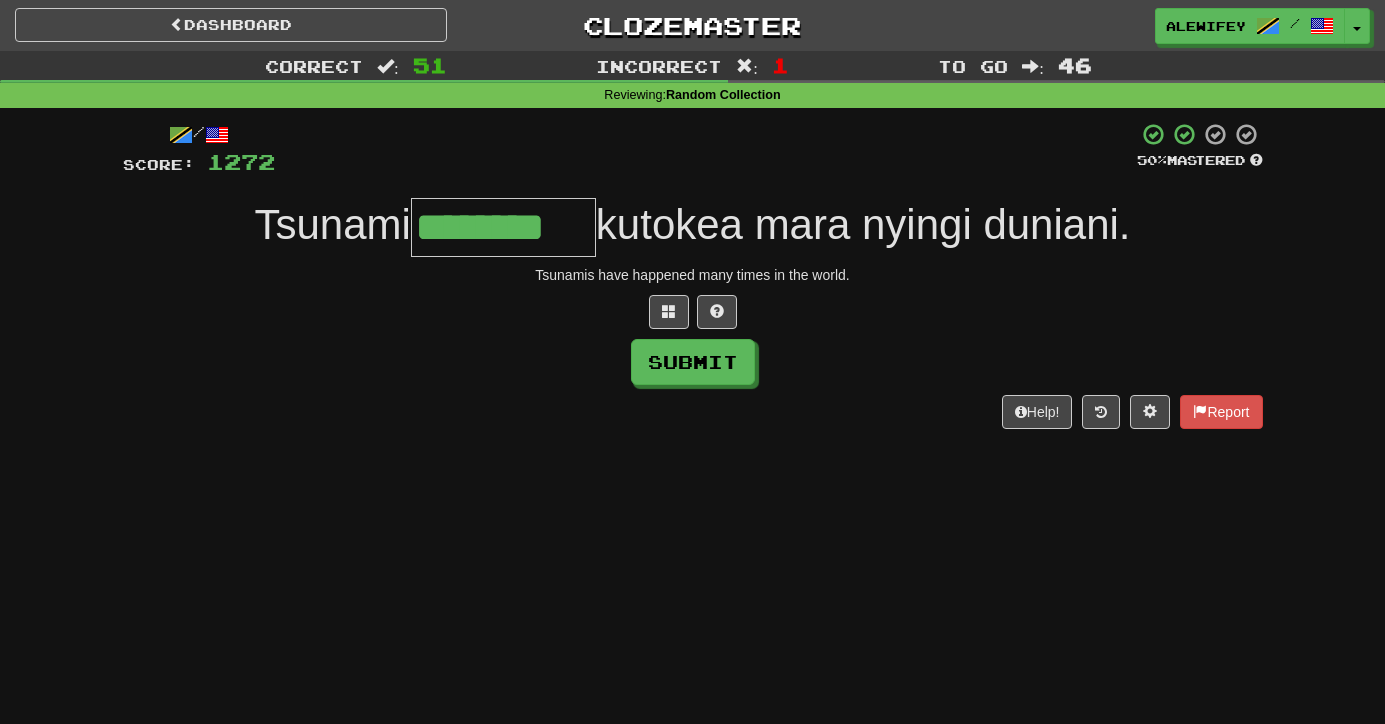 type on "********" 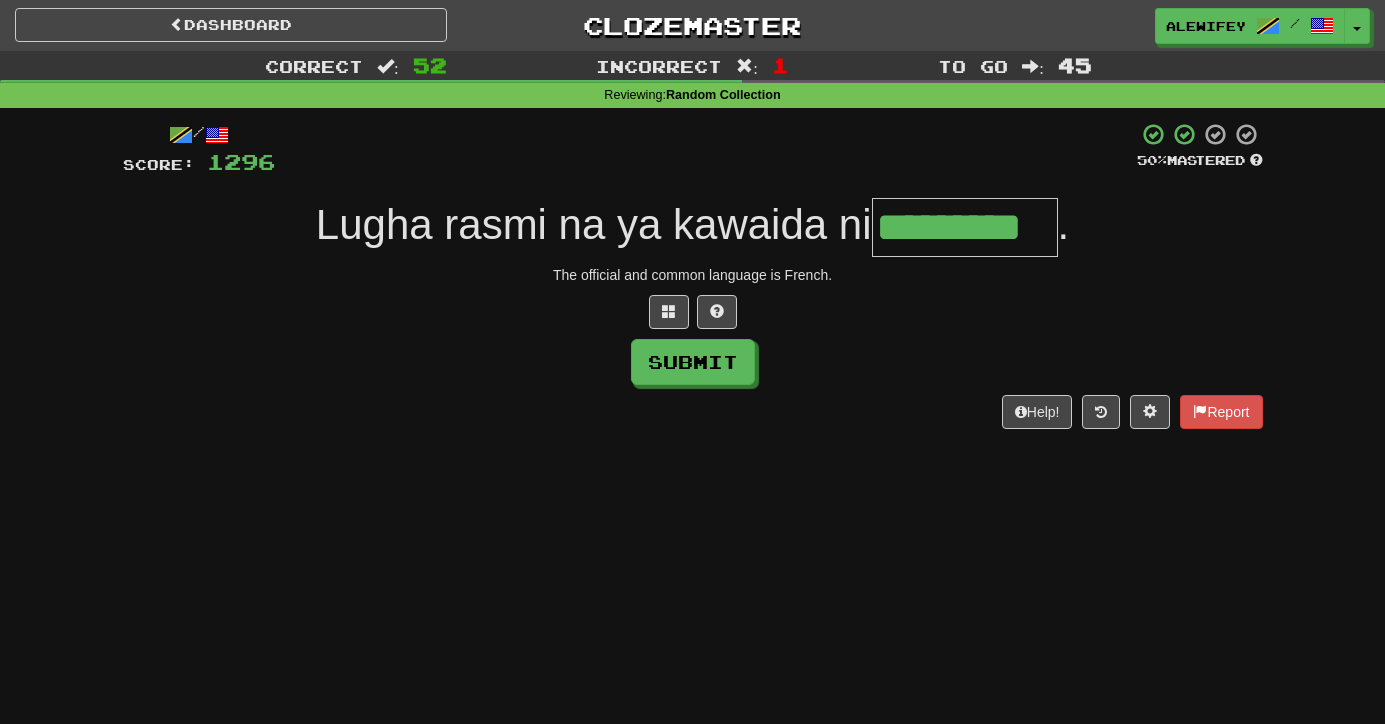type on "*********" 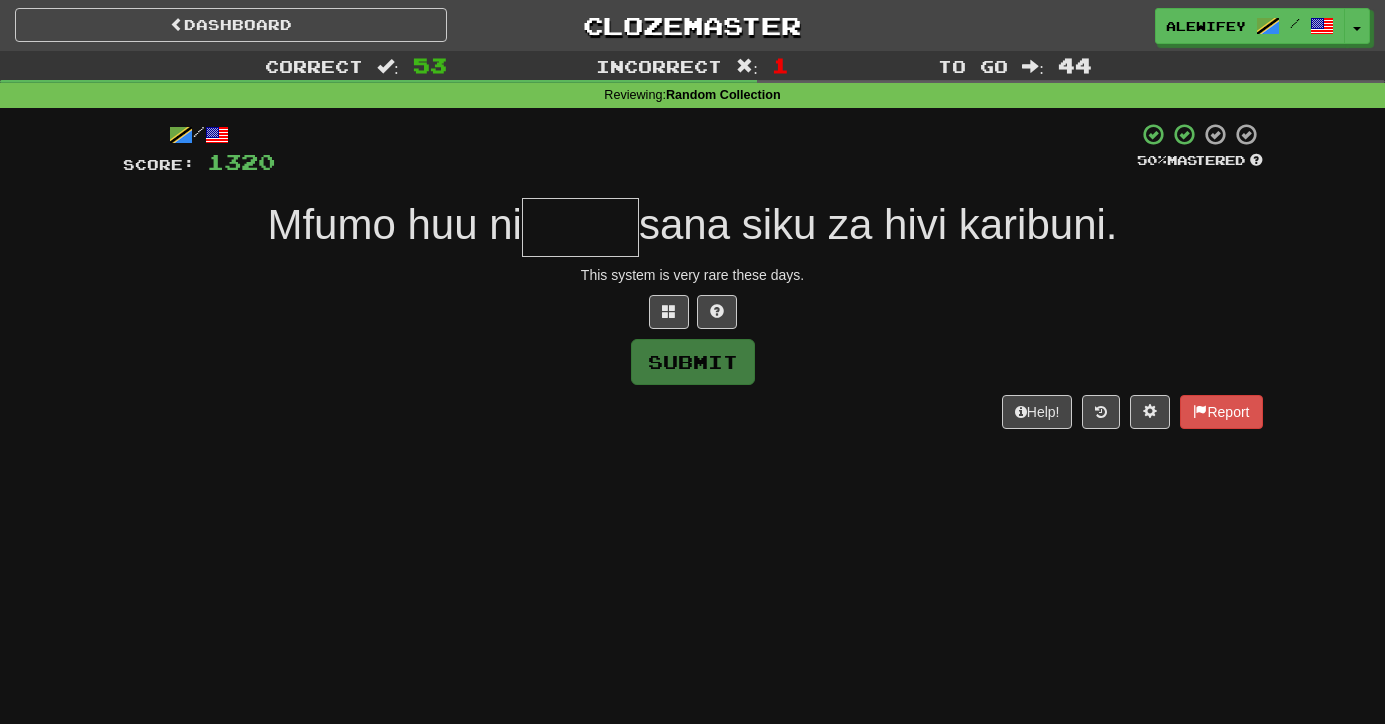 type on "*" 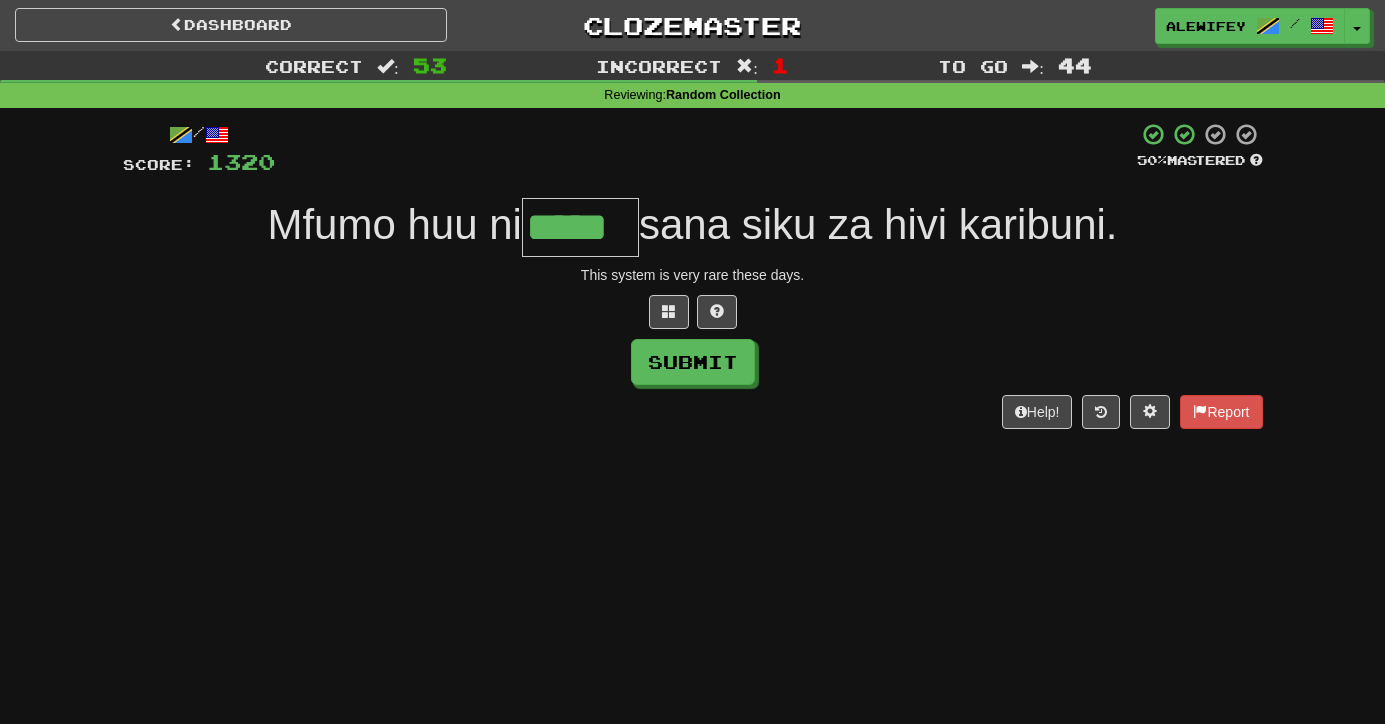type on "*****" 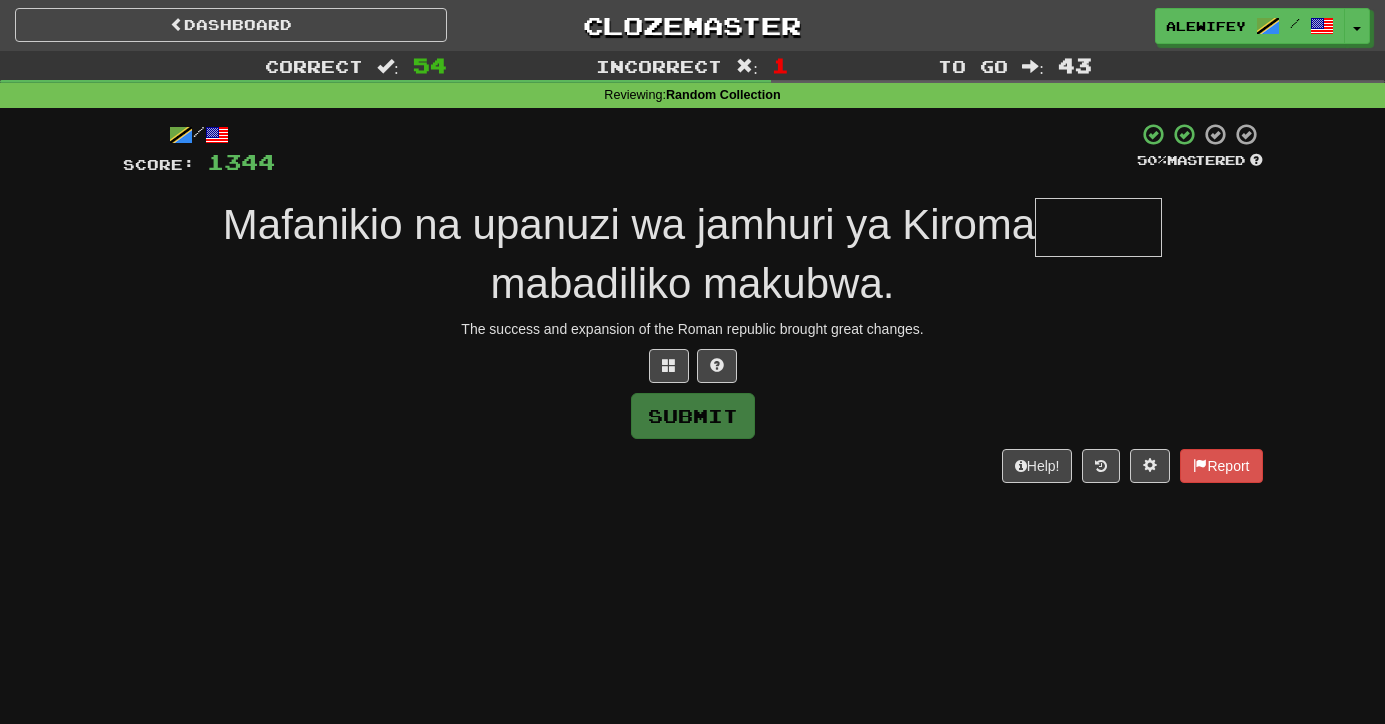 type on "*" 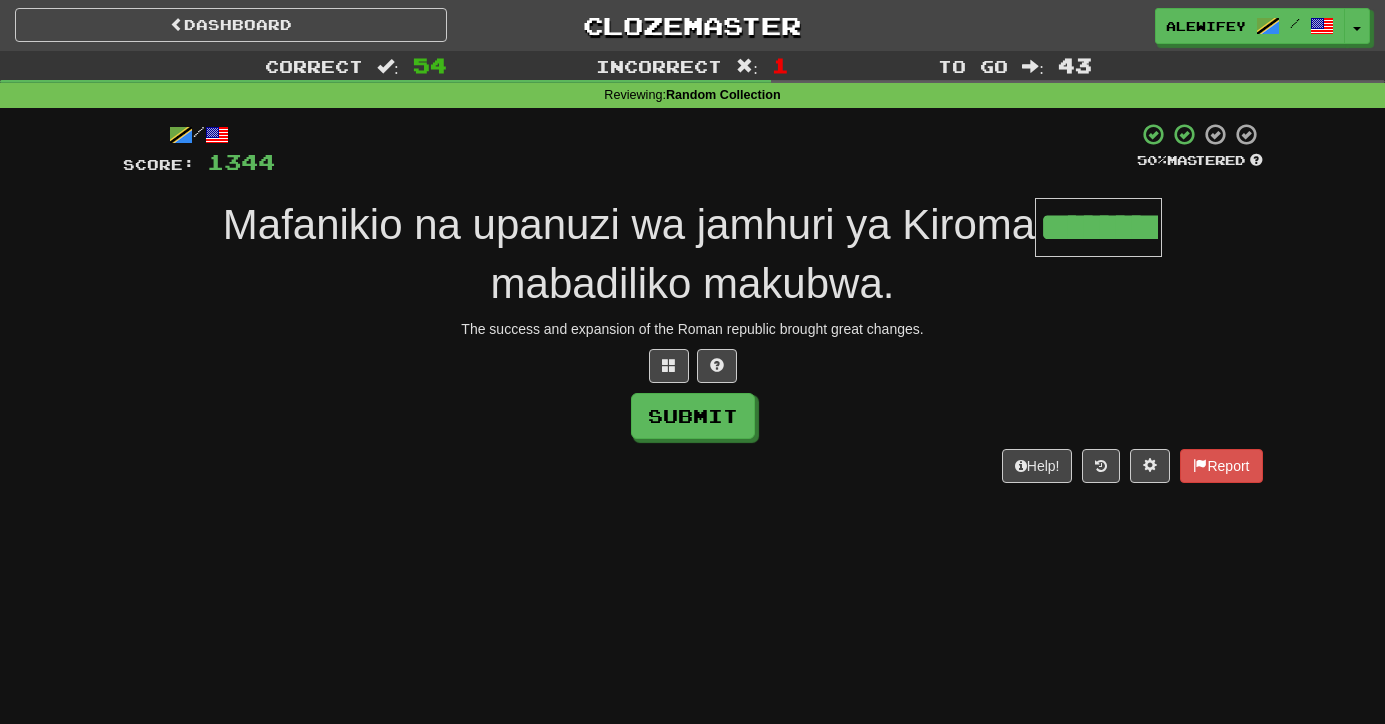 type on "********" 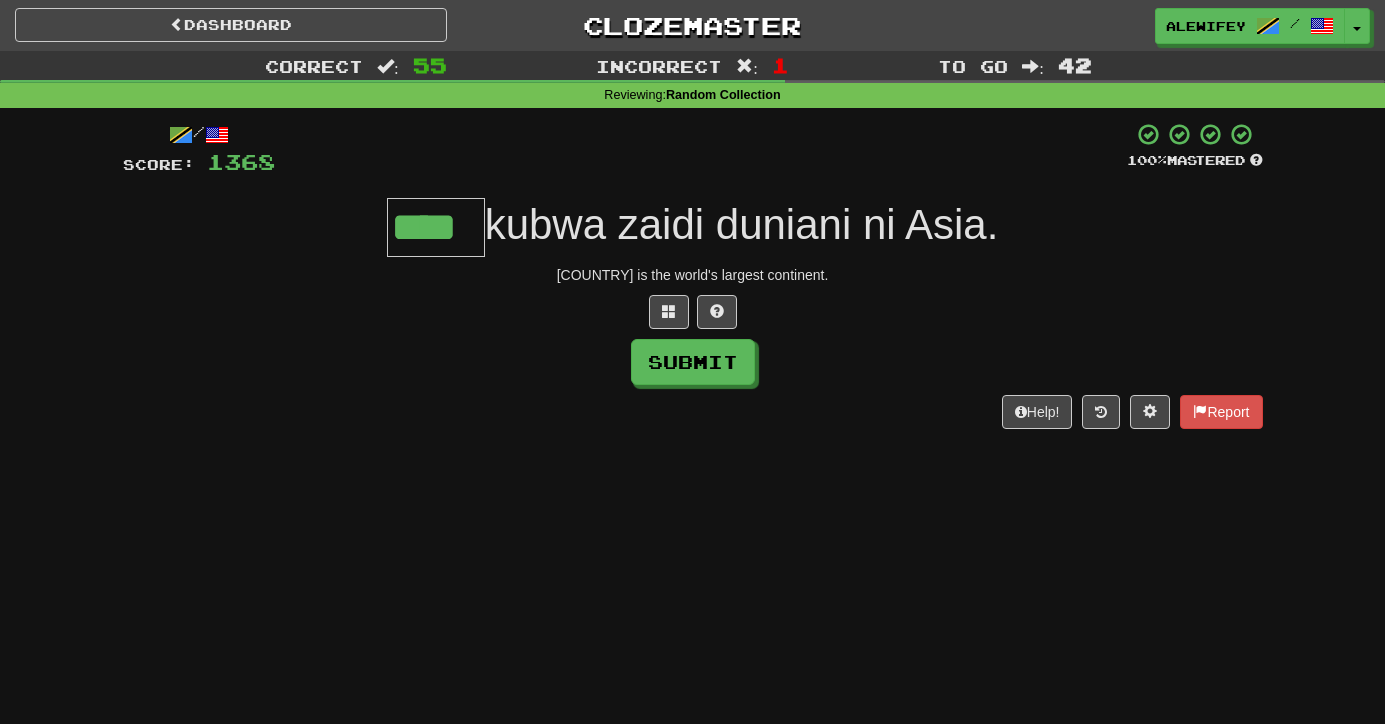type on "****" 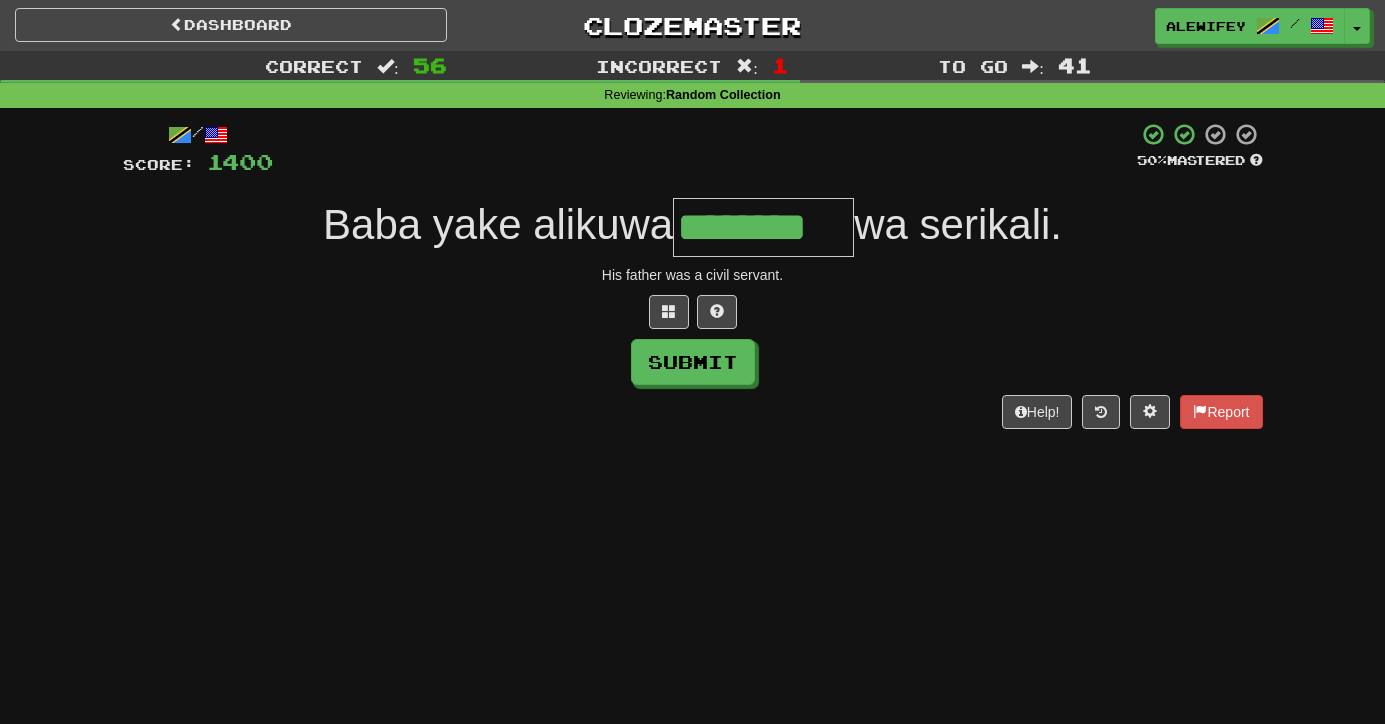 type on "********" 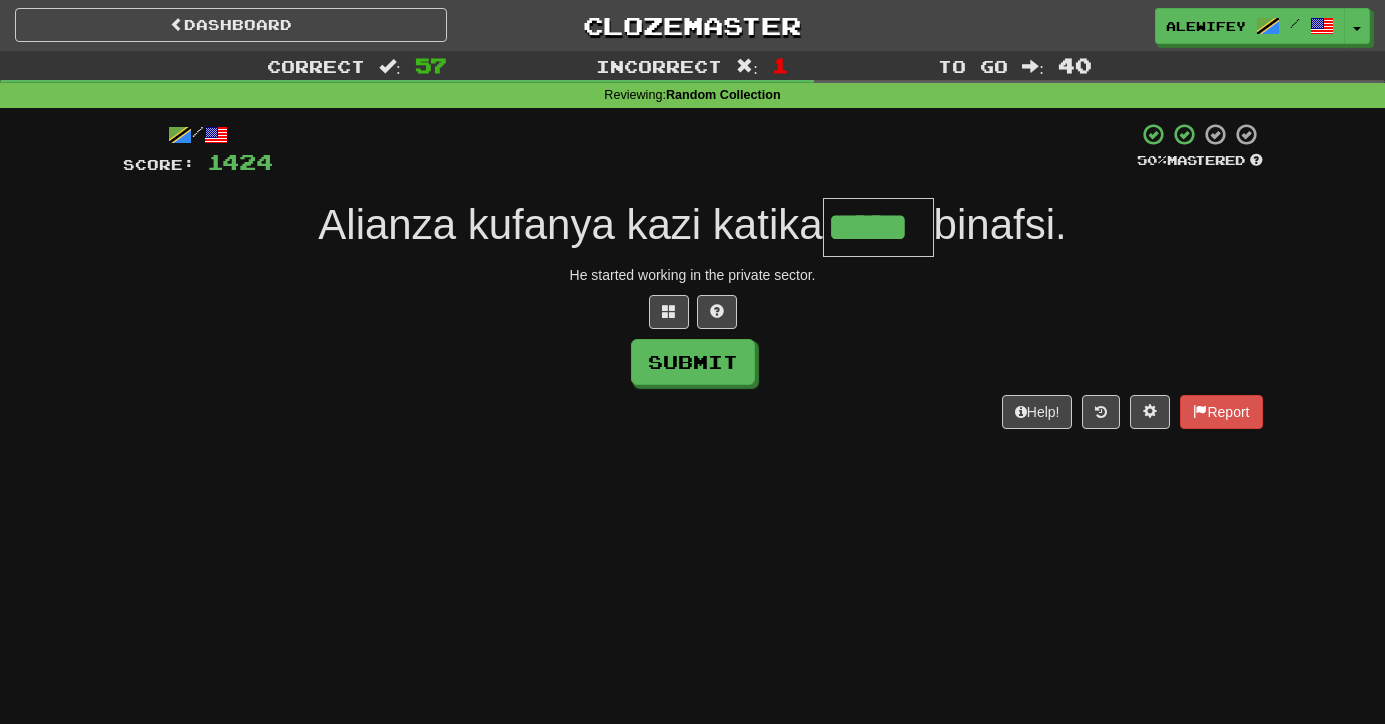 type on "*****" 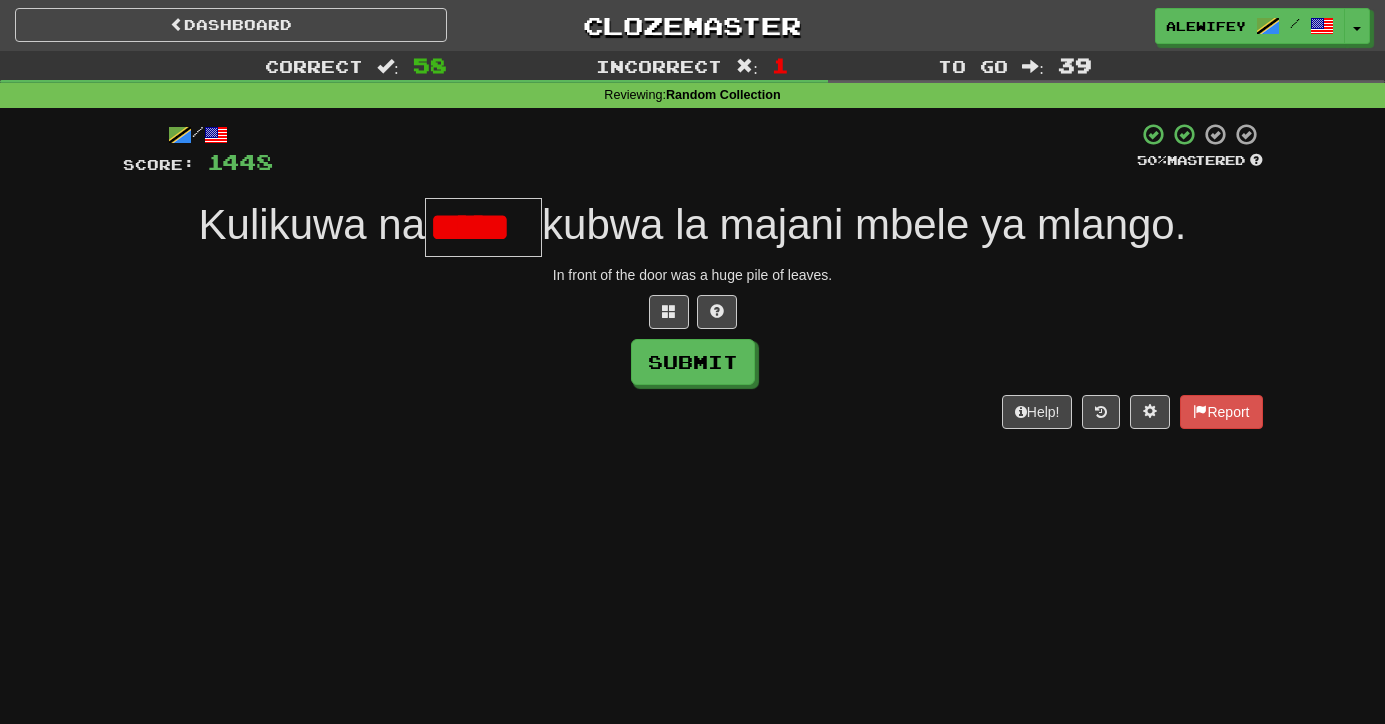 type on "******" 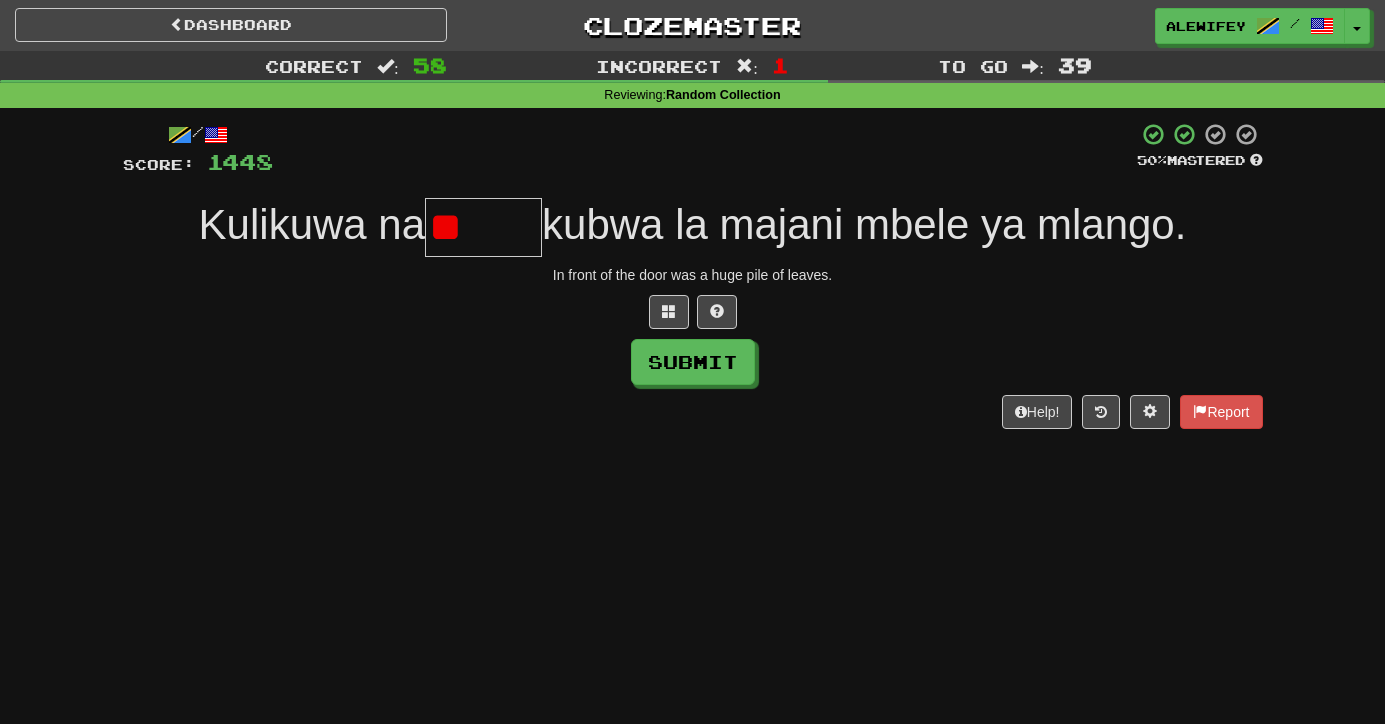 scroll, scrollTop: 0, scrollLeft: 0, axis: both 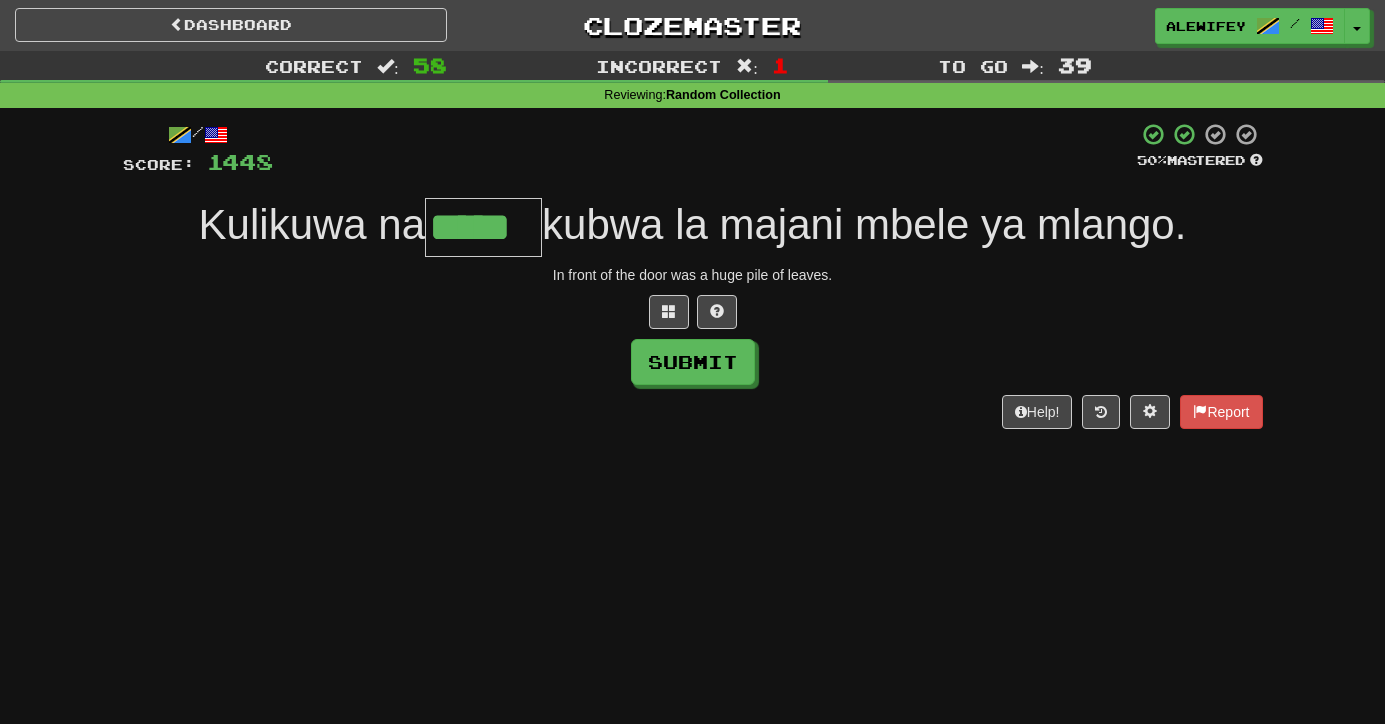 type on "*****" 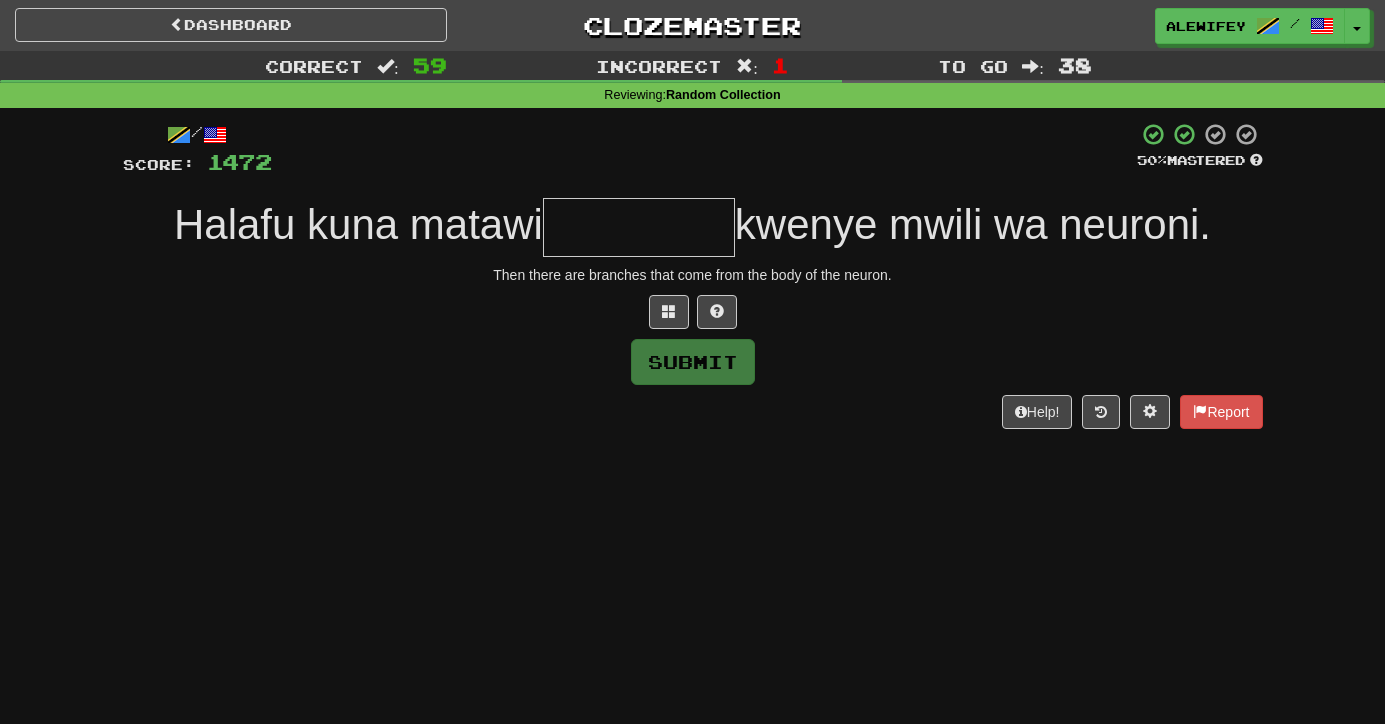 type on "*" 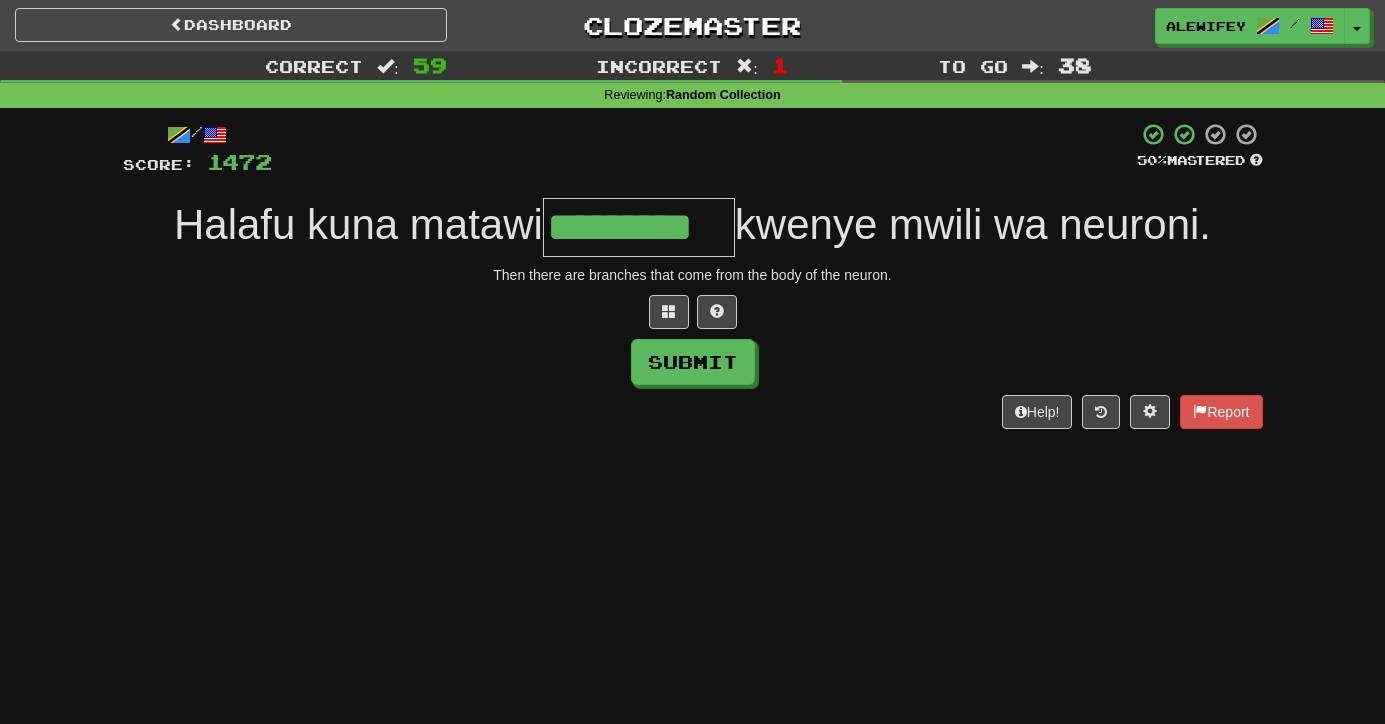 type on "*********" 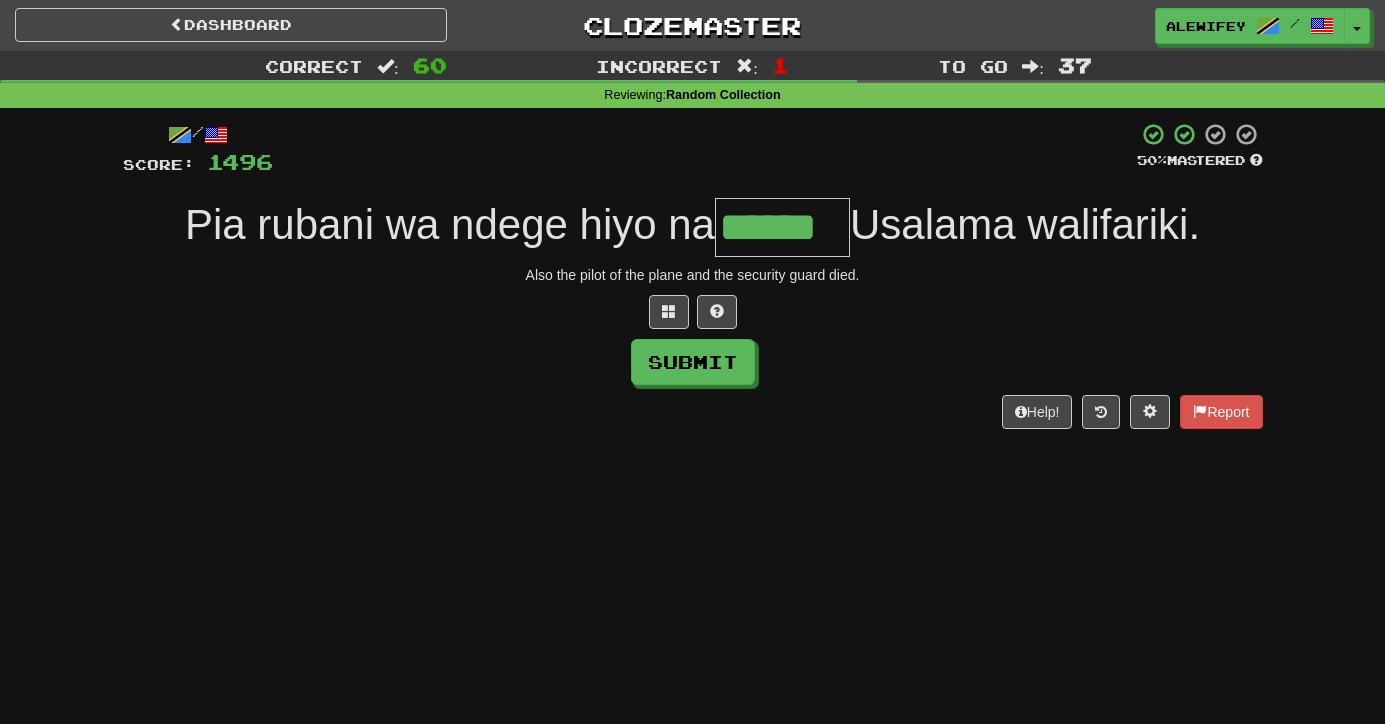 type on "******" 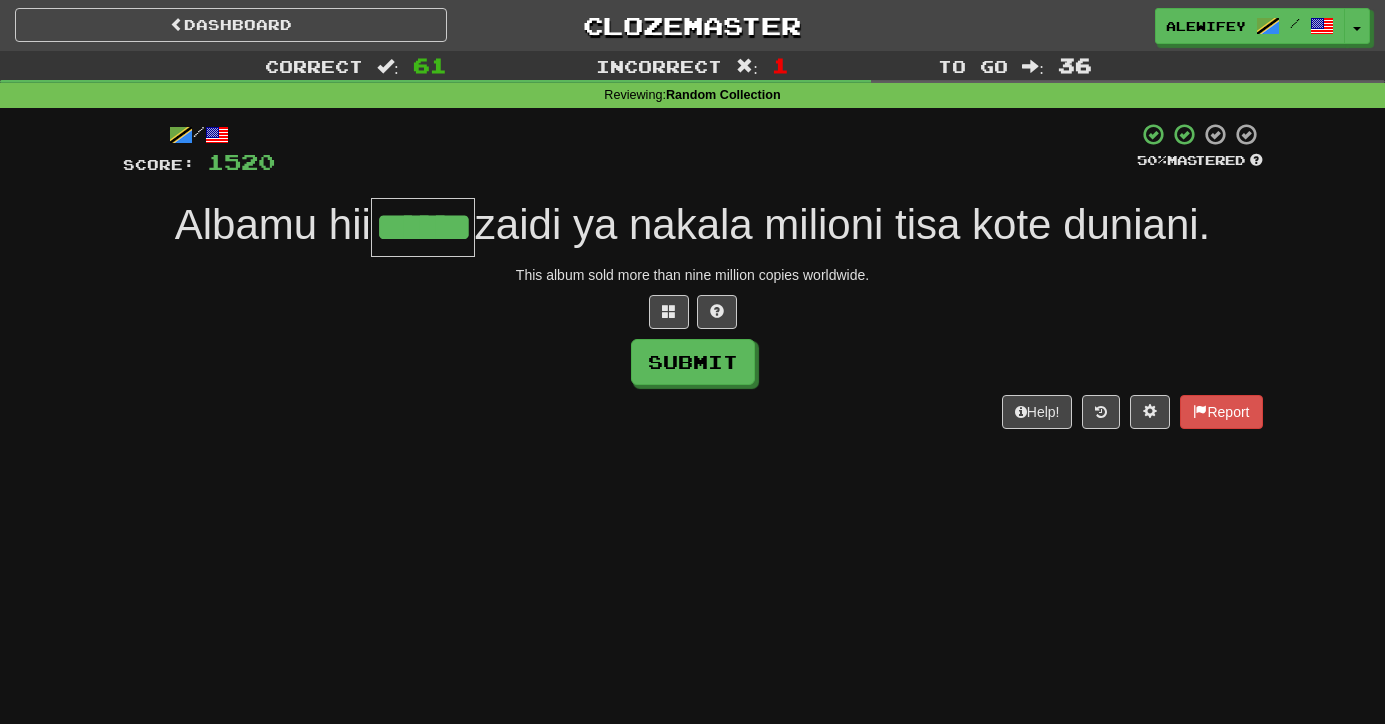 type on "******" 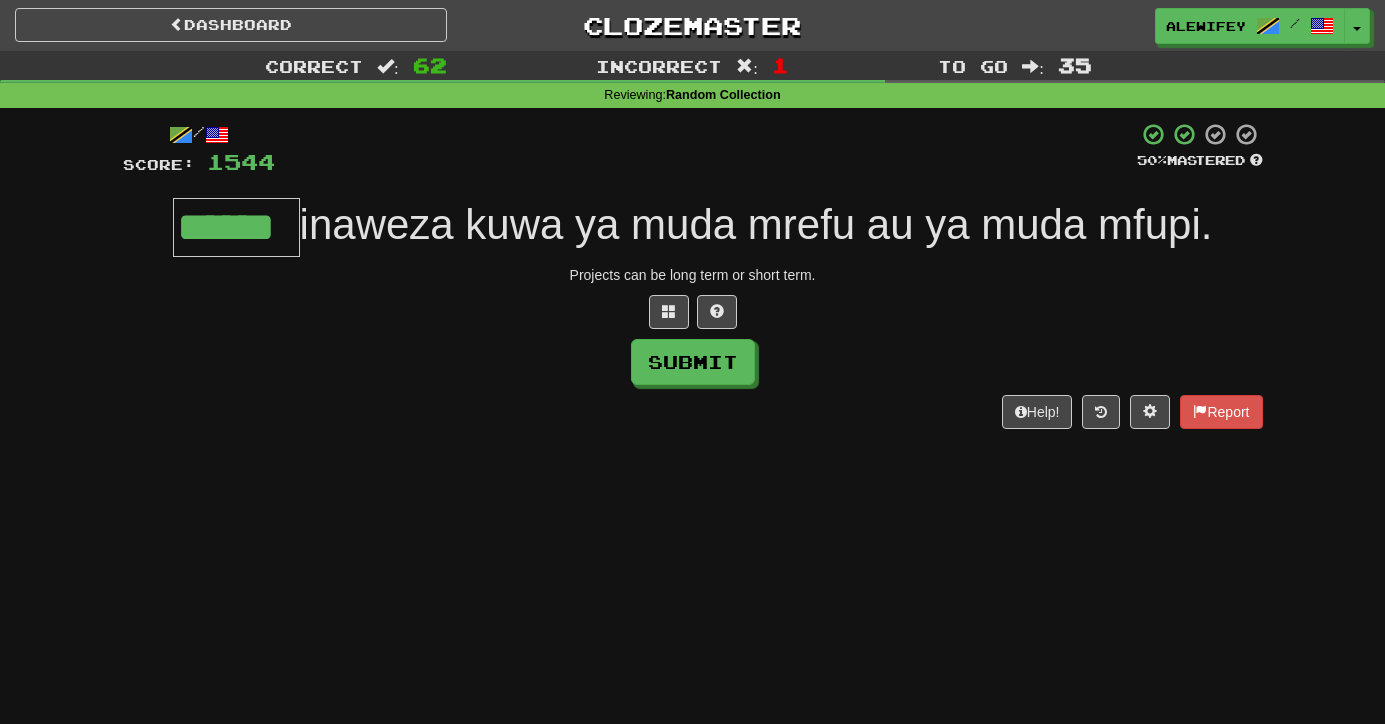 type on "******" 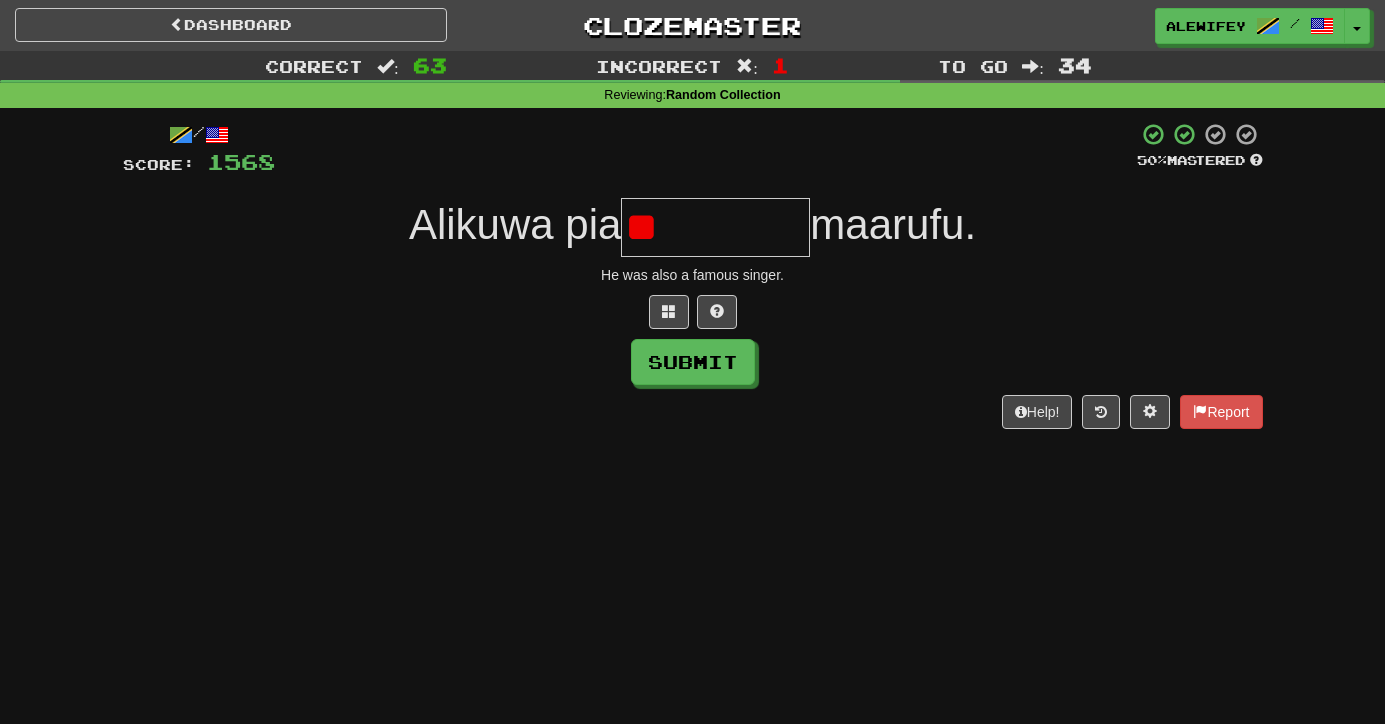 type on "*" 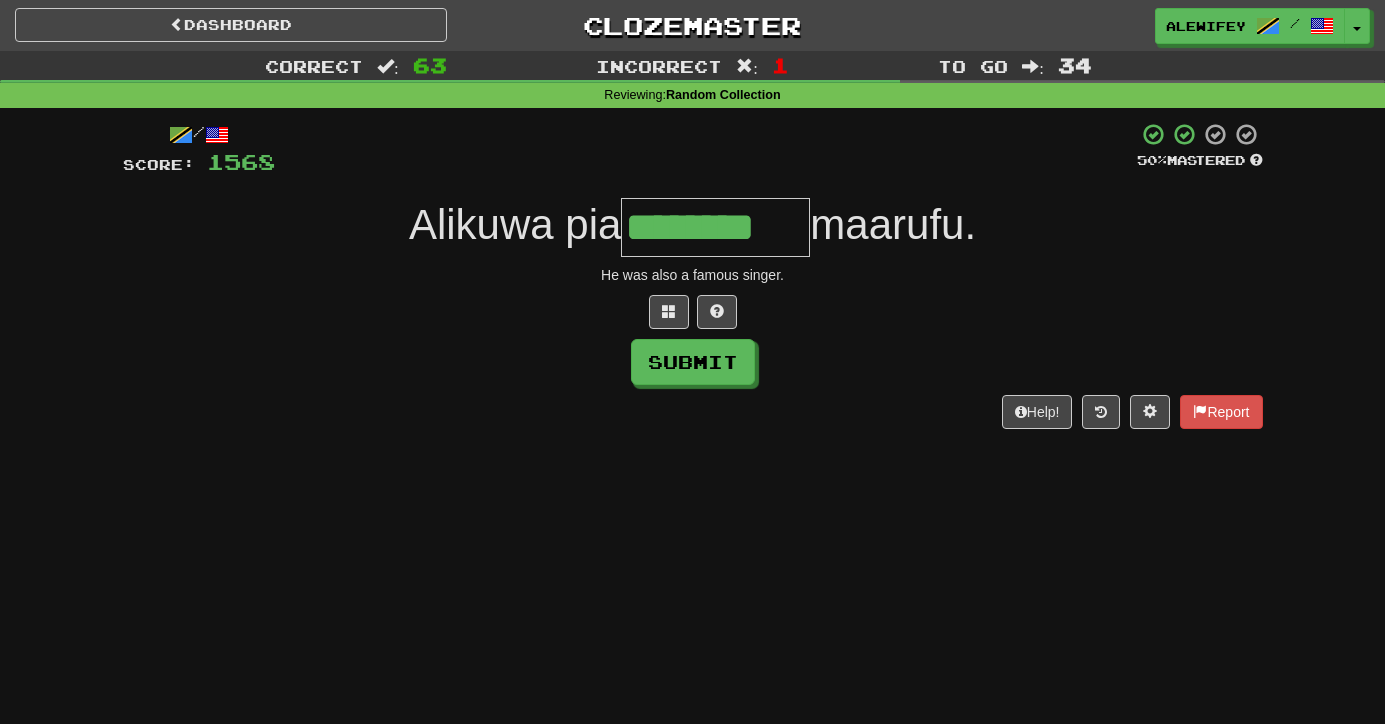 type on "********" 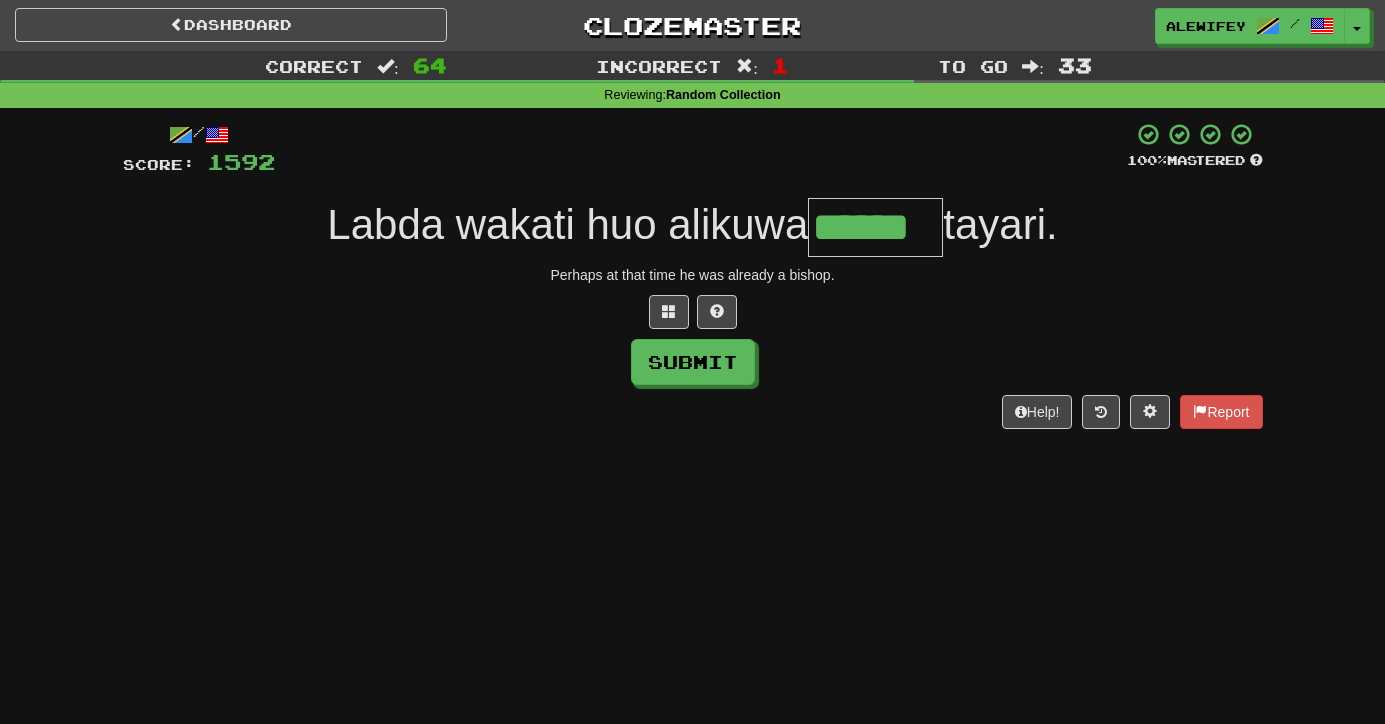 type on "******" 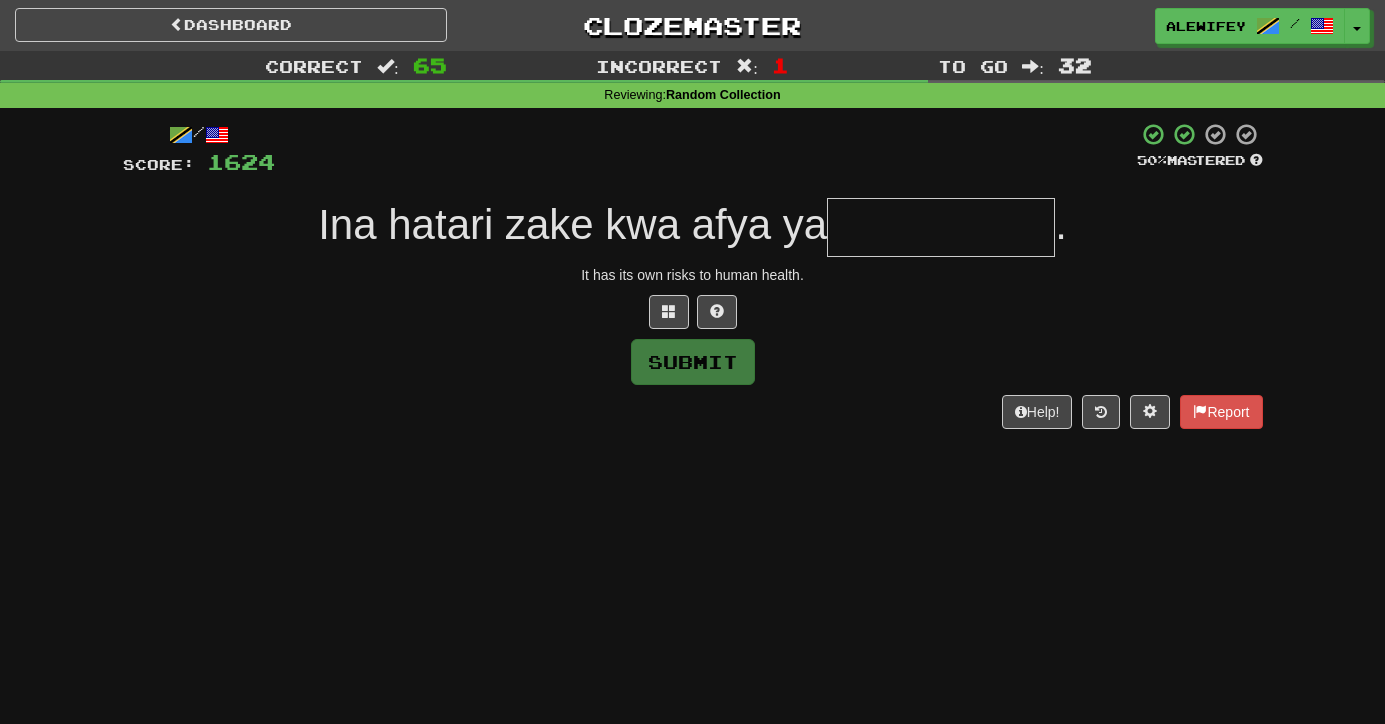 type on "*" 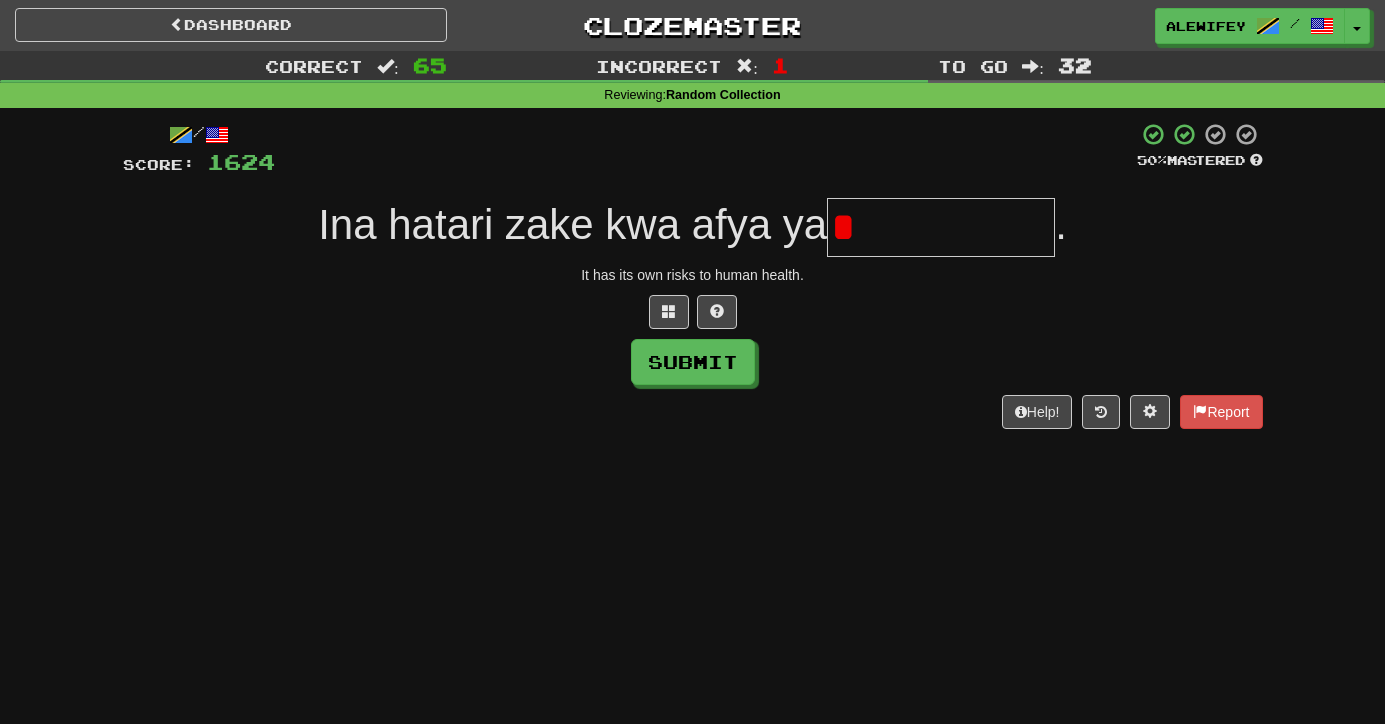 scroll, scrollTop: 0, scrollLeft: 0, axis: both 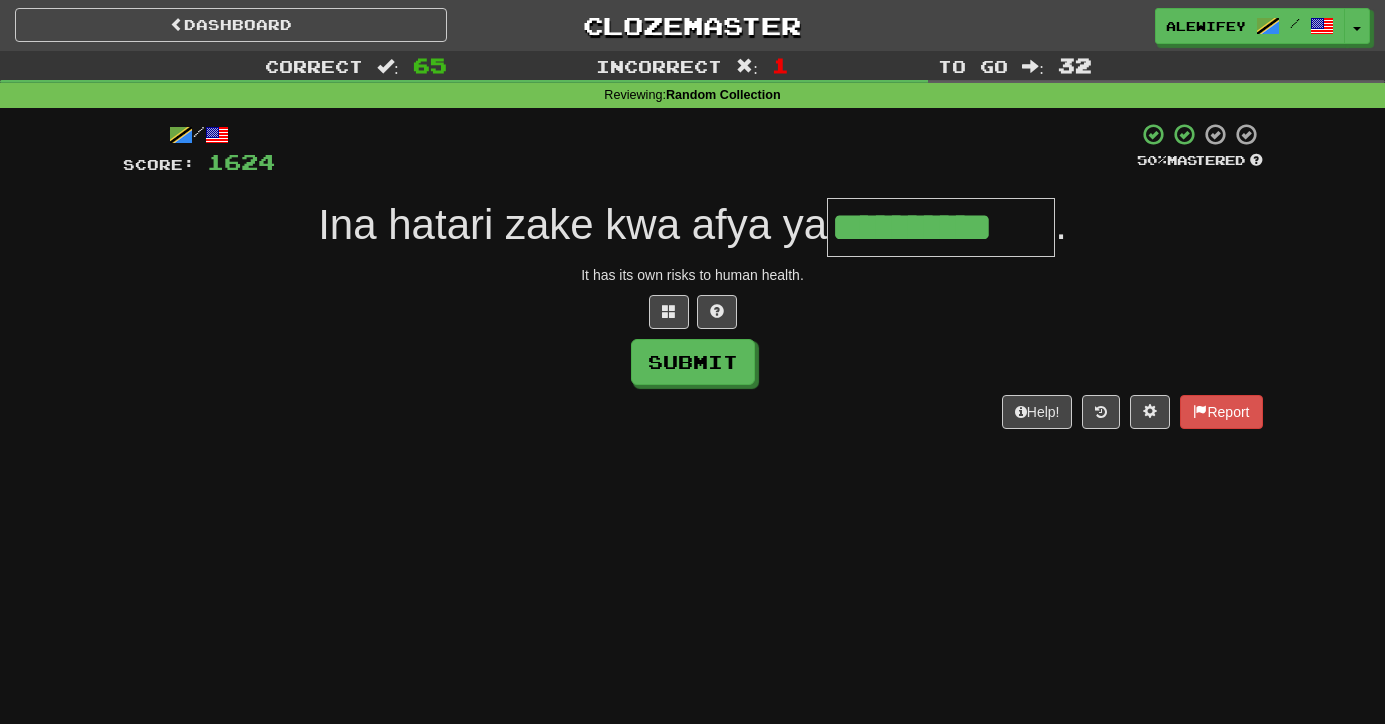 type on "**********" 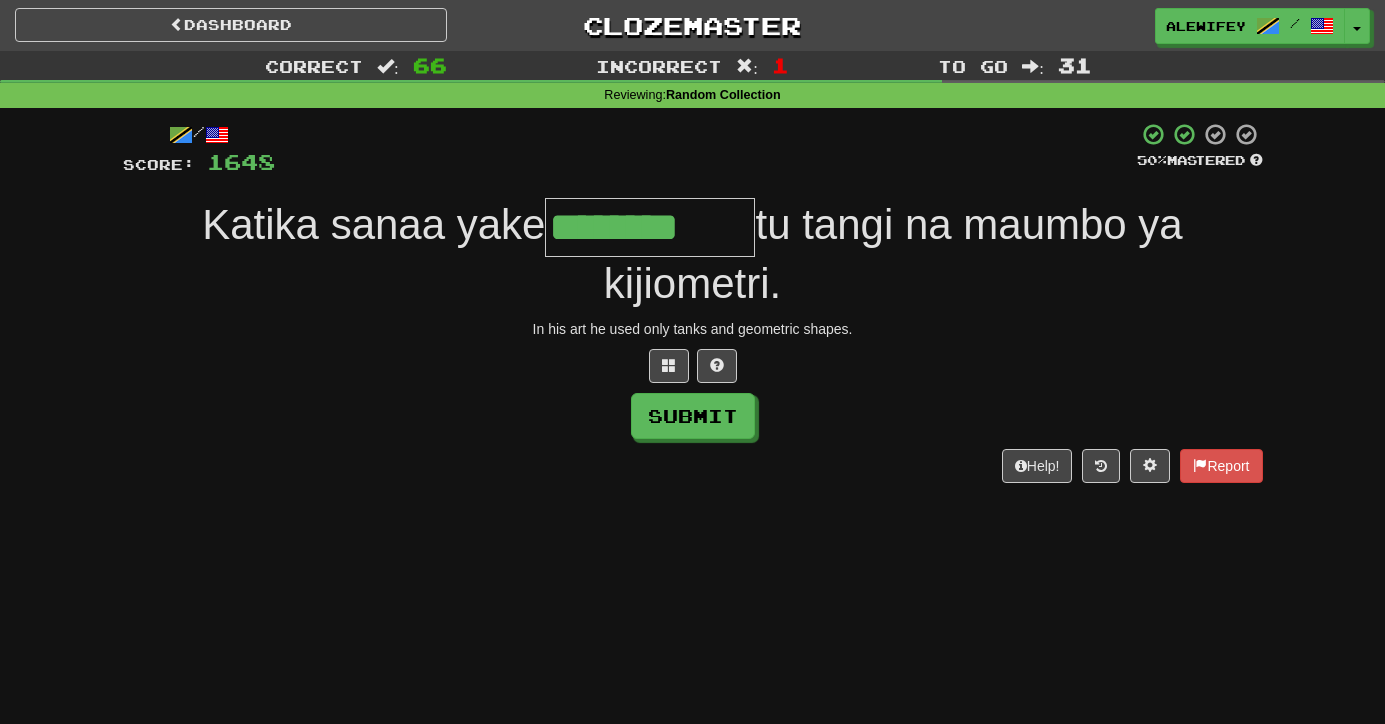 type on "**********" 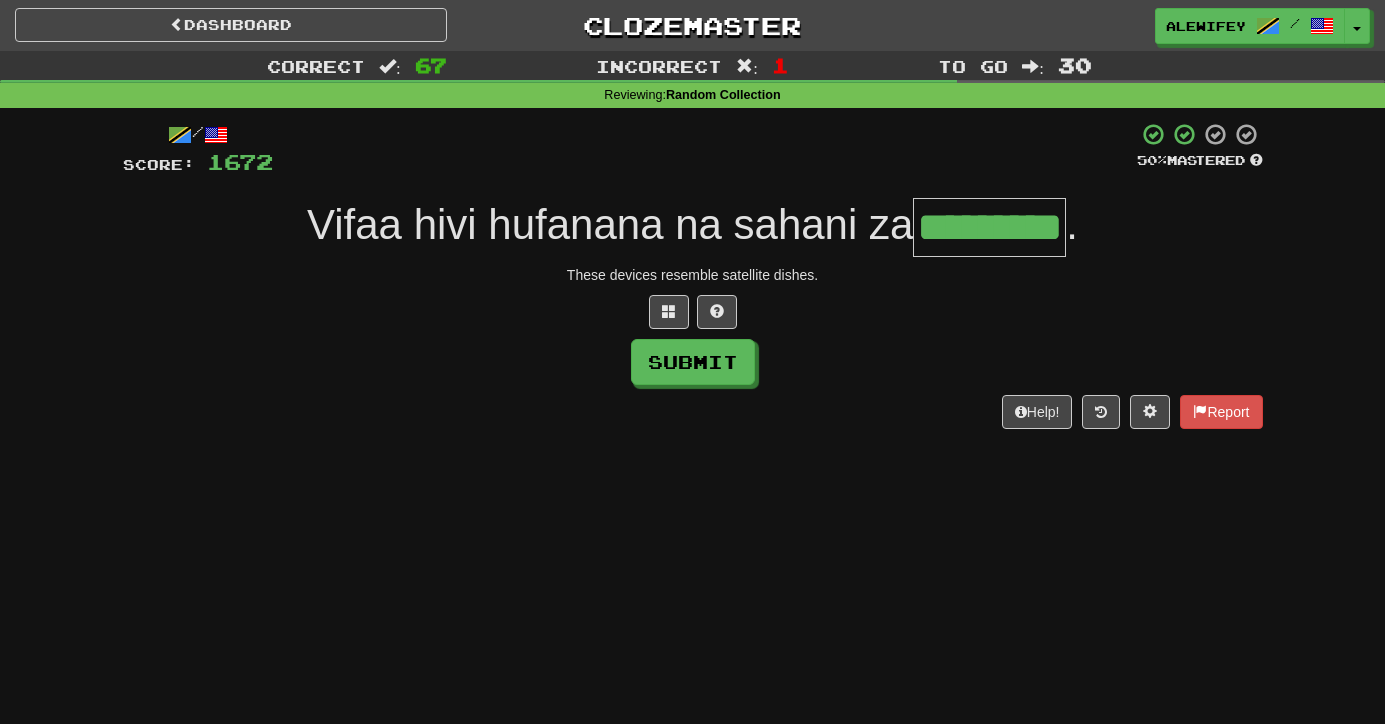 type on "*********" 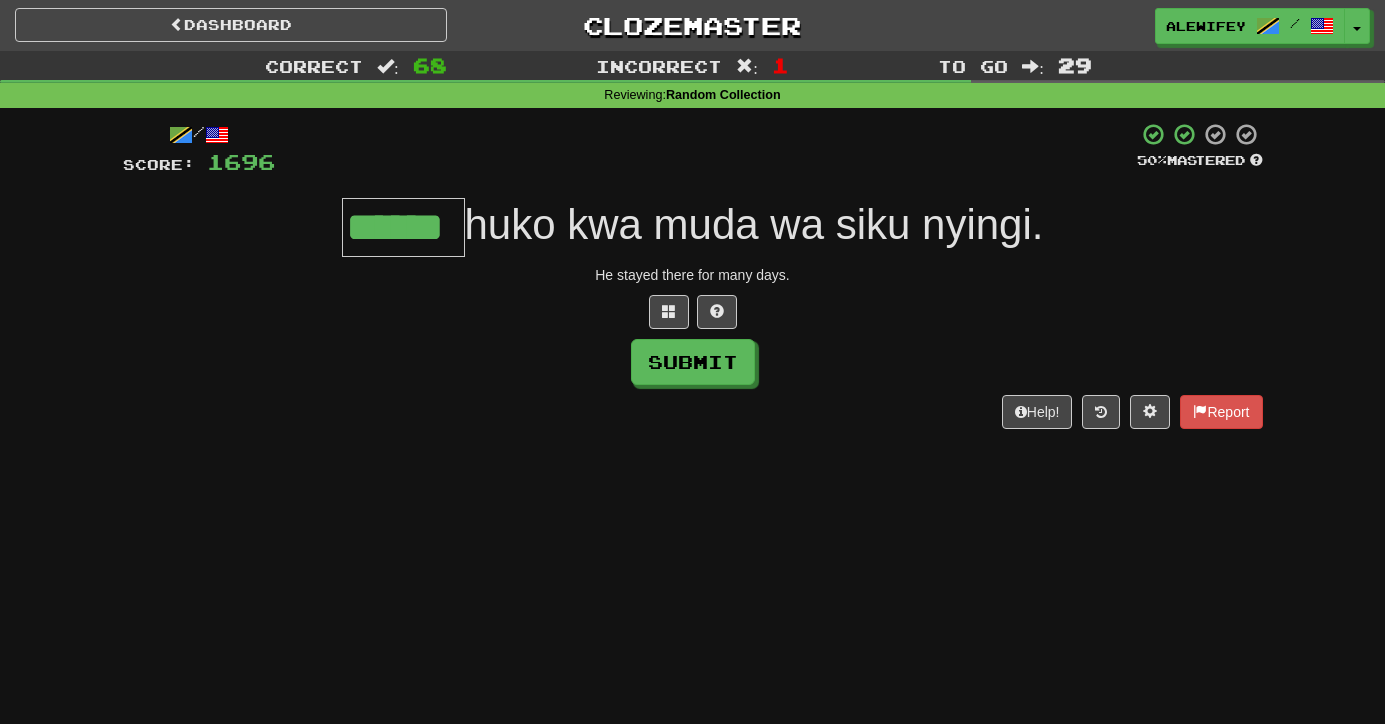 type on "******" 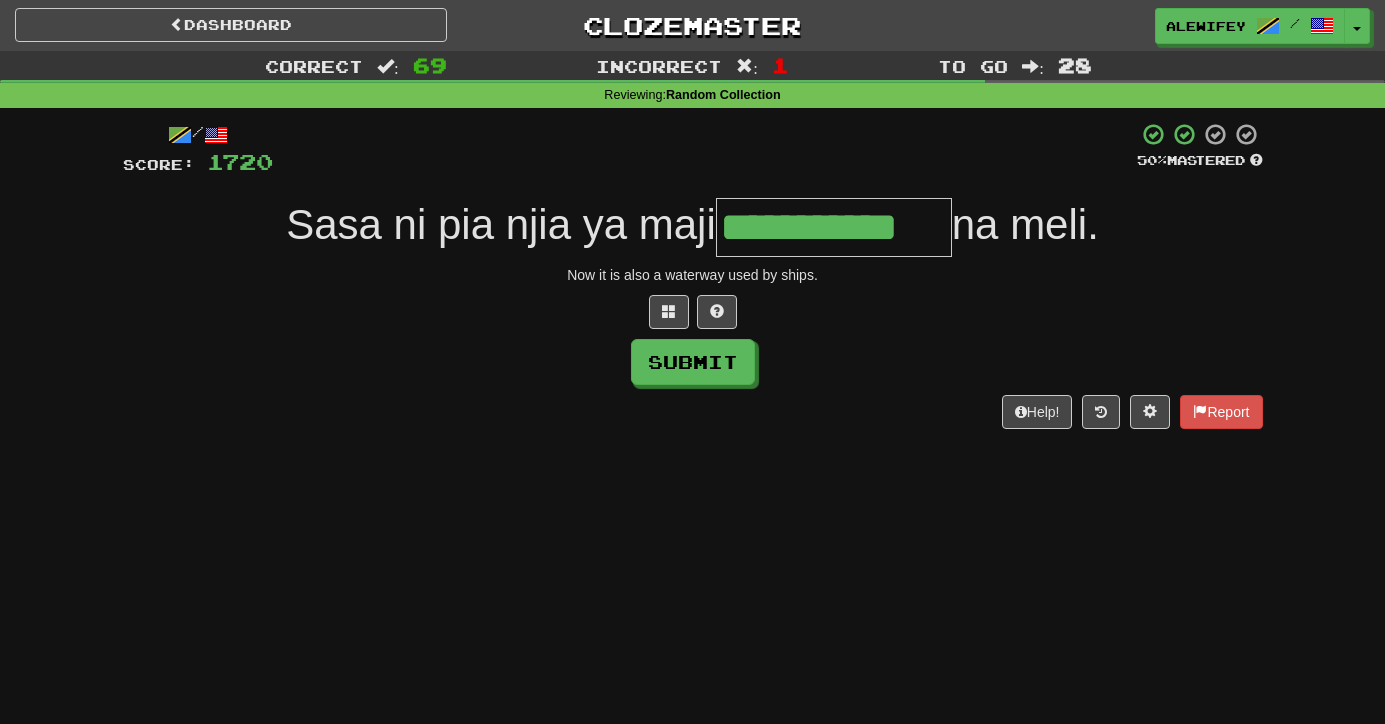 type on "**********" 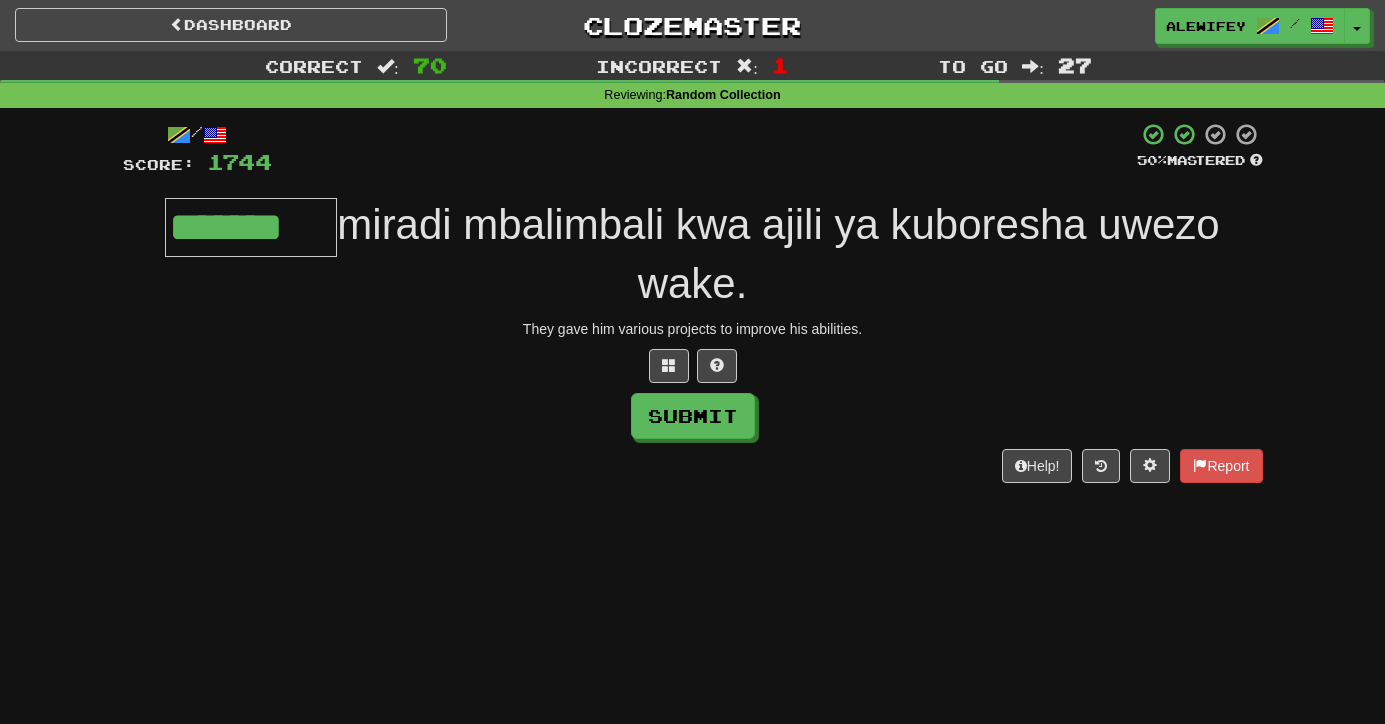 type on "*******" 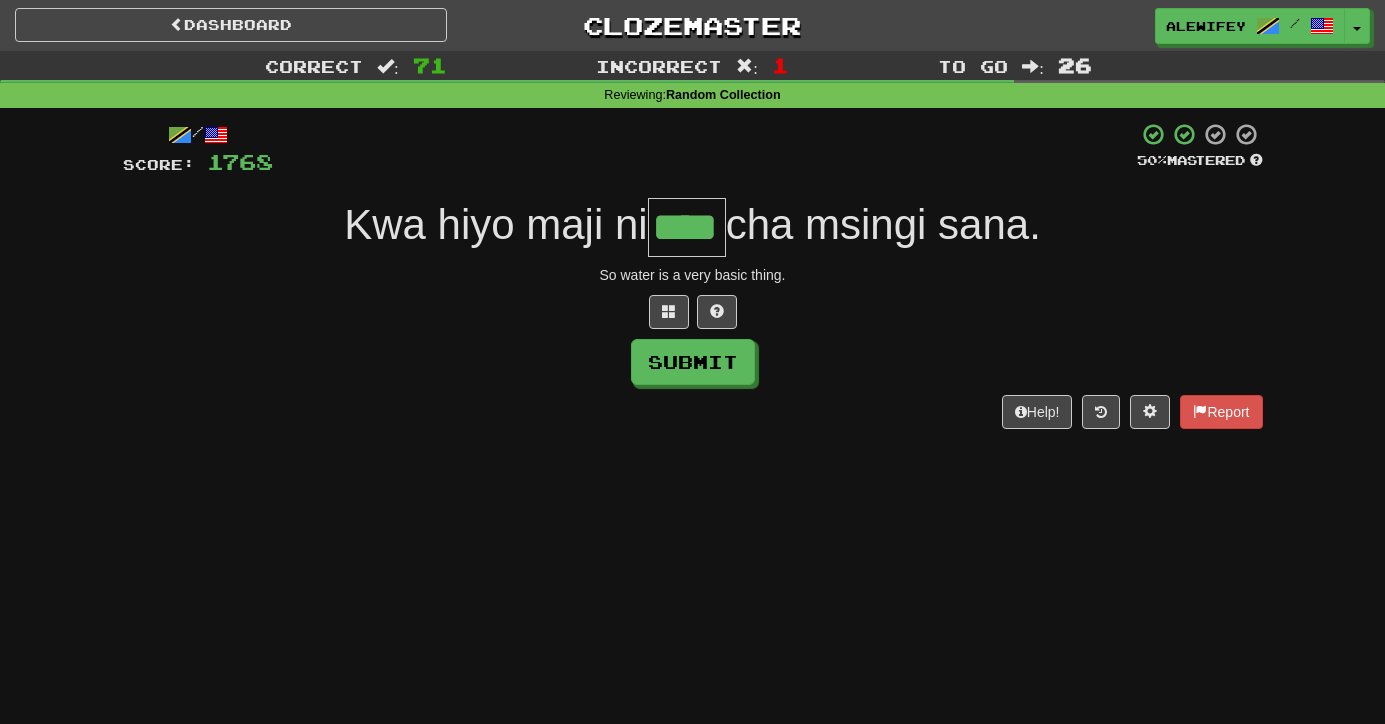 type on "****" 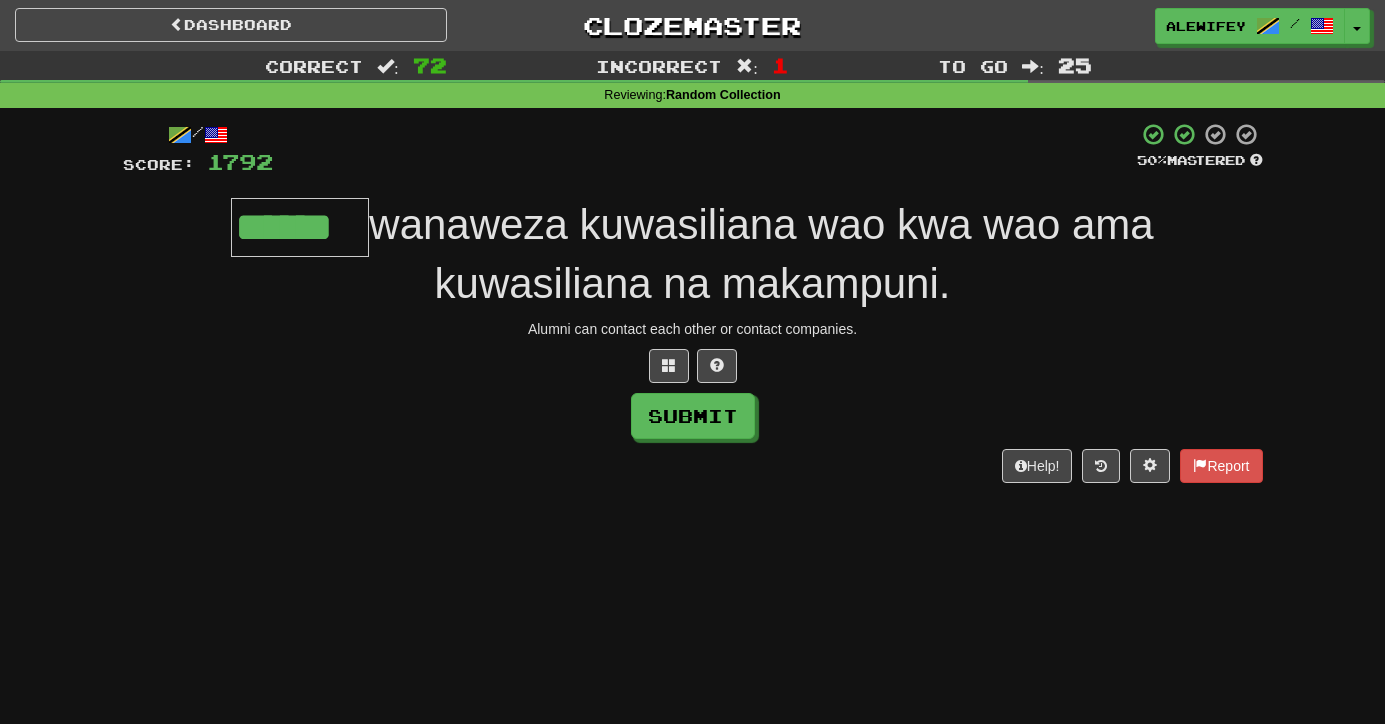 type on "******" 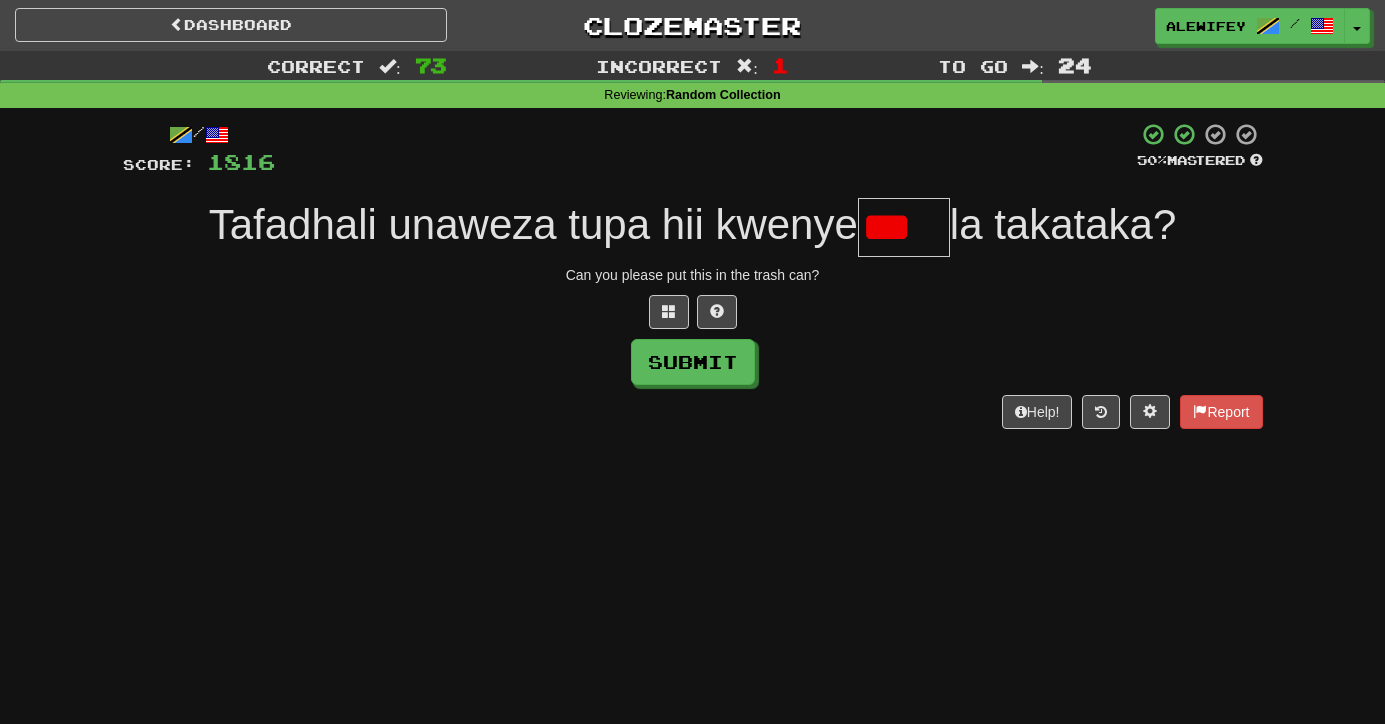 scroll, scrollTop: 0, scrollLeft: 0, axis: both 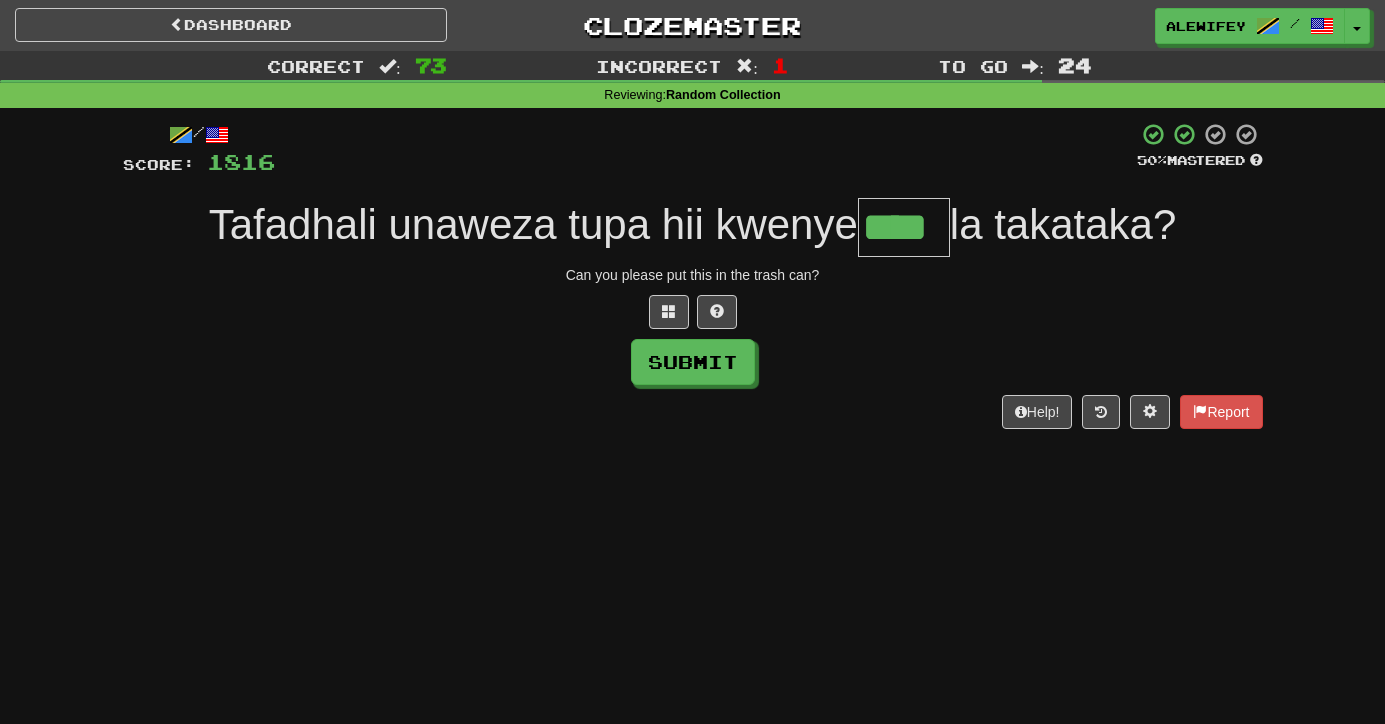 type on "****" 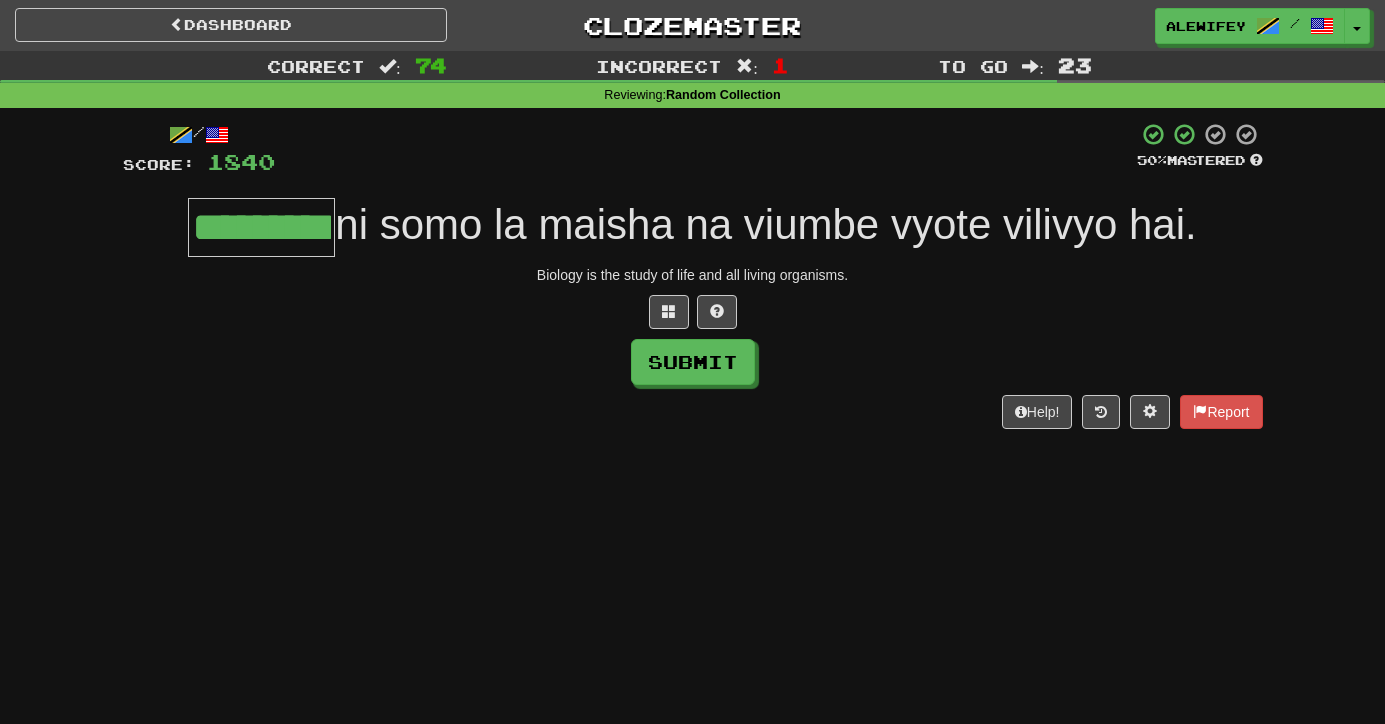 scroll, scrollTop: 0, scrollLeft: 17, axis: horizontal 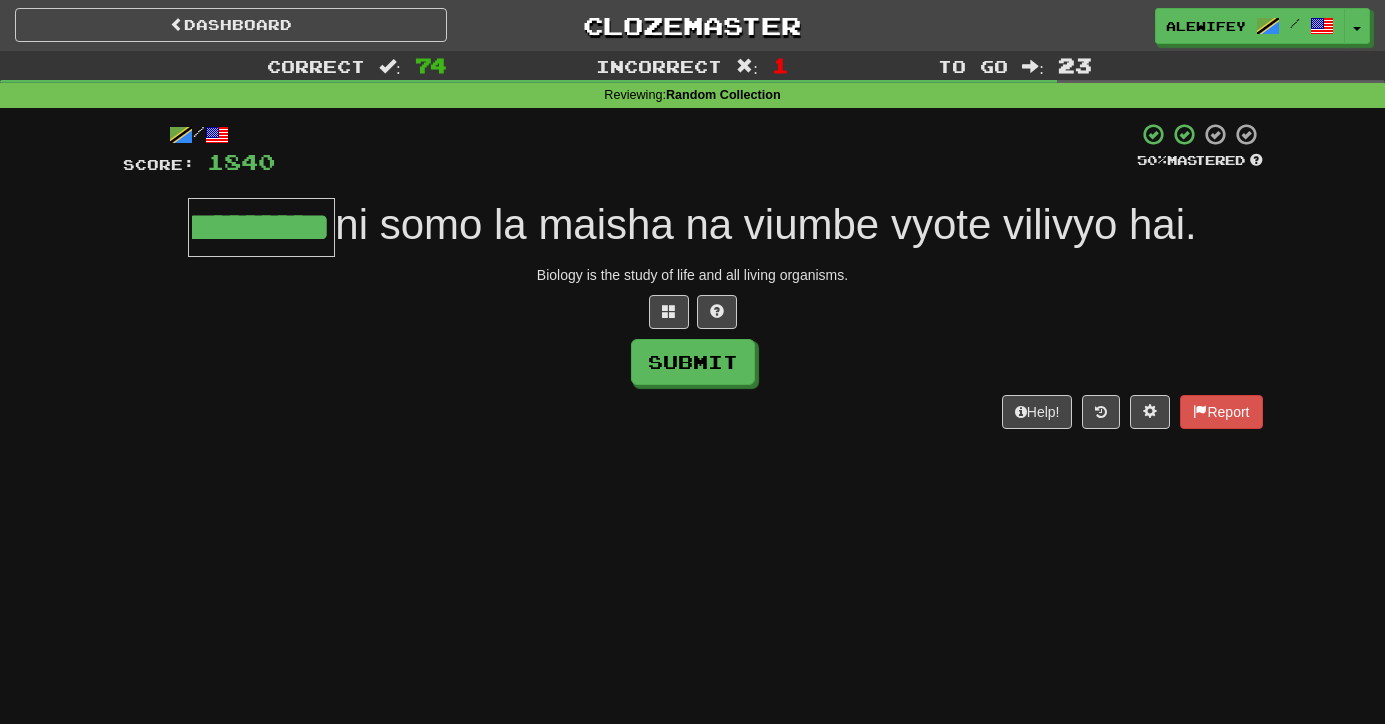 type on "********" 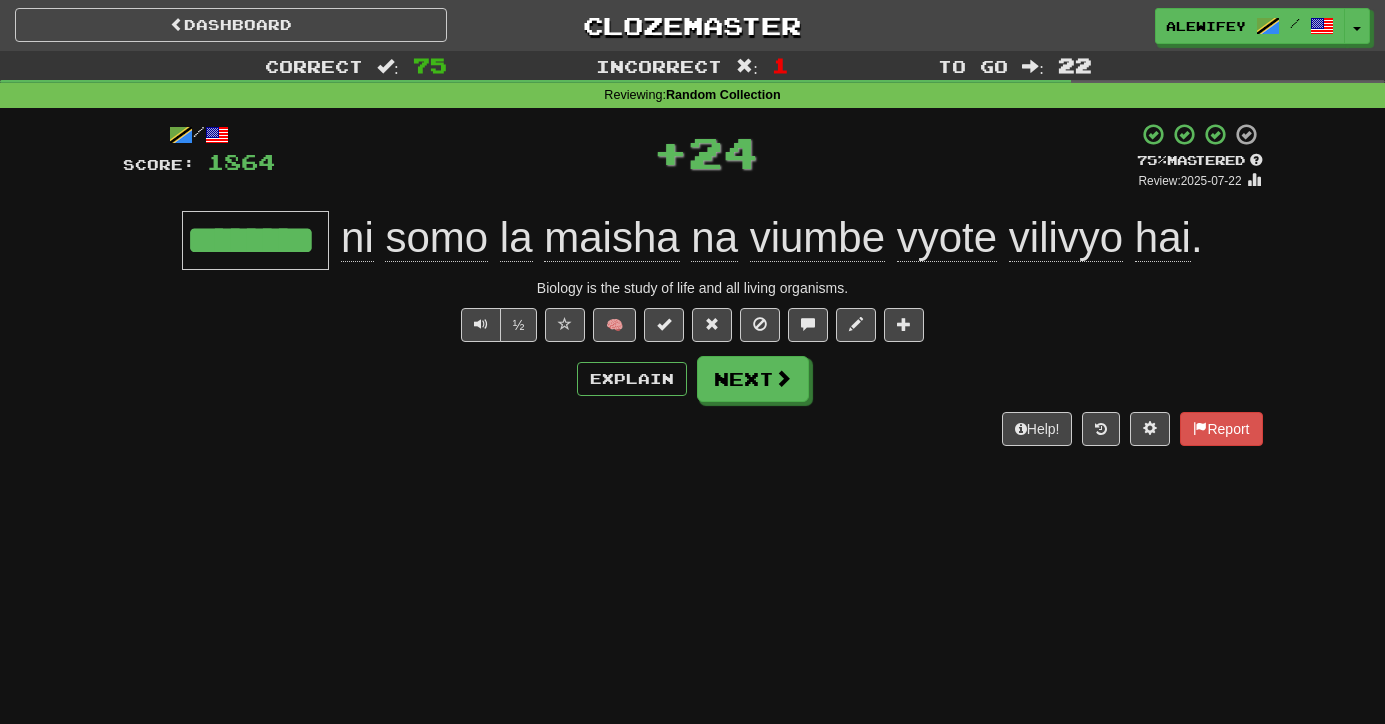 scroll, scrollTop: 0, scrollLeft: 0, axis: both 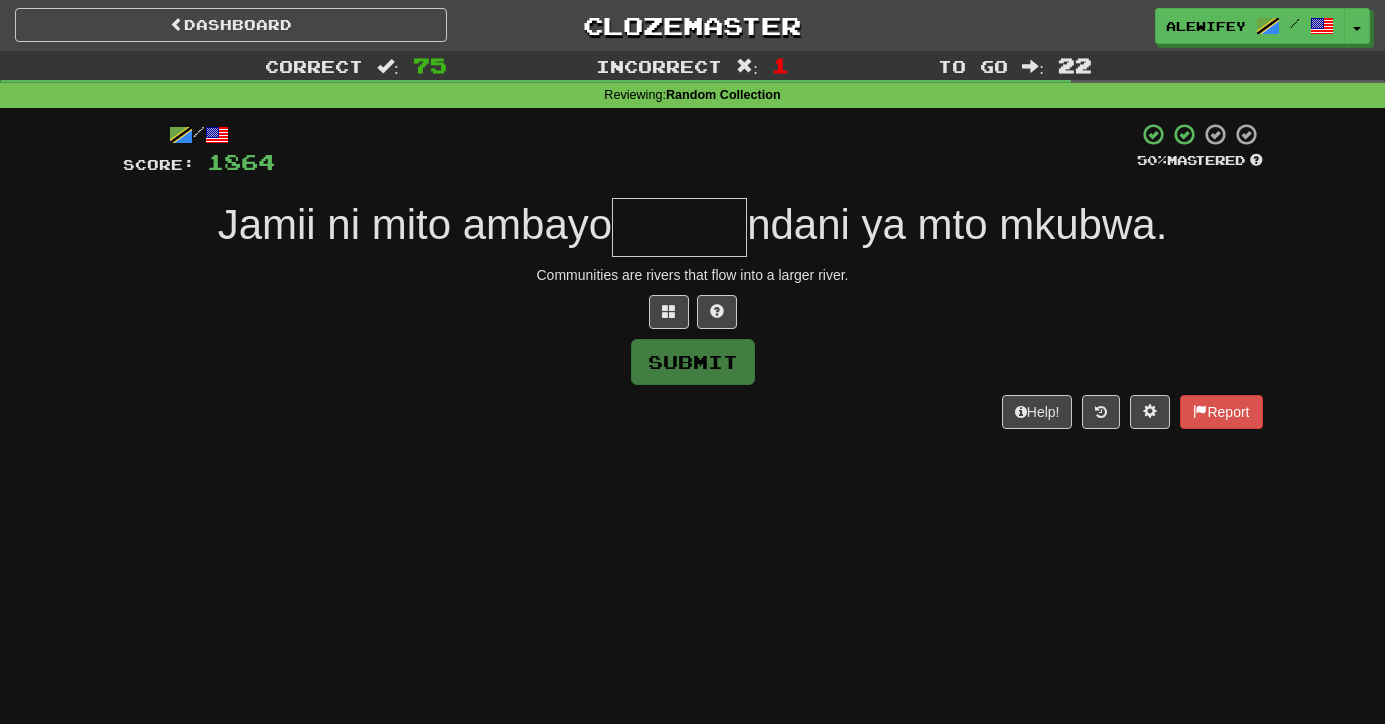 type on "*" 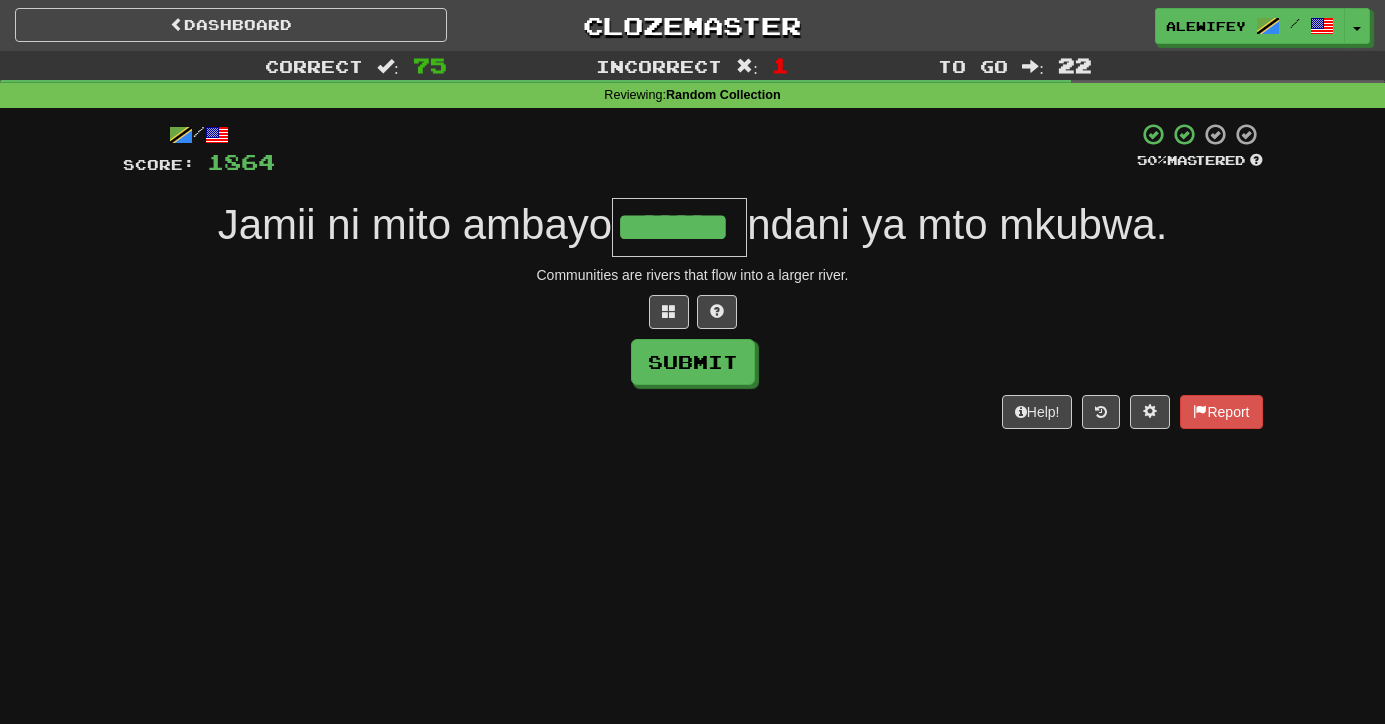 type on "*******" 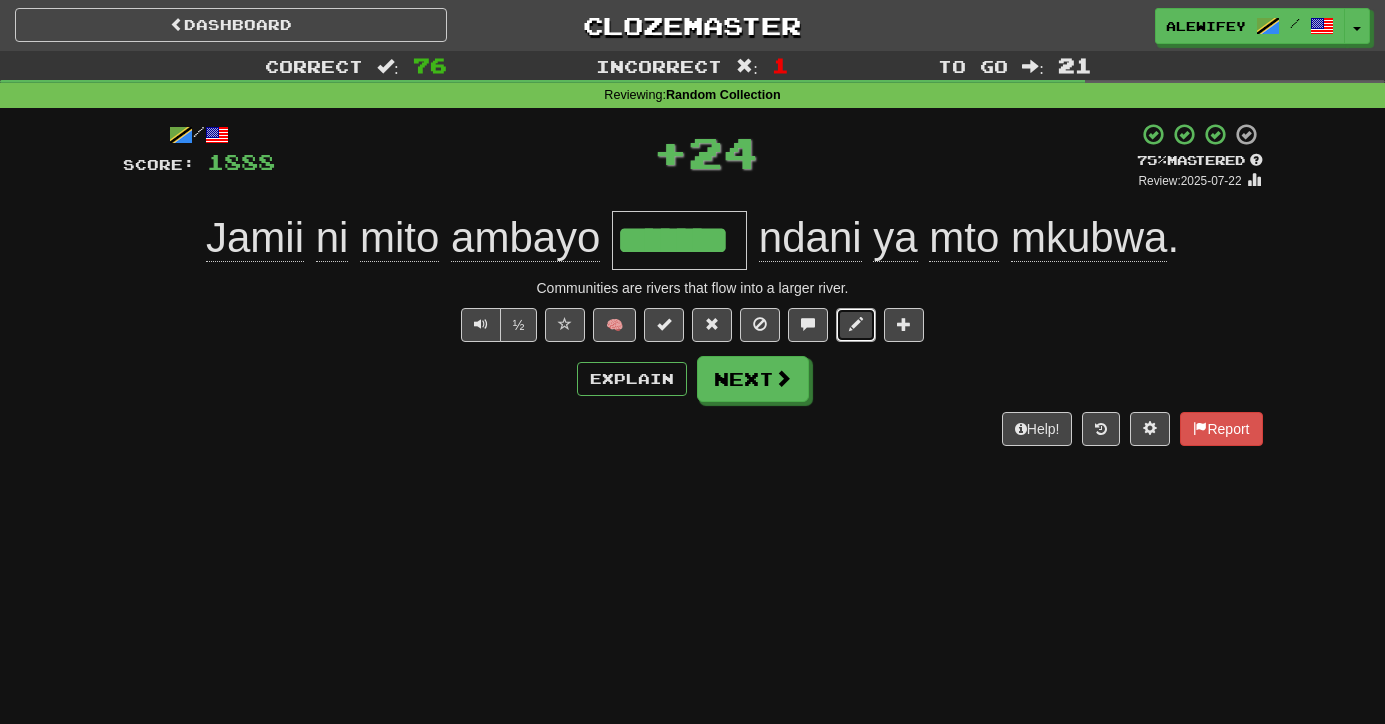 click at bounding box center [856, 325] 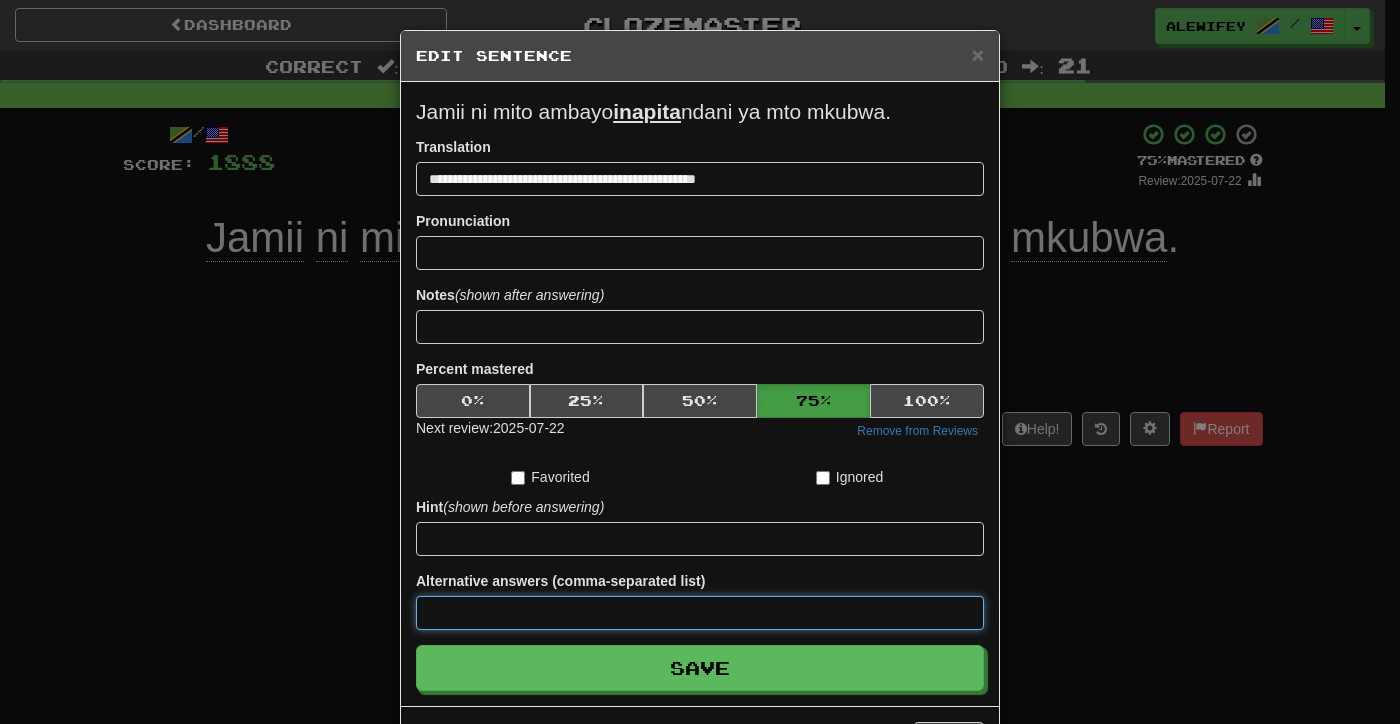 click at bounding box center [700, 613] 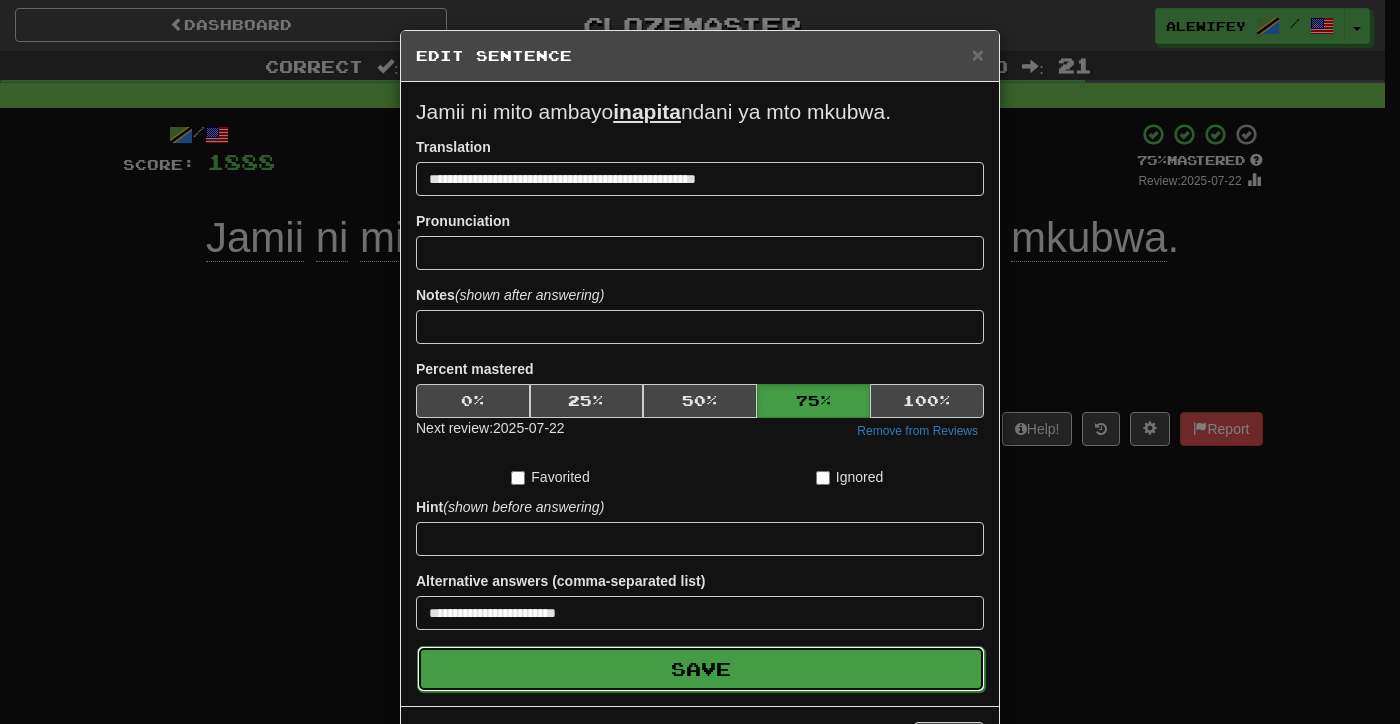 click on "Save" at bounding box center [701, 669] 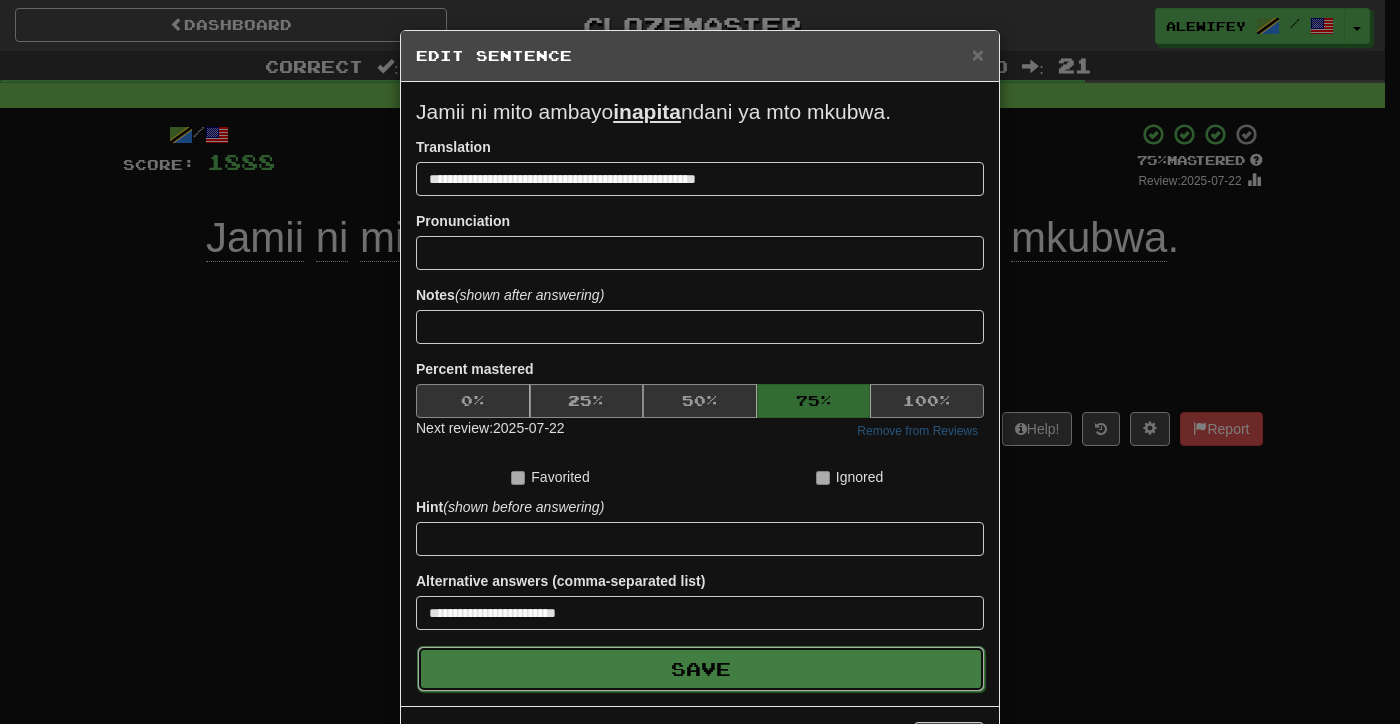 type on "**********" 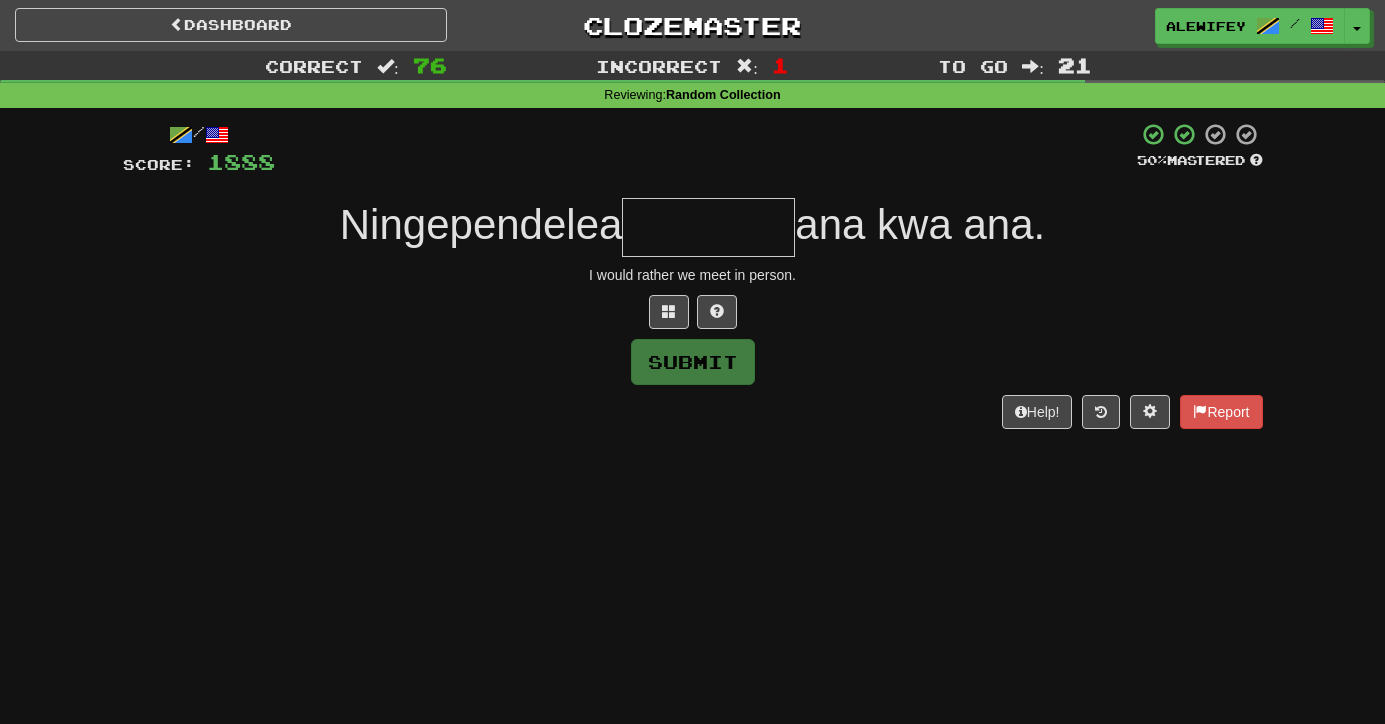 type on "*" 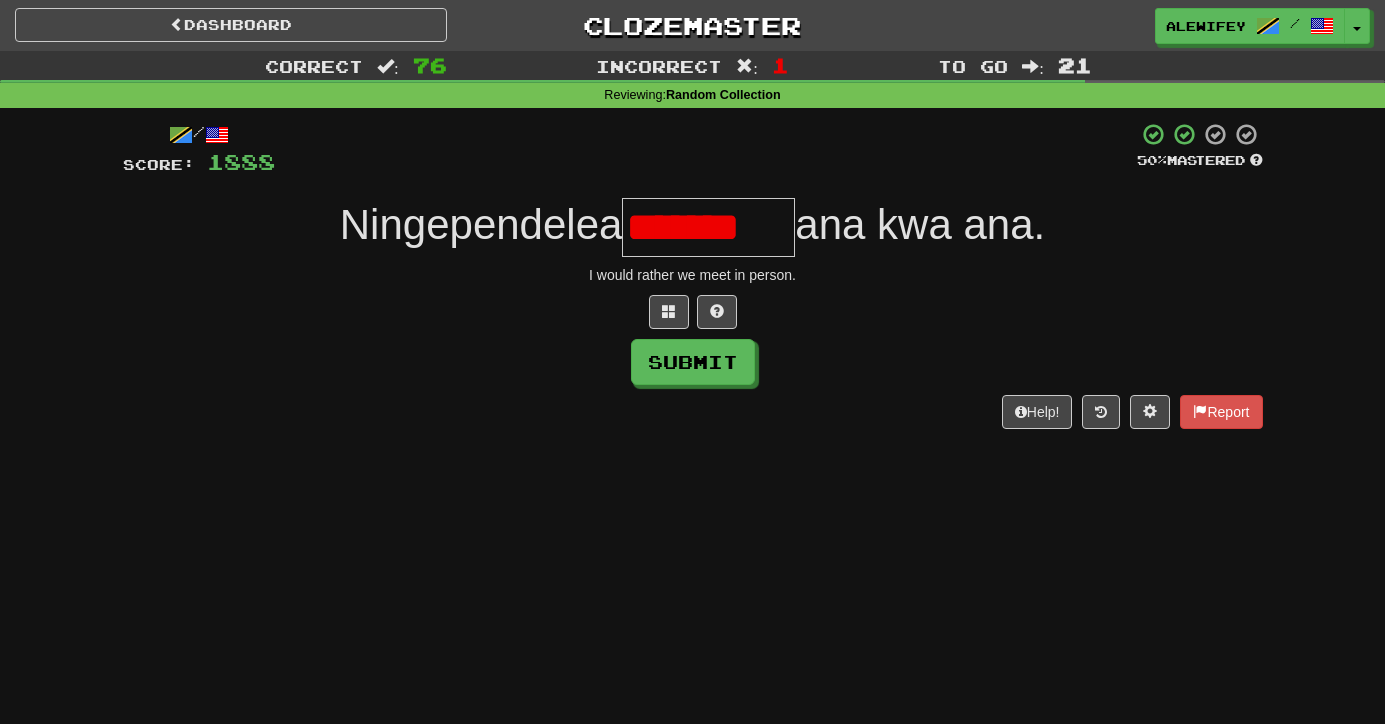 scroll, scrollTop: 0, scrollLeft: 0, axis: both 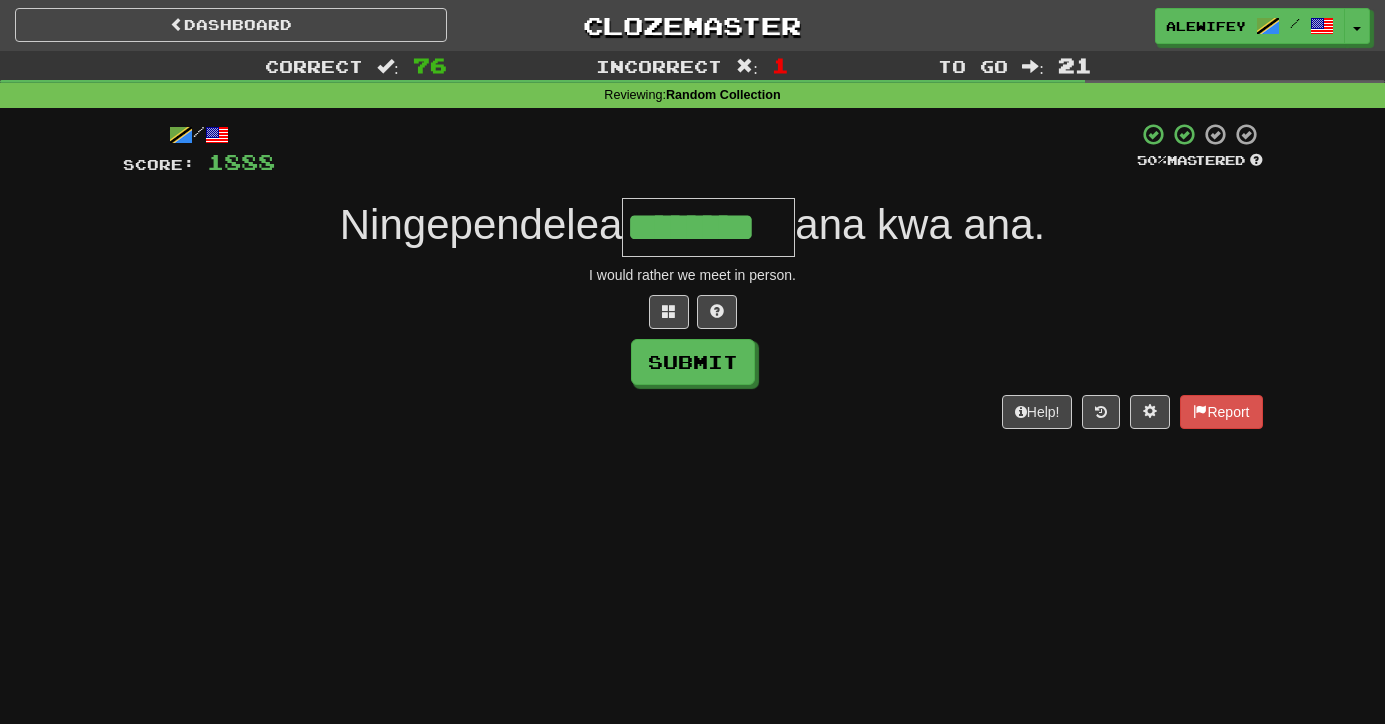 type on "********" 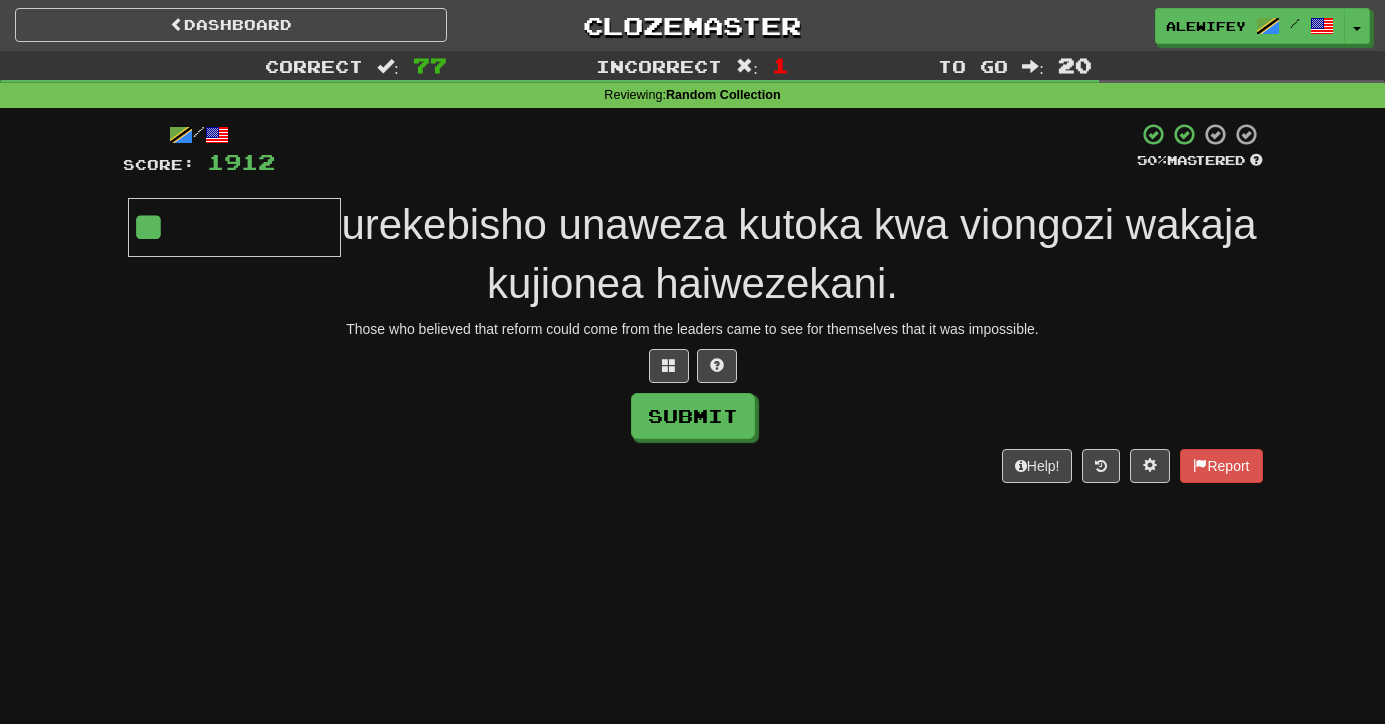 type on "*" 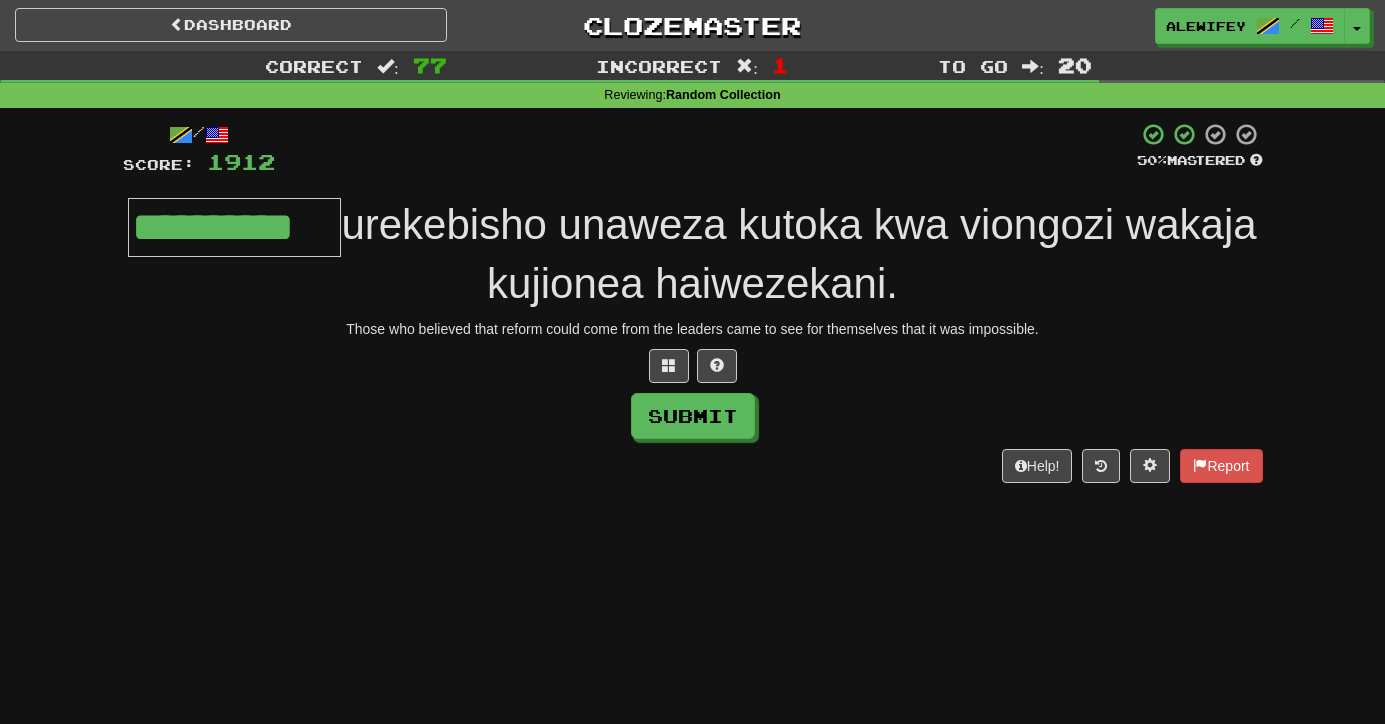 type on "**********" 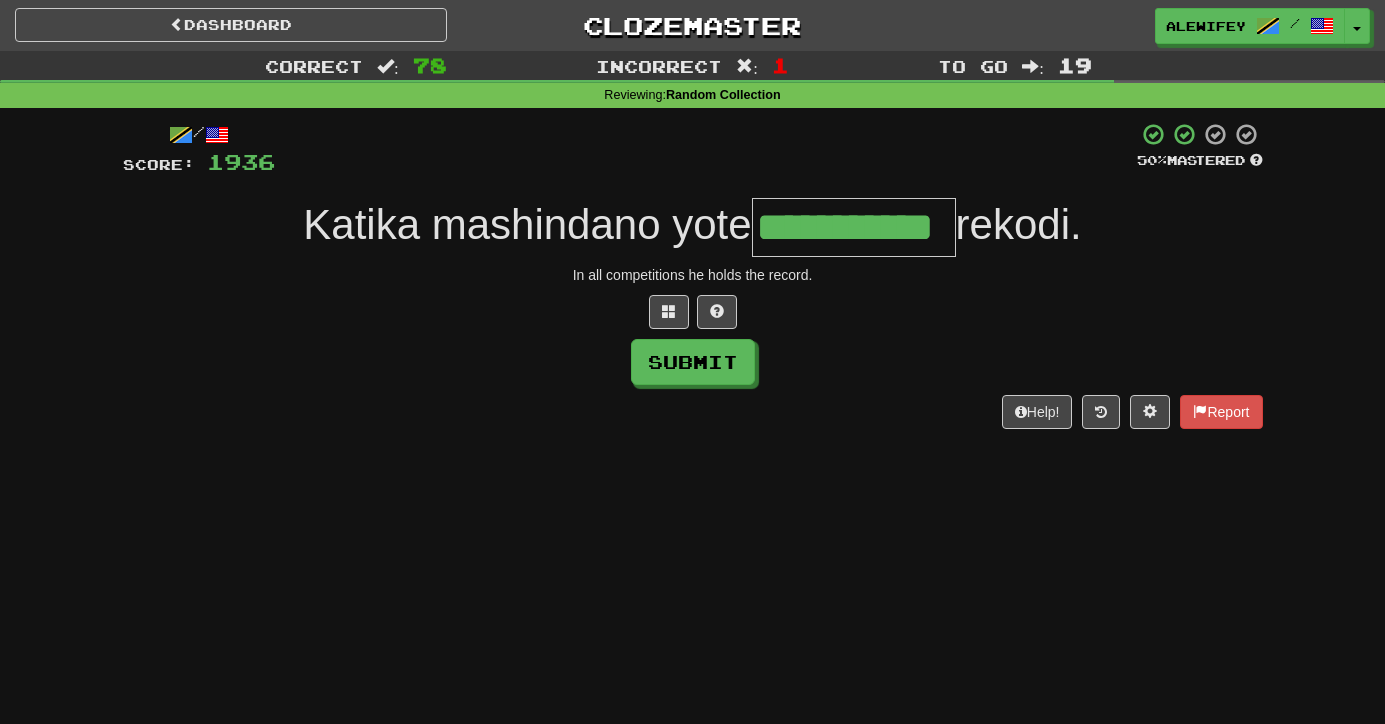 type on "**********" 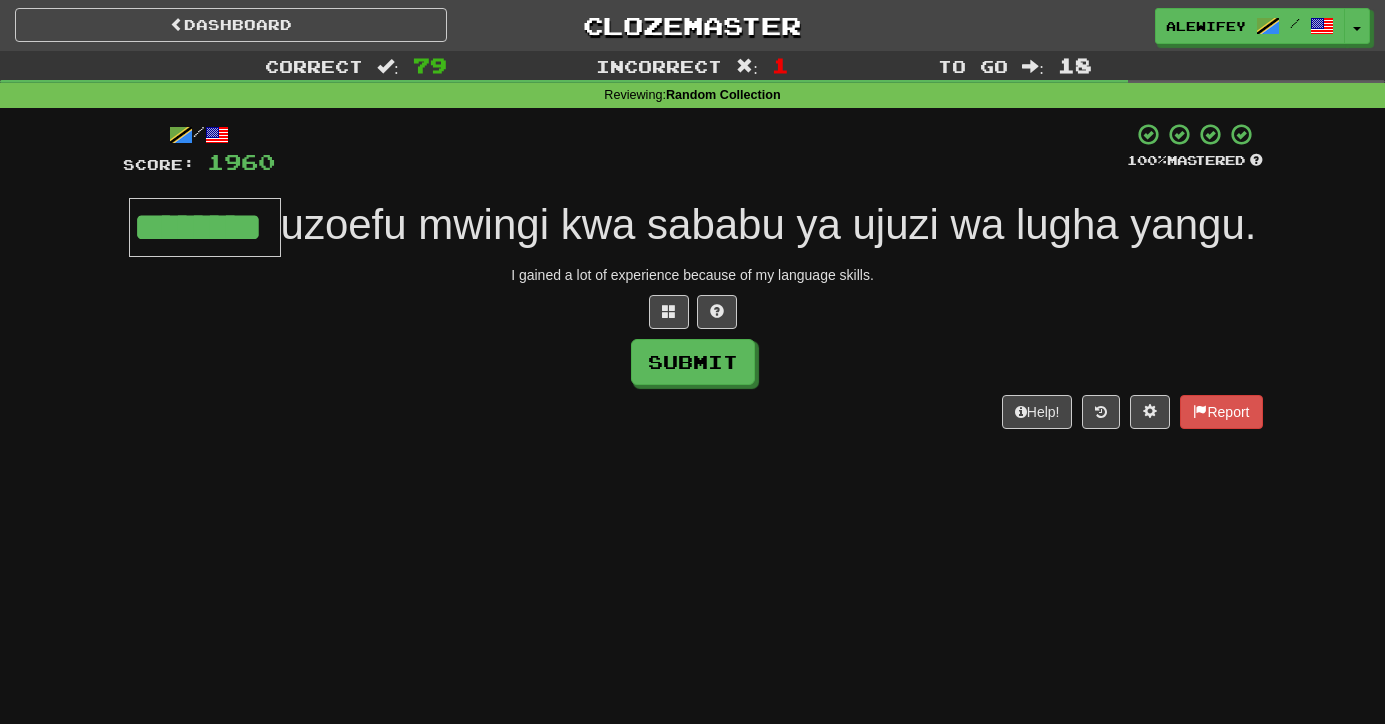 type on "********" 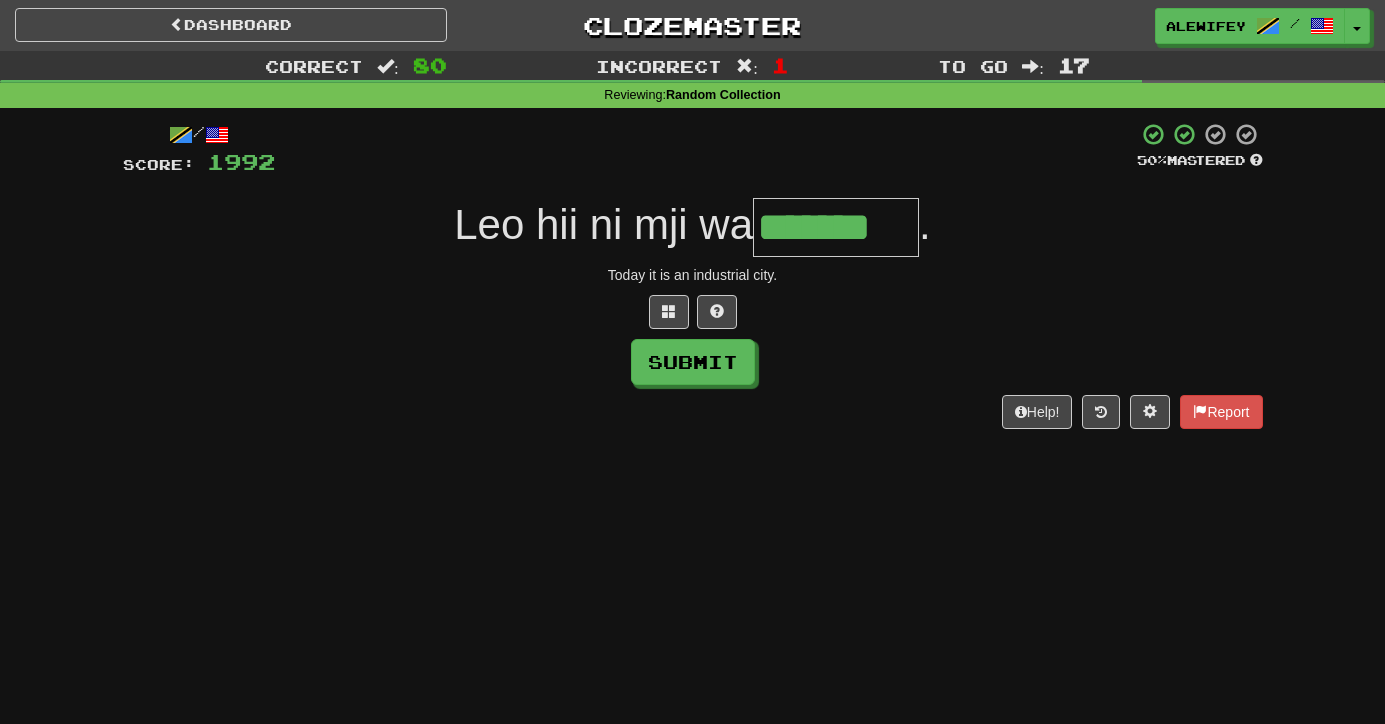 type on "*******" 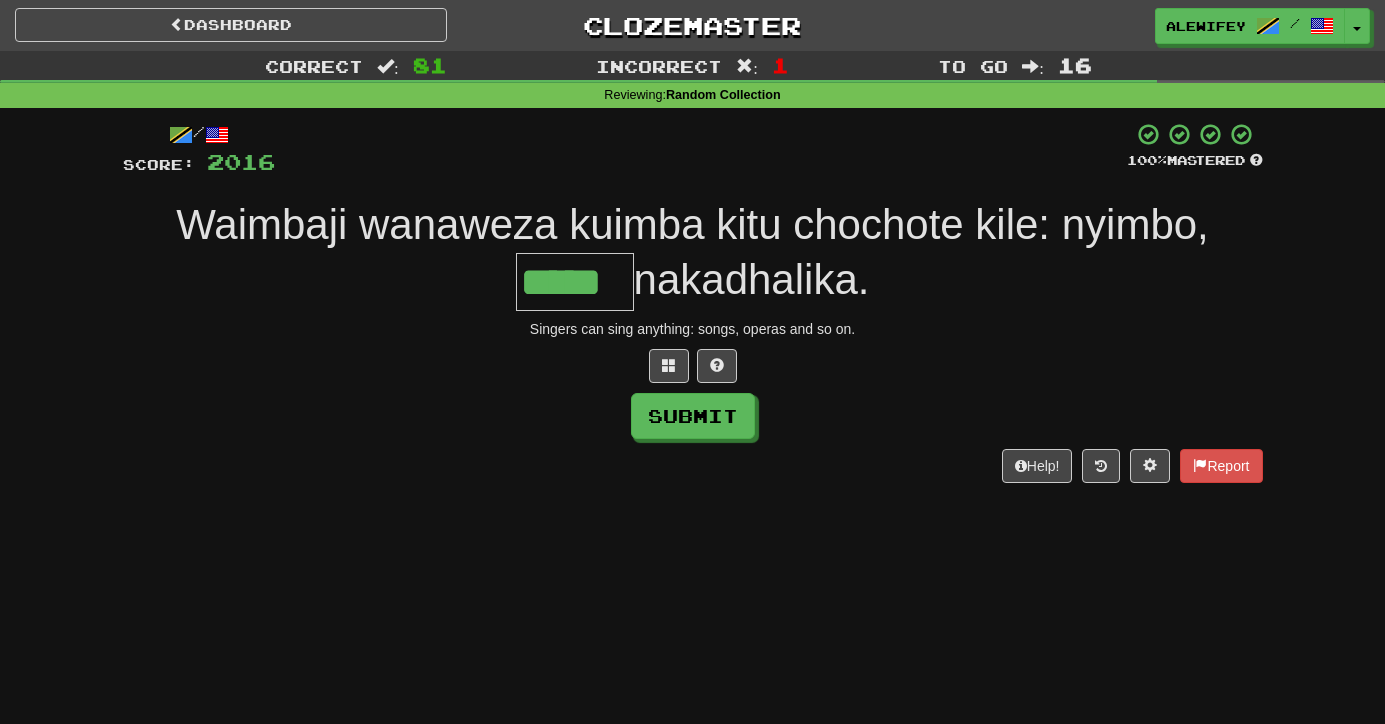 type on "*****" 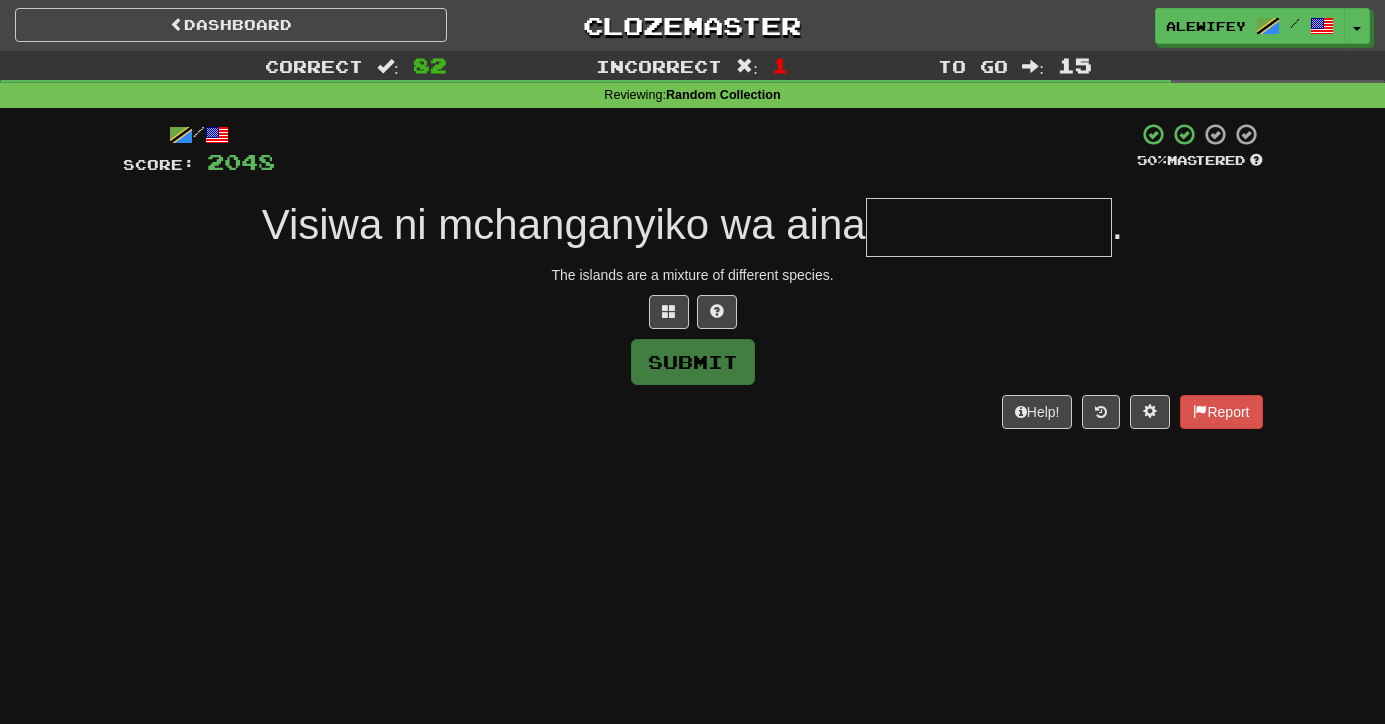 type on "*" 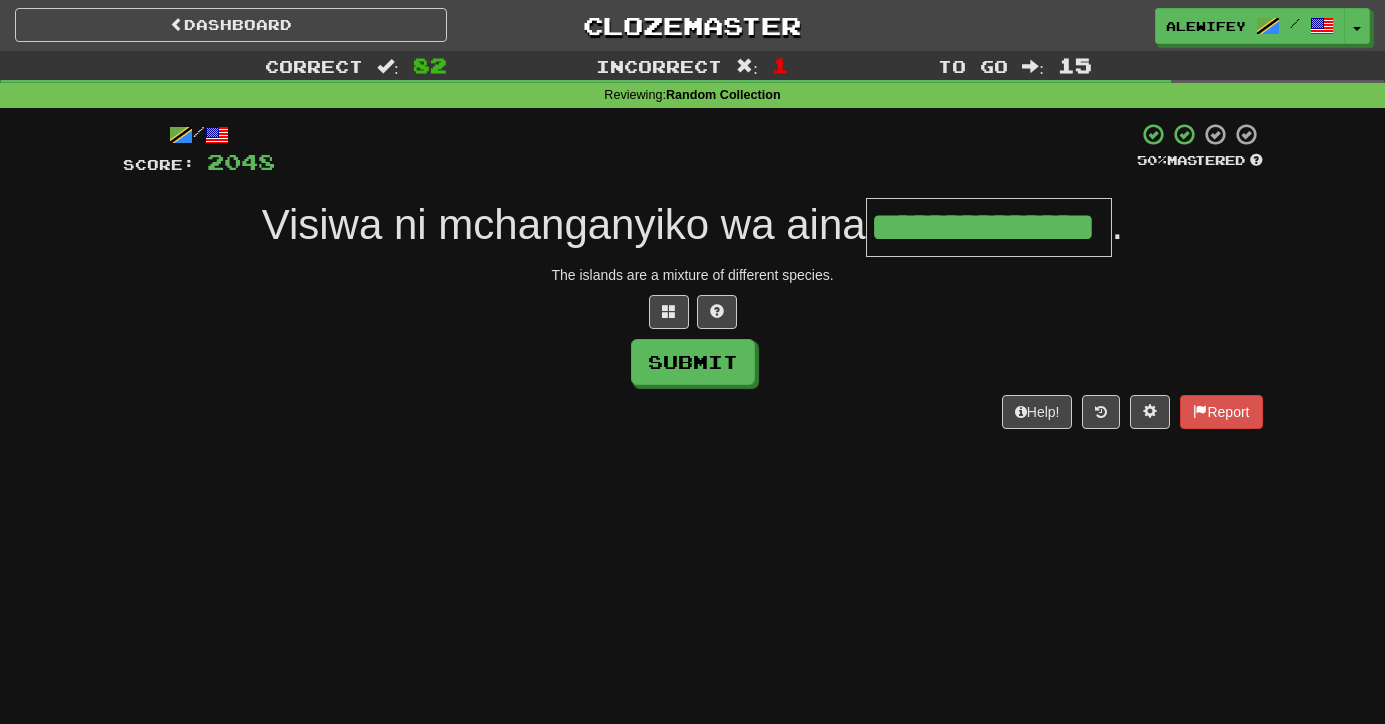 type on "**********" 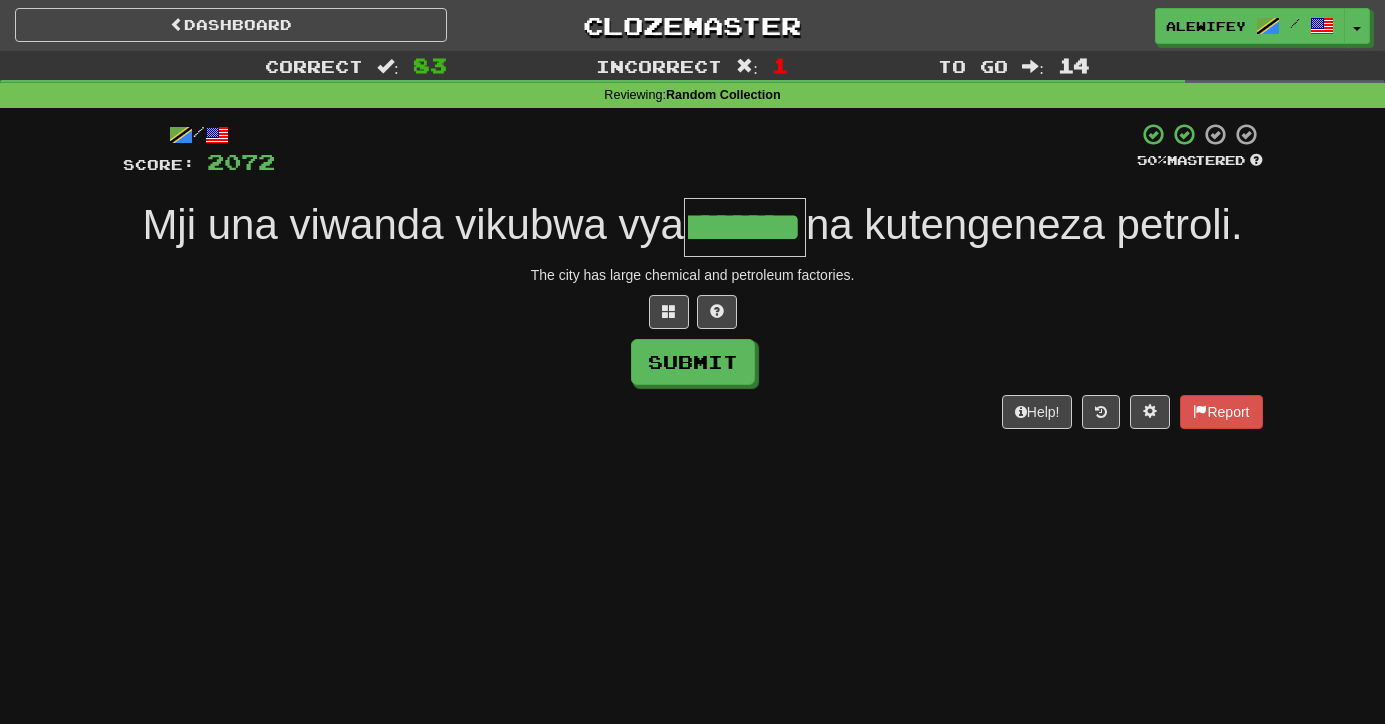 scroll, scrollTop: 0, scrollLeft: 39, axis: horizontal 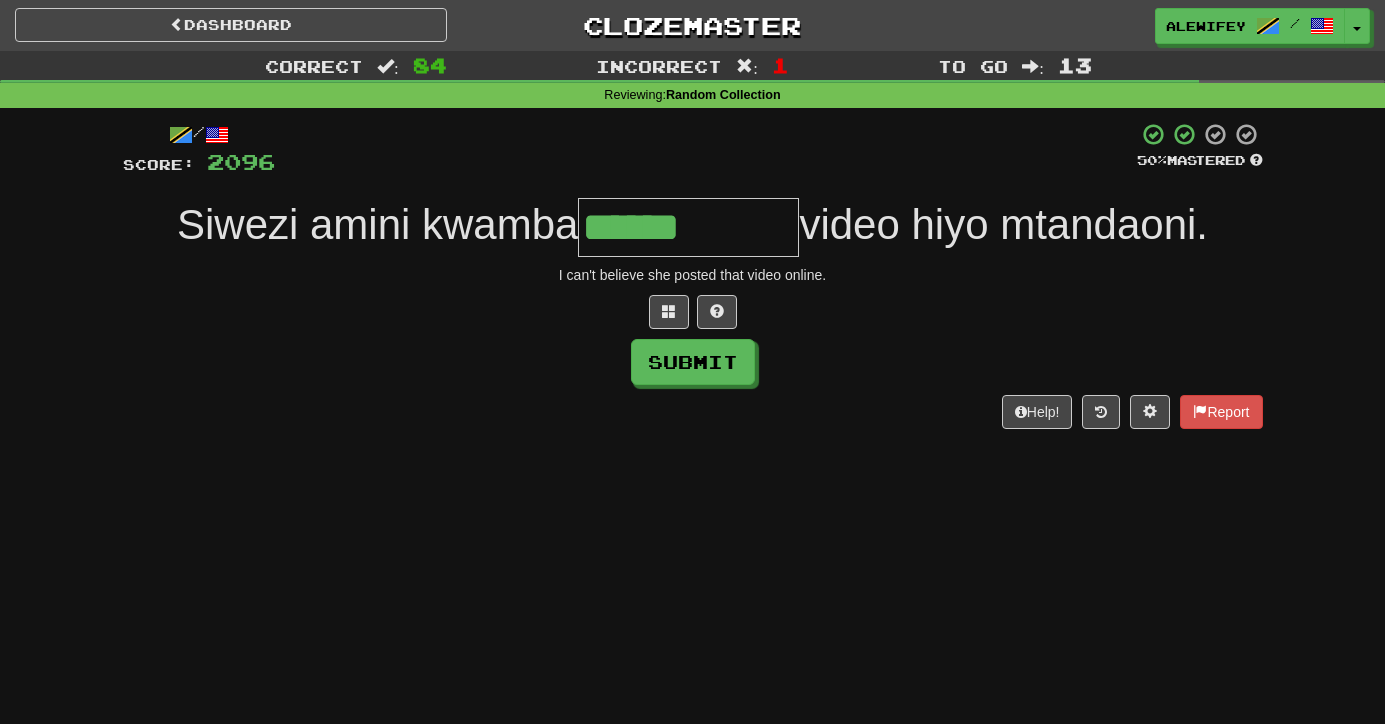 type on "**********" 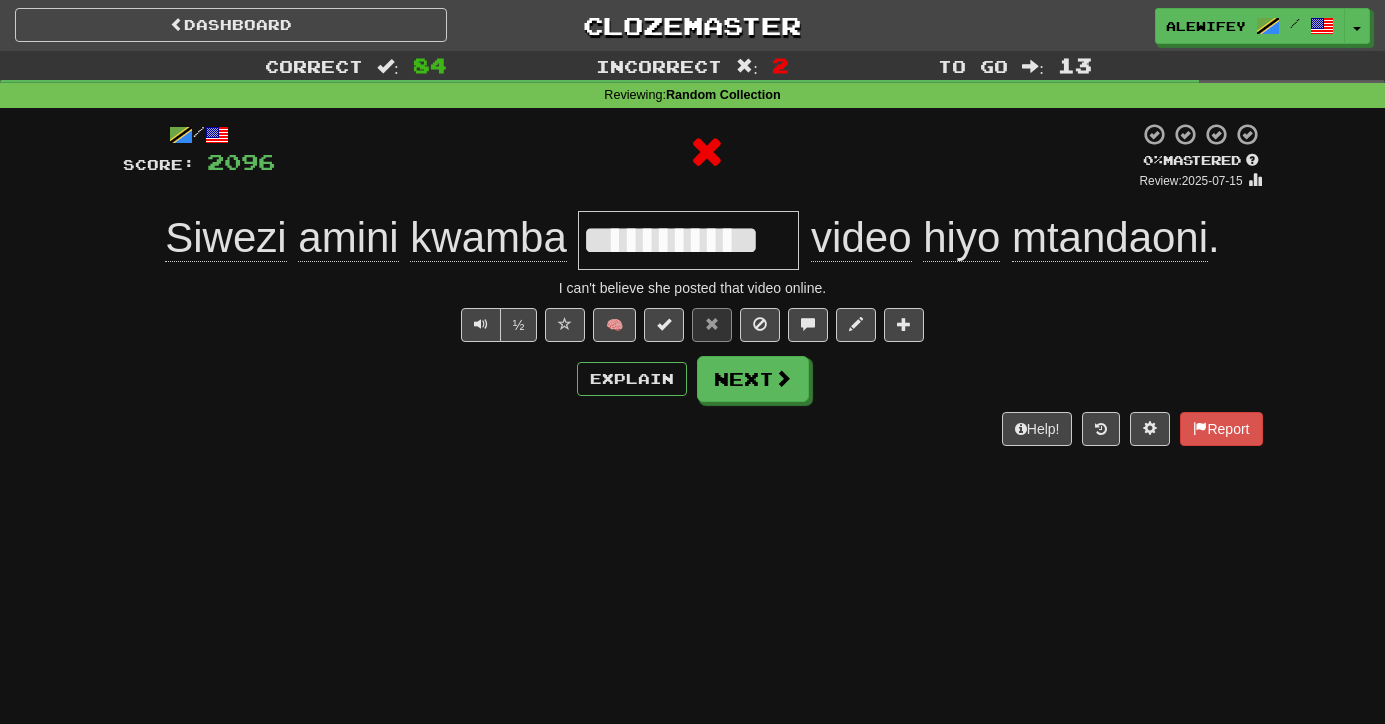 type 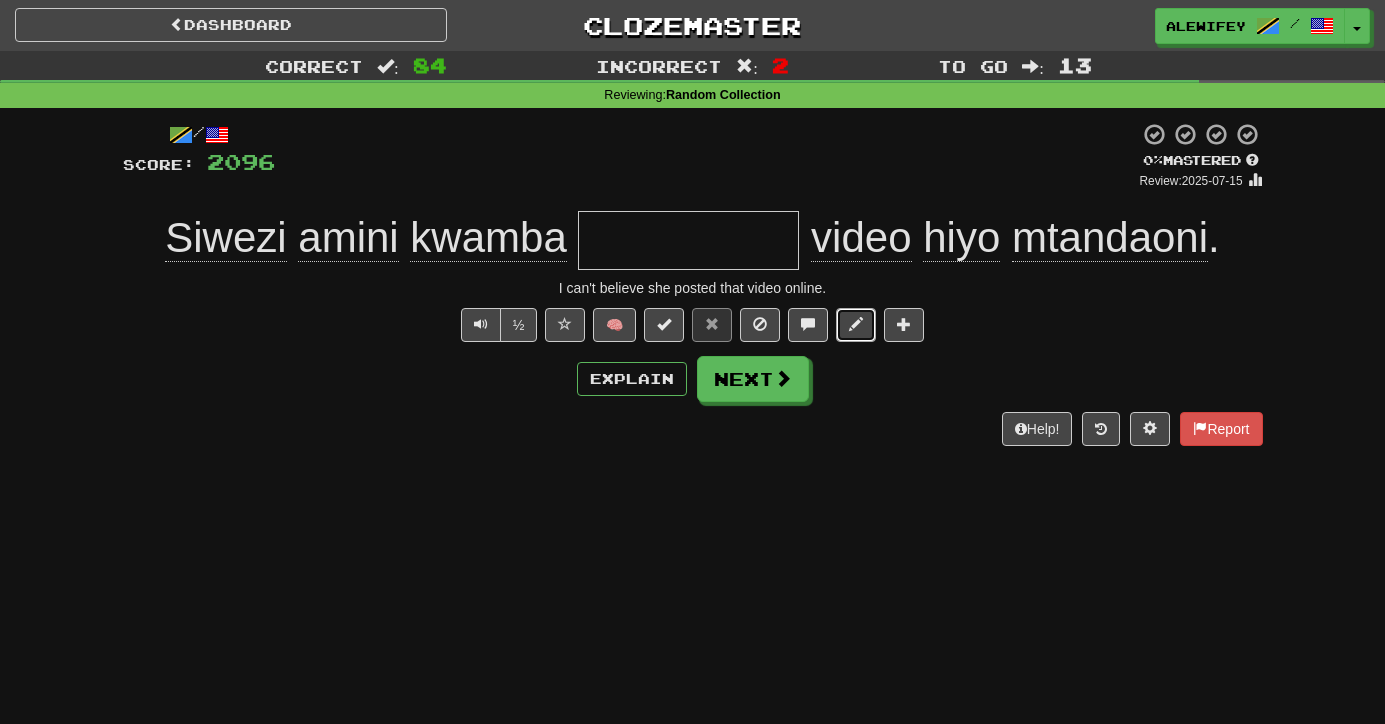 click at bounding box center (856, 324) 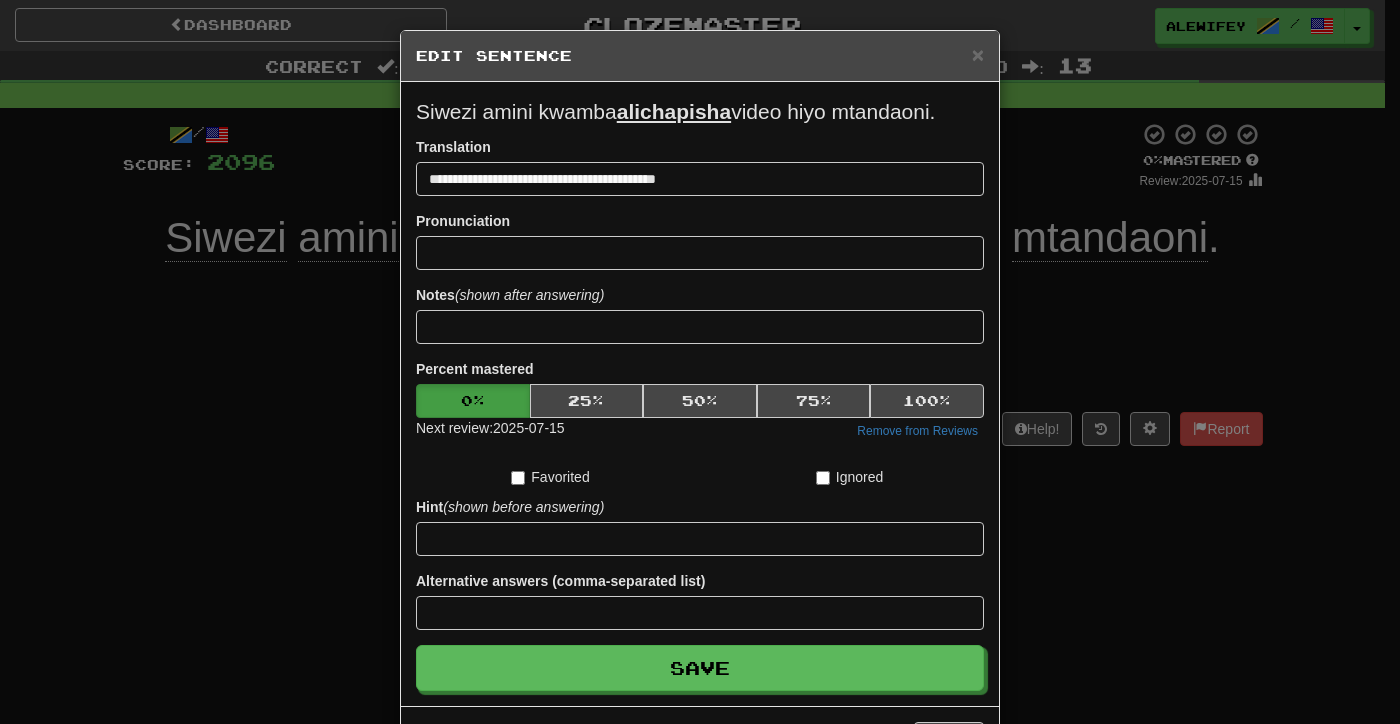 click on "**********" at bounding box center [700, 394] 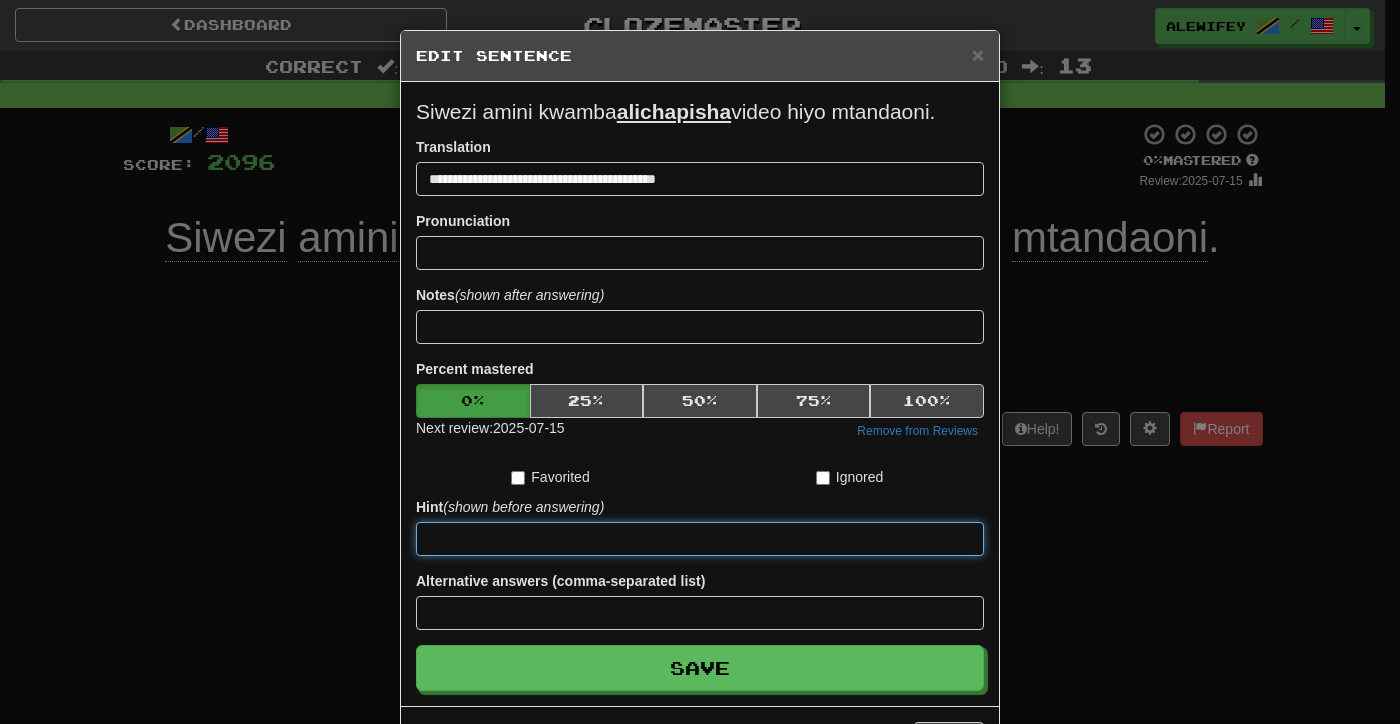 click at bounding box center (700, 539) 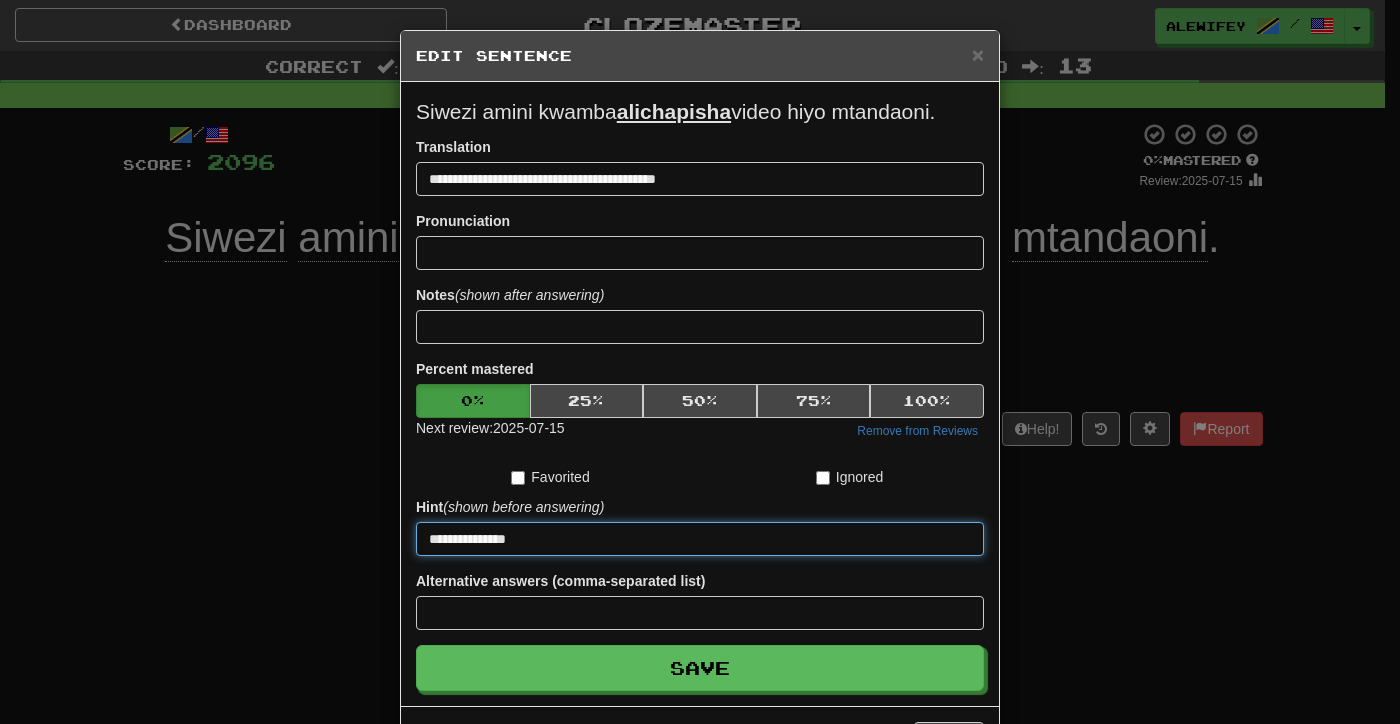 click on "**********" at bounding box center [700, 539] 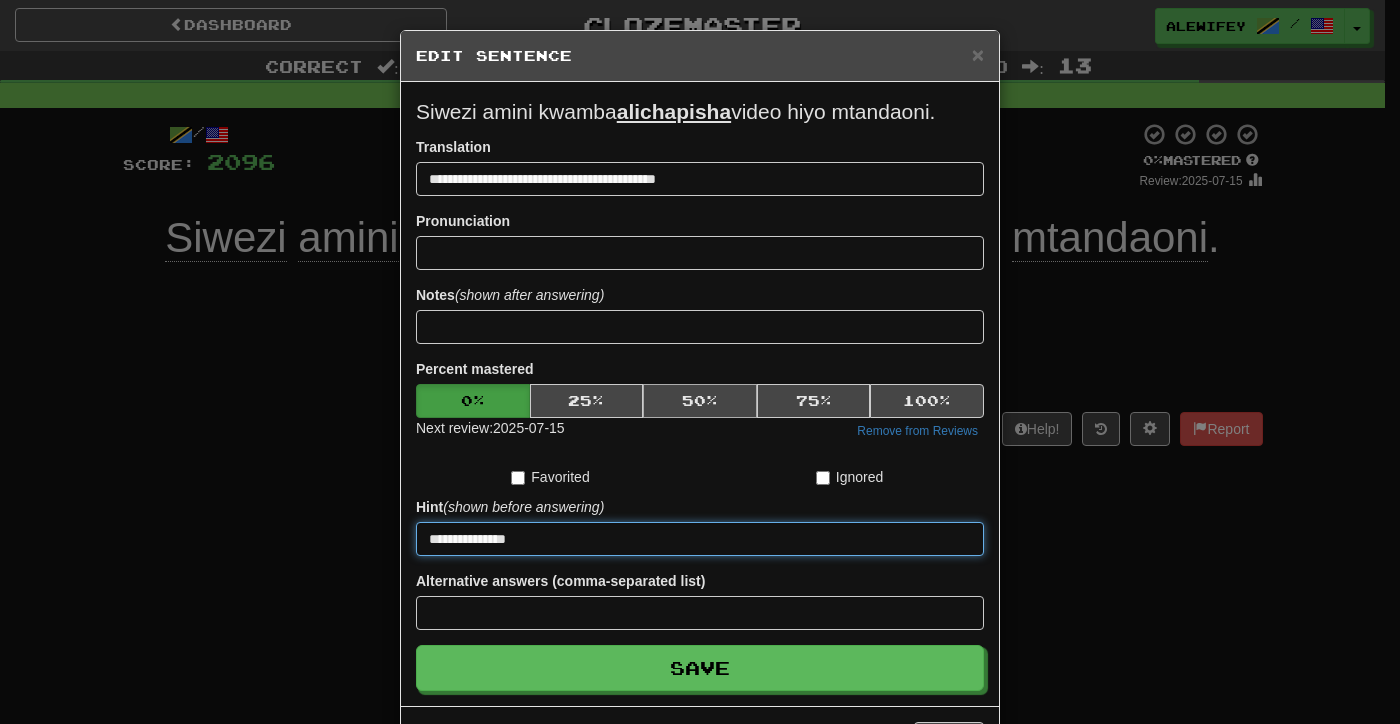 type on "**********" 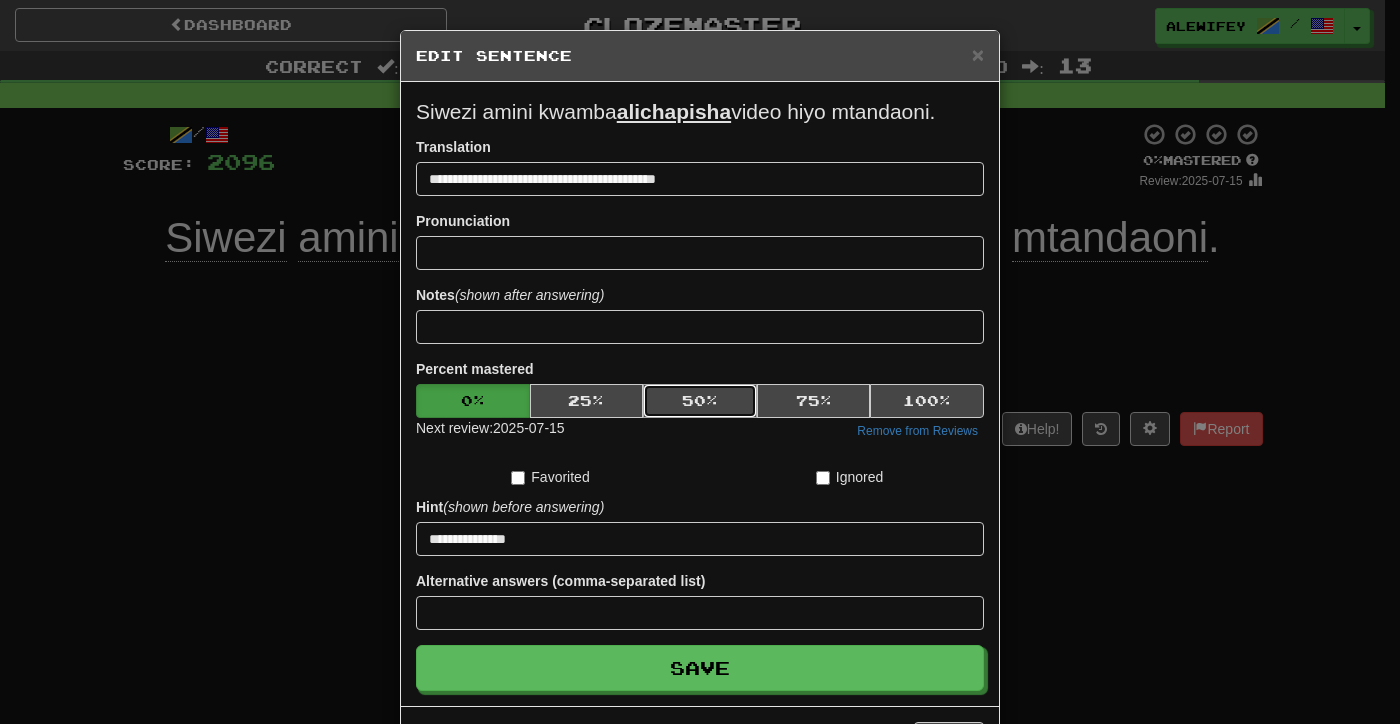 click on "50 %" at bounding box center (700, 401) 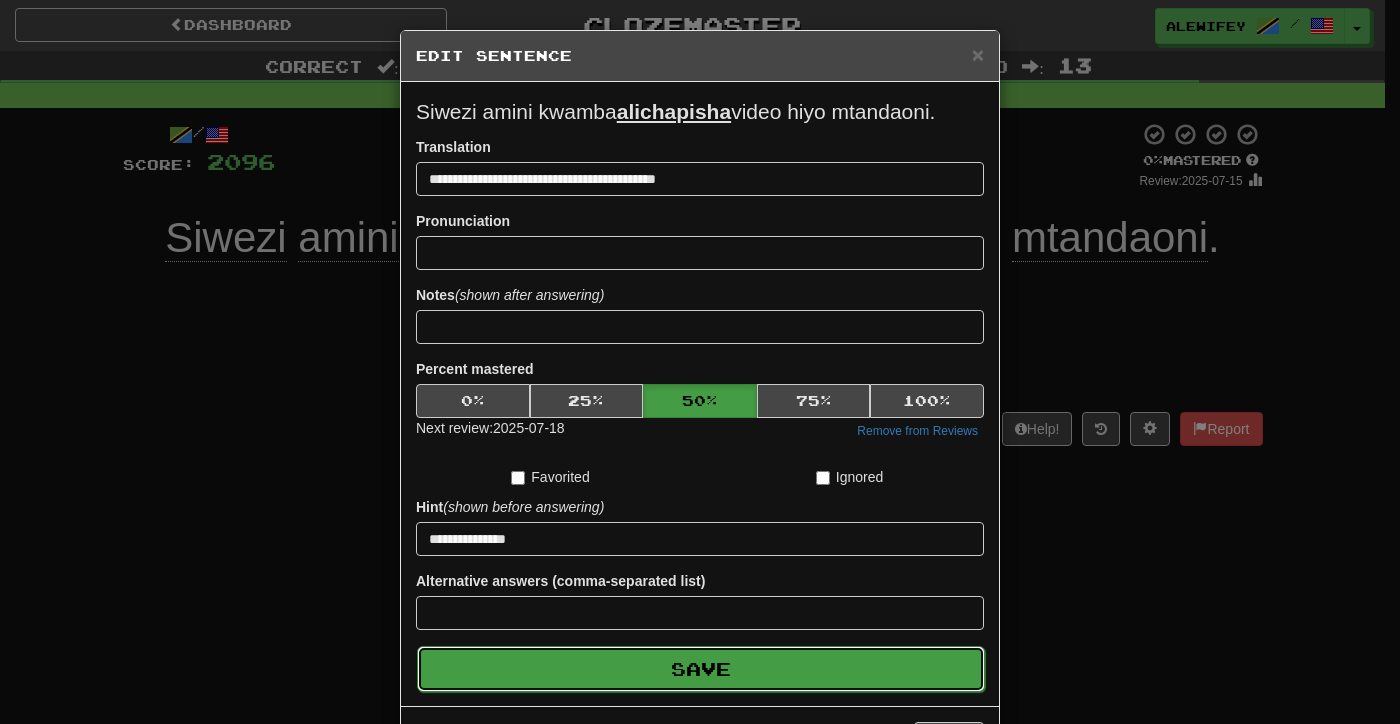 click on "Save" at bounding box center (701, 669) 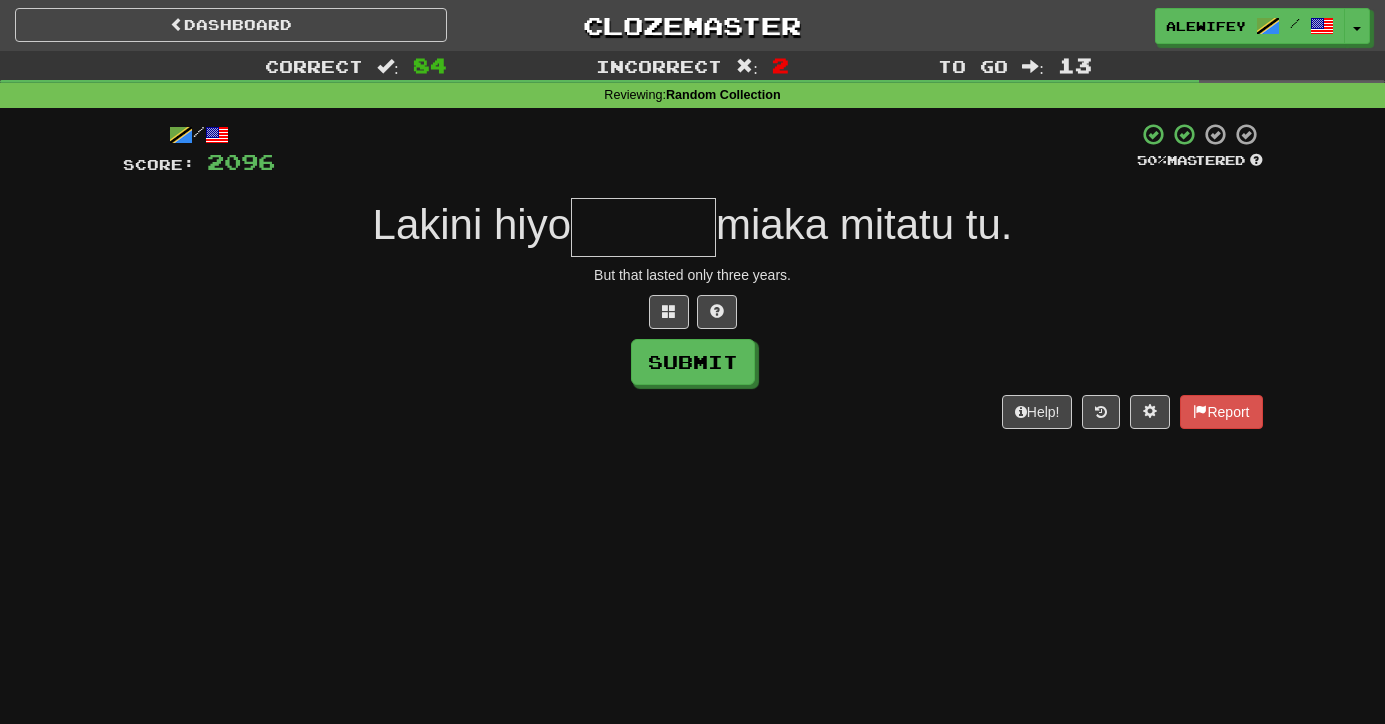 type on "*" 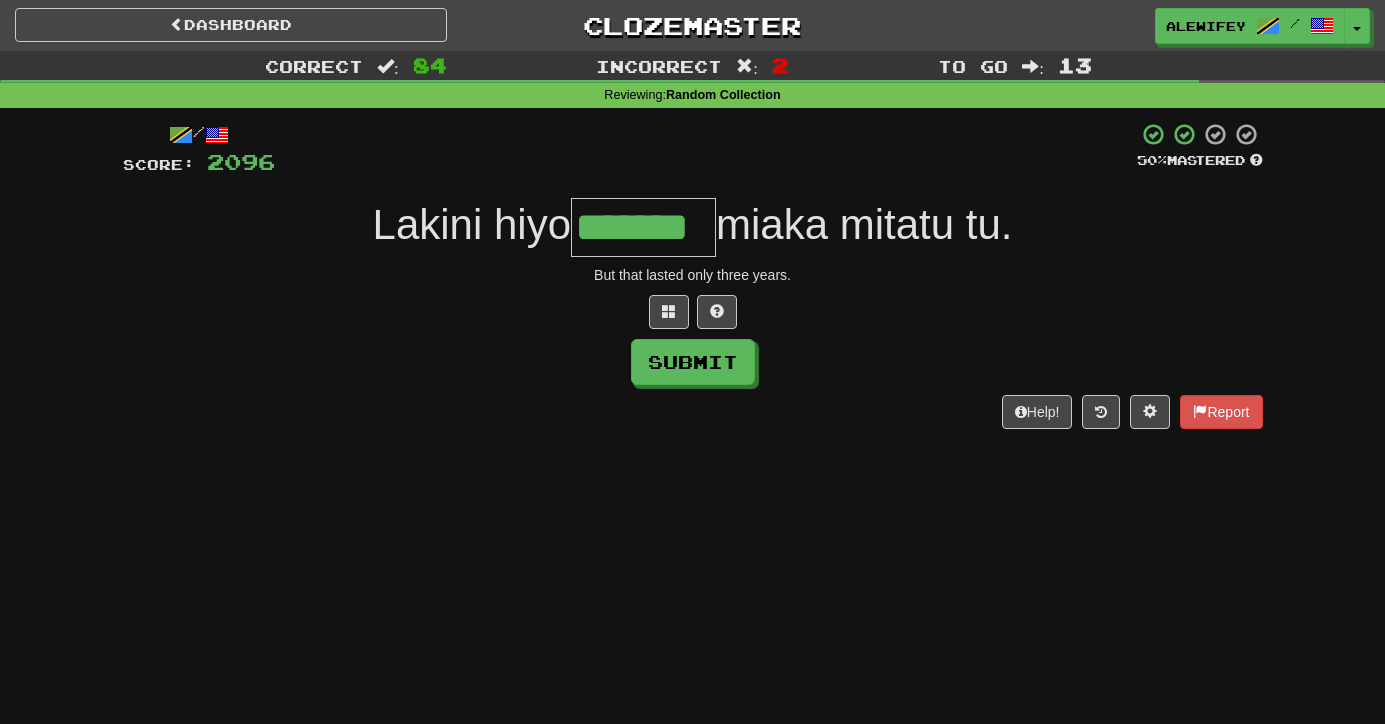 type on "*******" 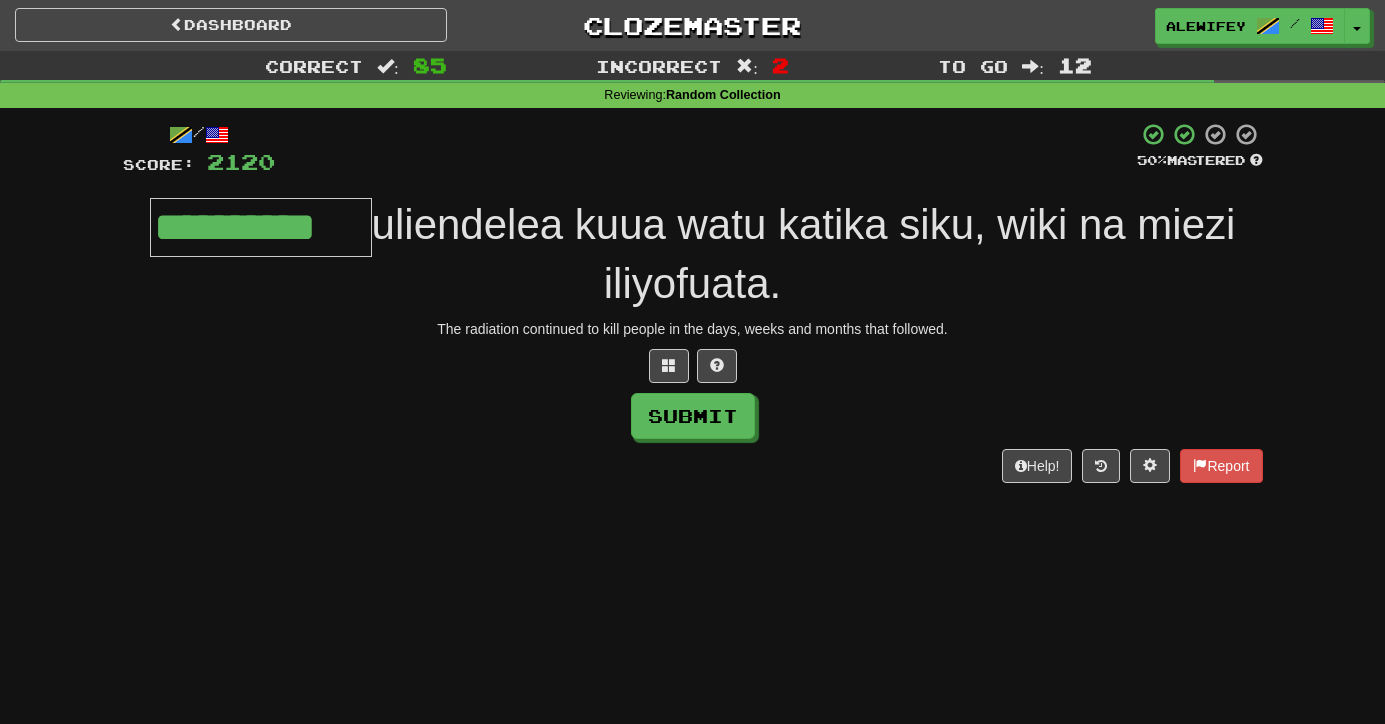 type on "**********" 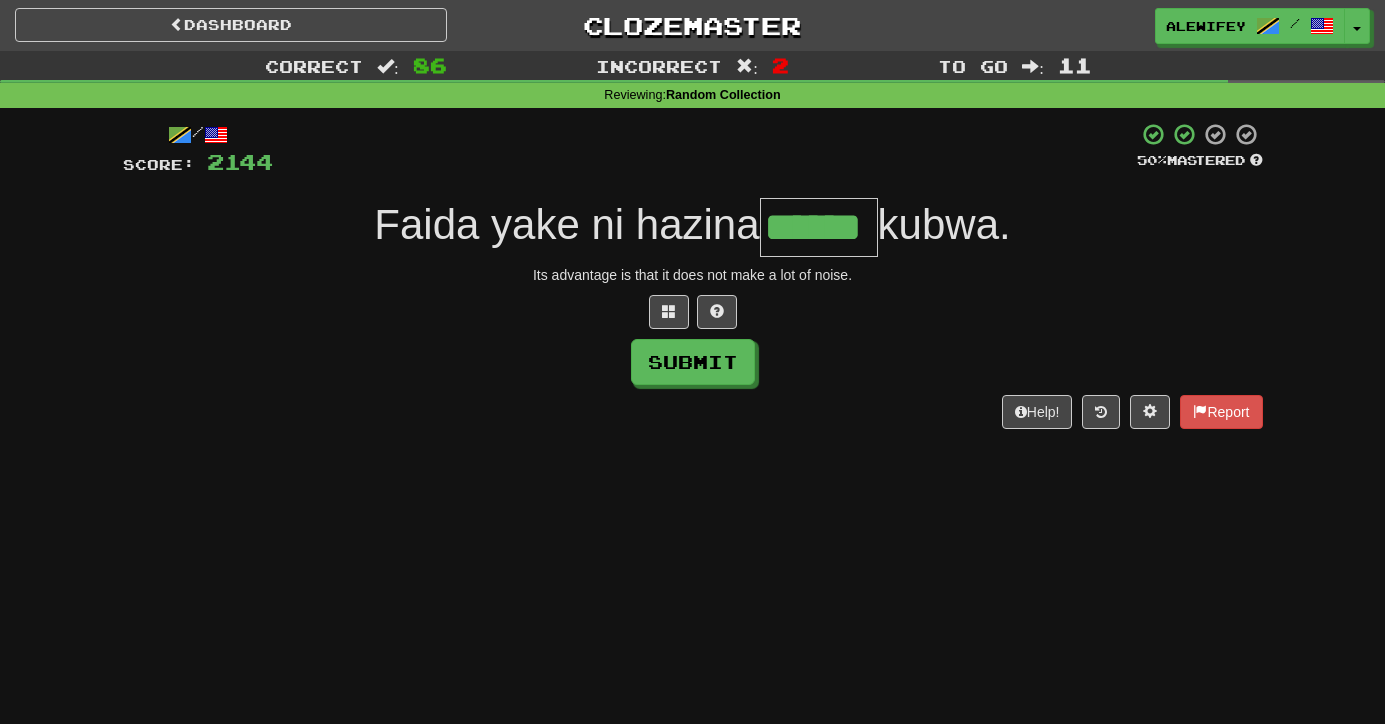 type on "******" 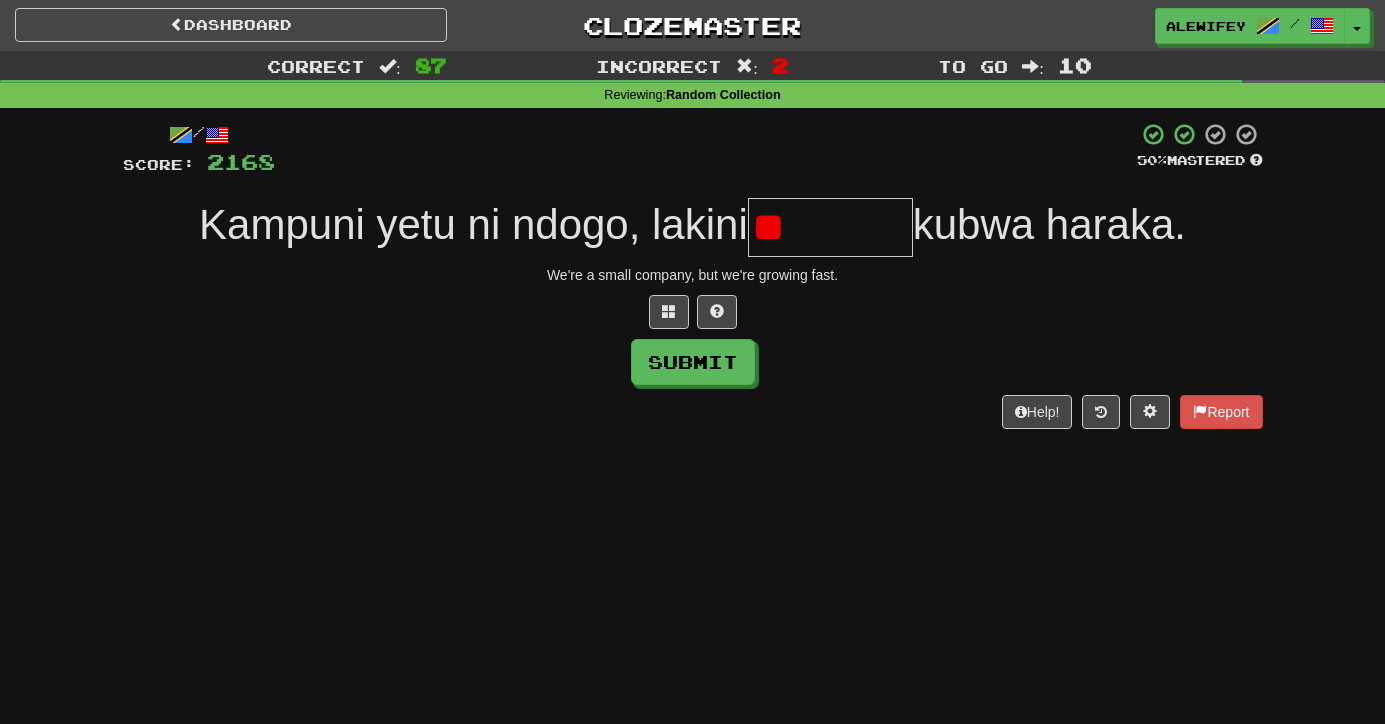 type on "*" 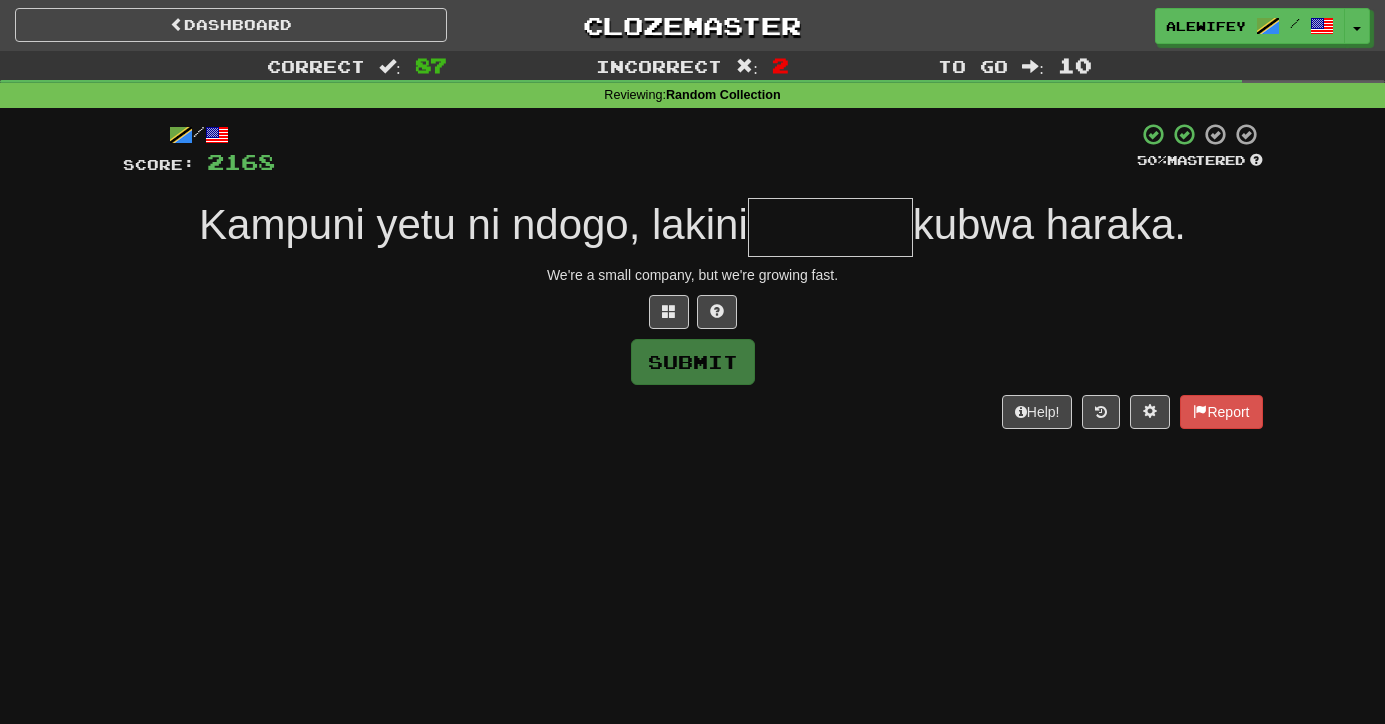 type on "*" 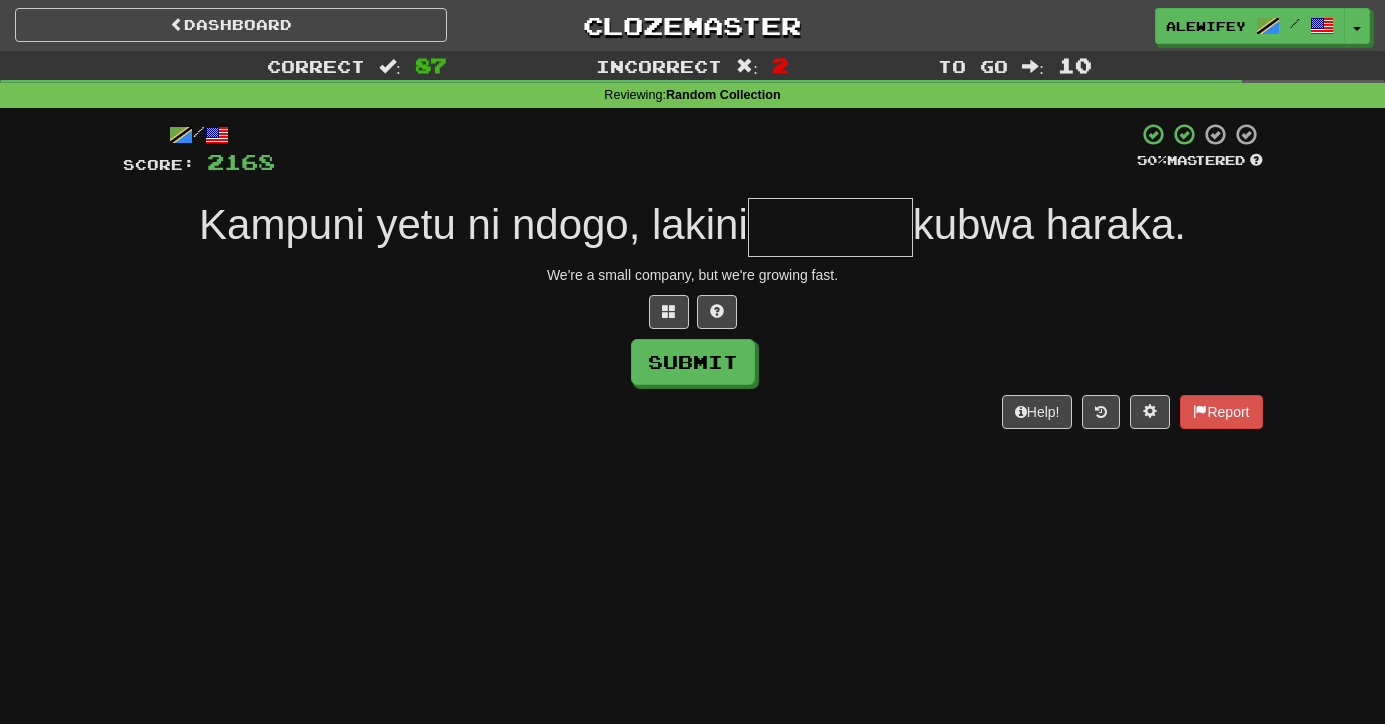 type on "*" 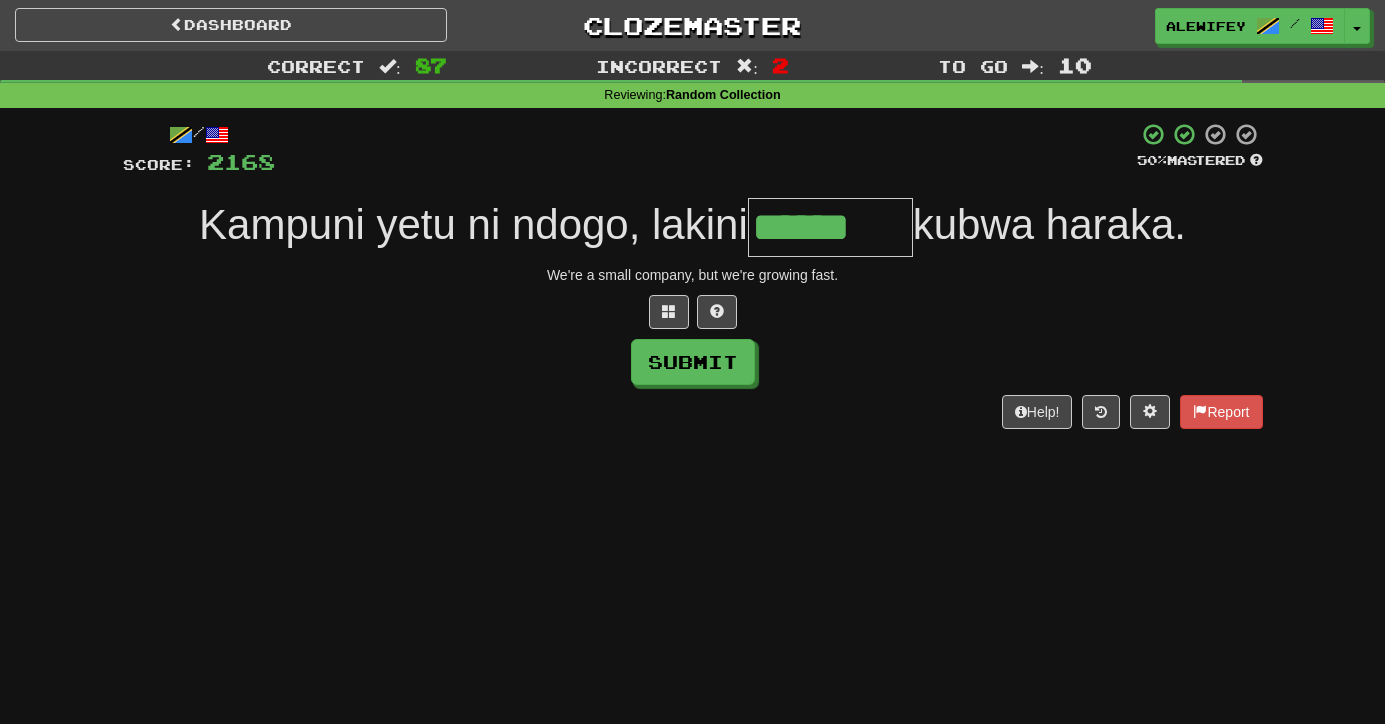 type on "*******" 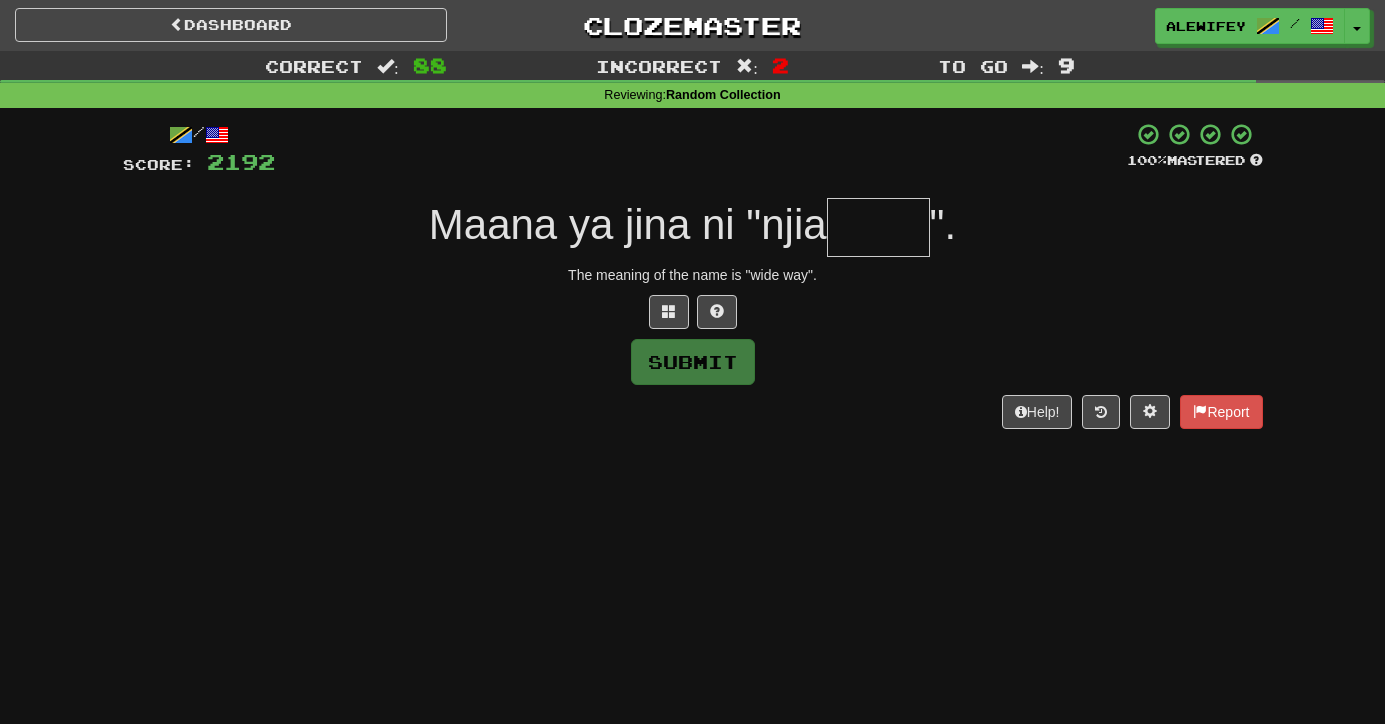 type on "*" 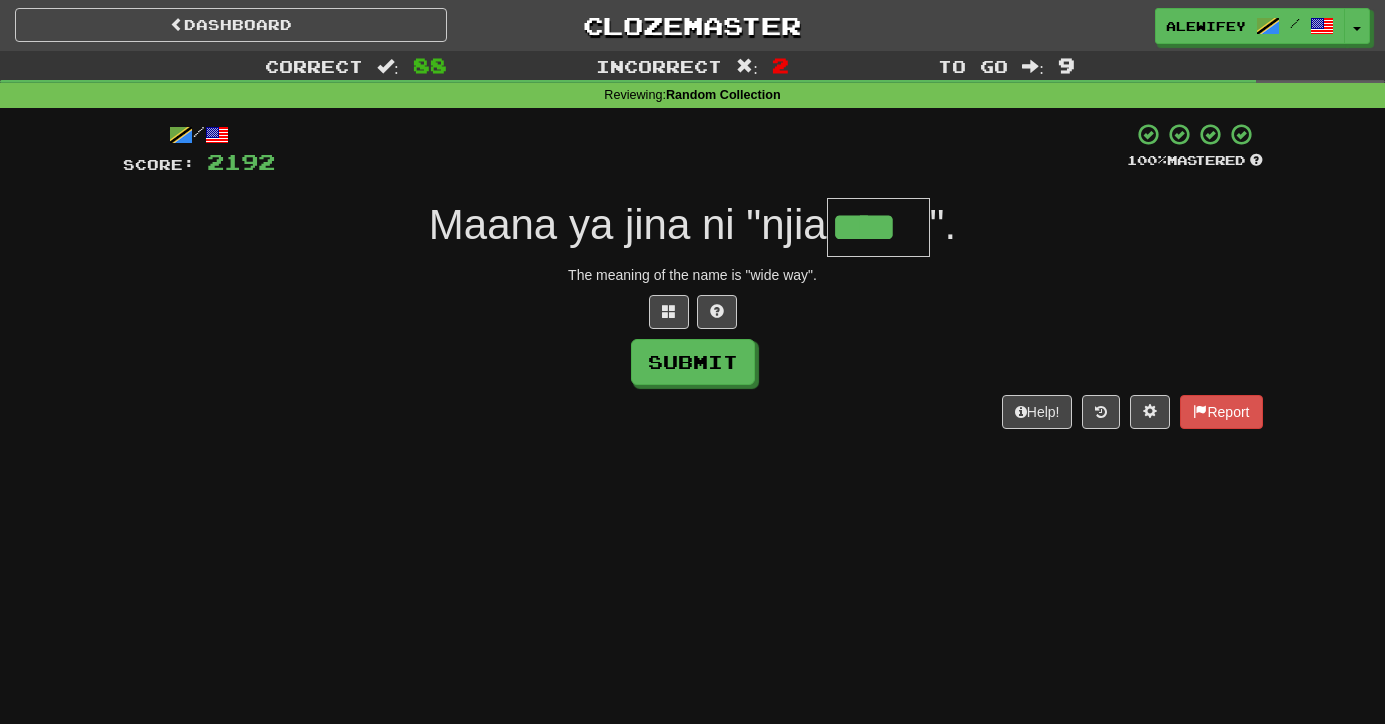 type on "****" 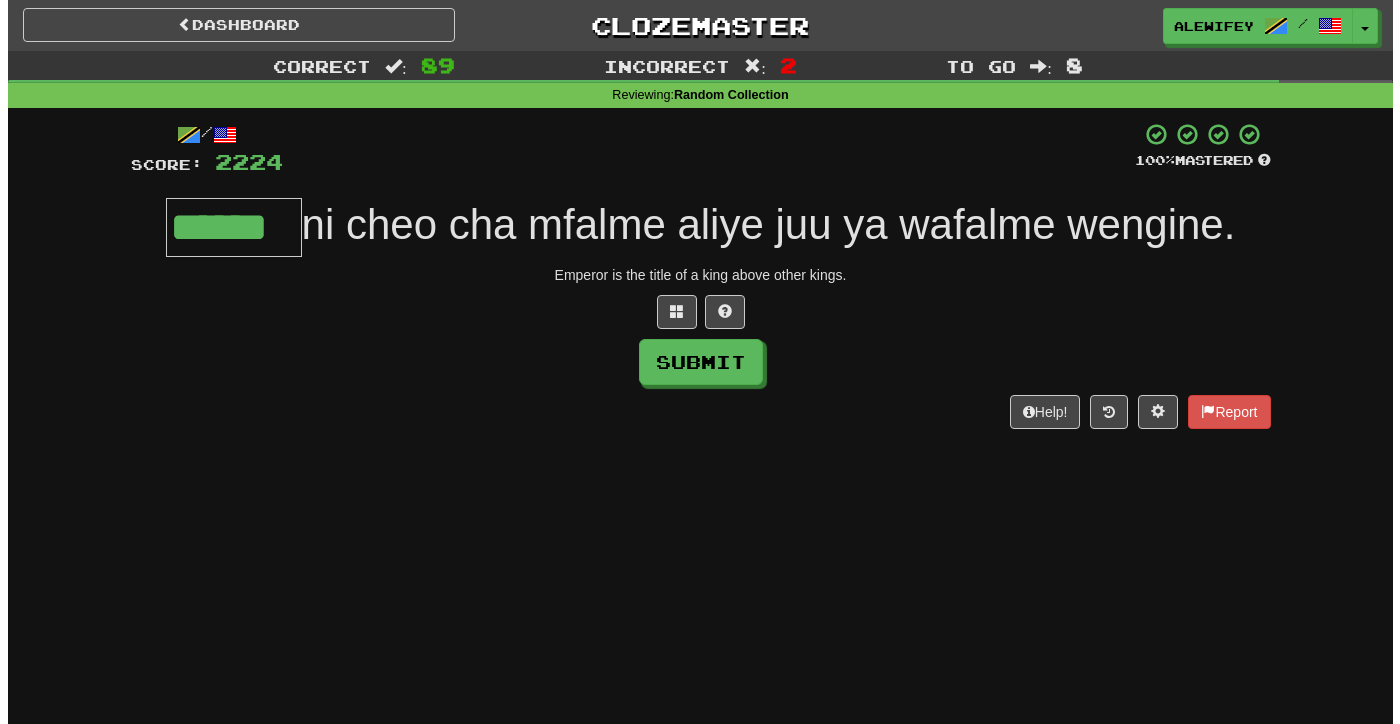 scroll, scrollTop: 0, scrollLeft: 0, axis: both 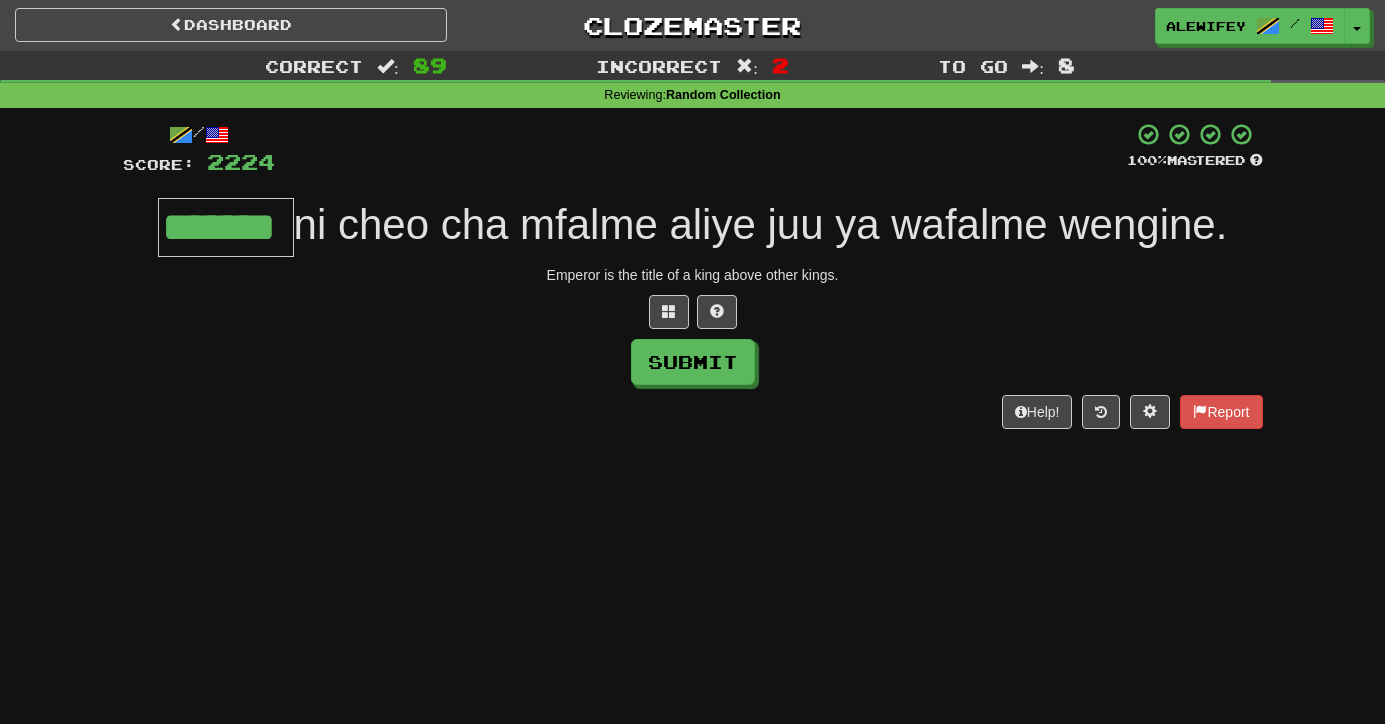 type on "*******" 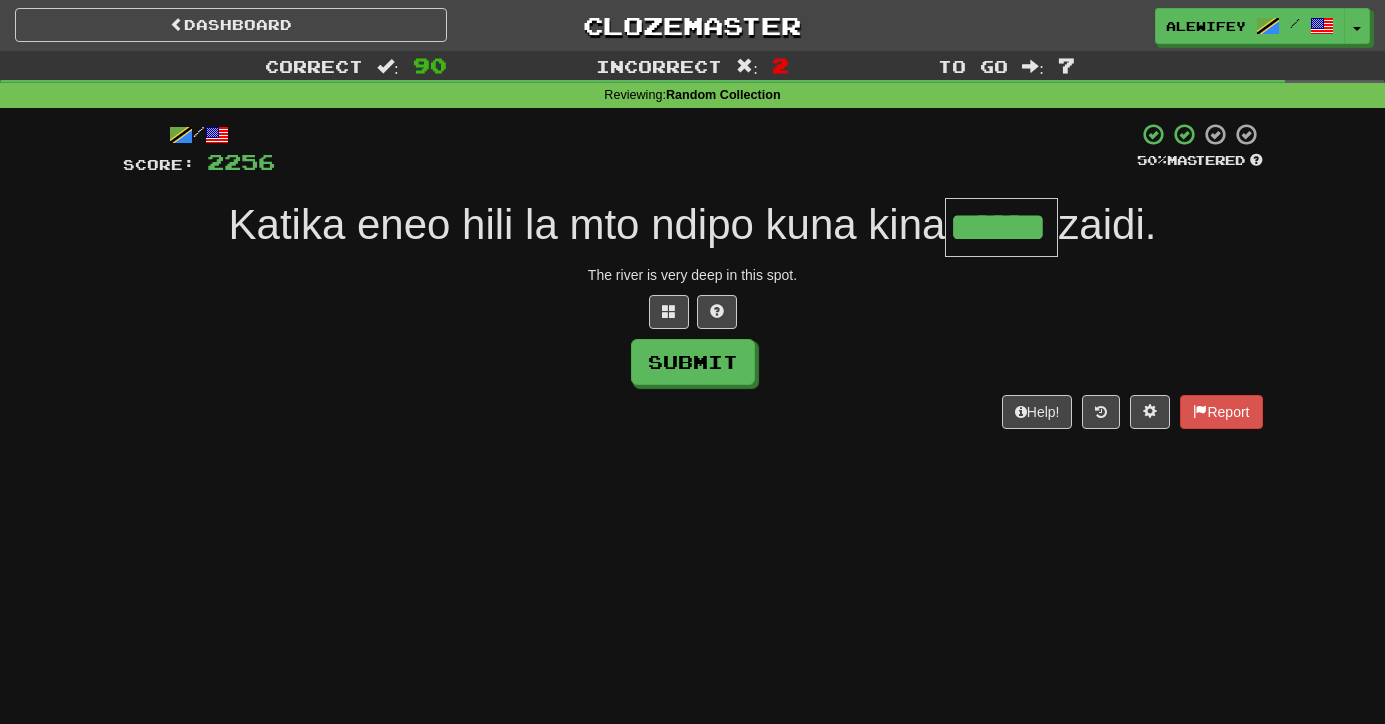 type on "******" 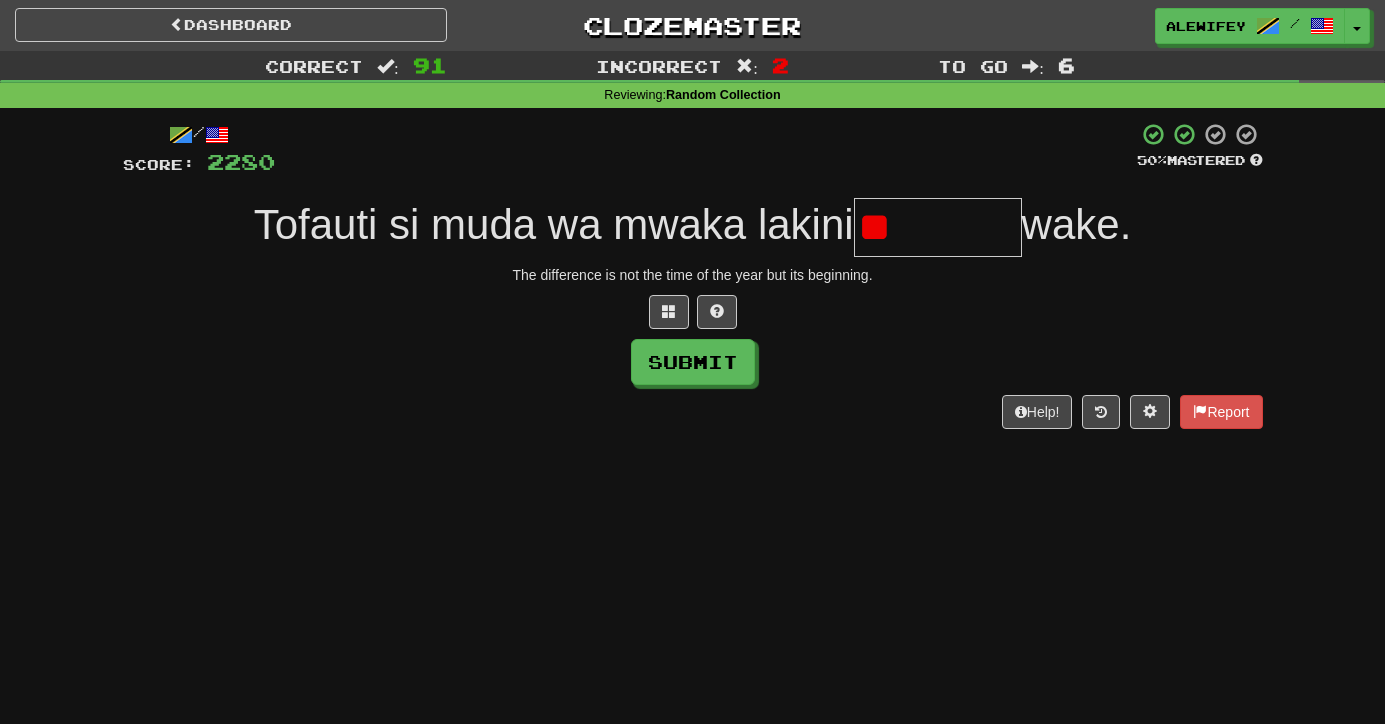 type on "*" 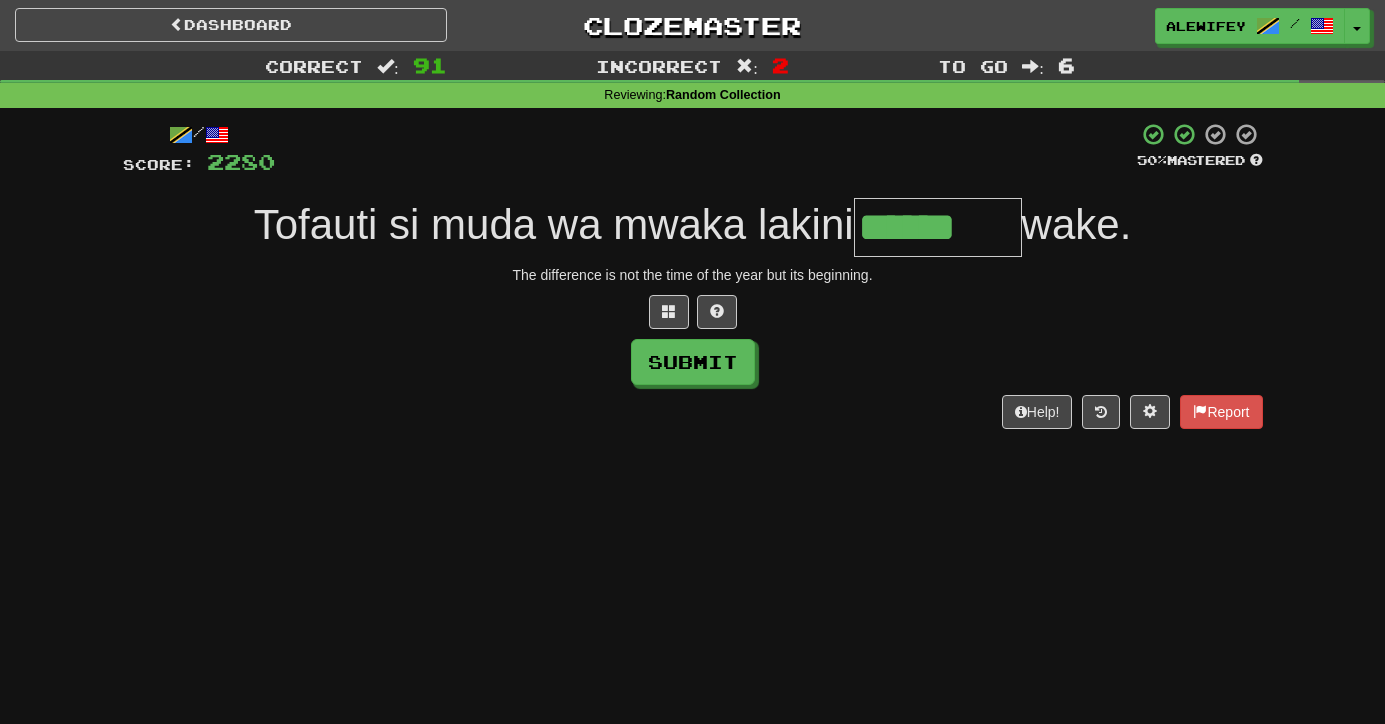 type on "******" 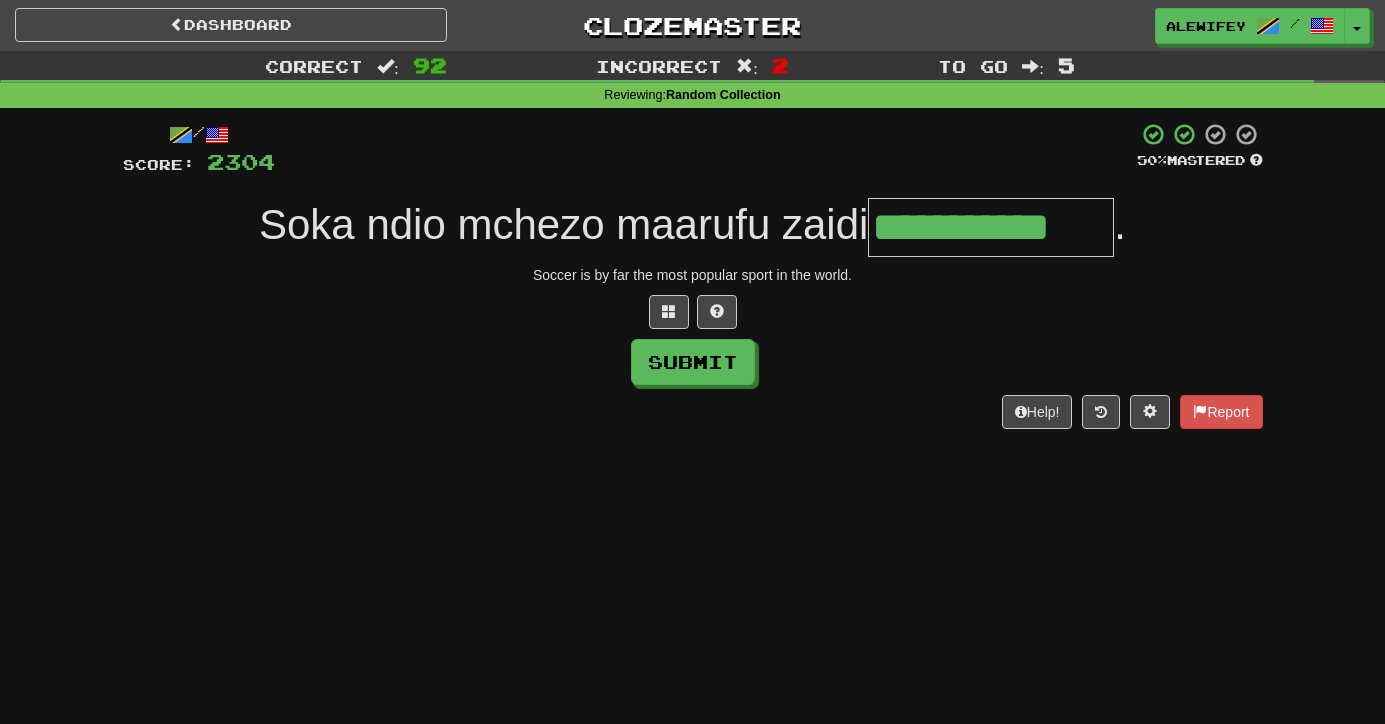 type on "**********" 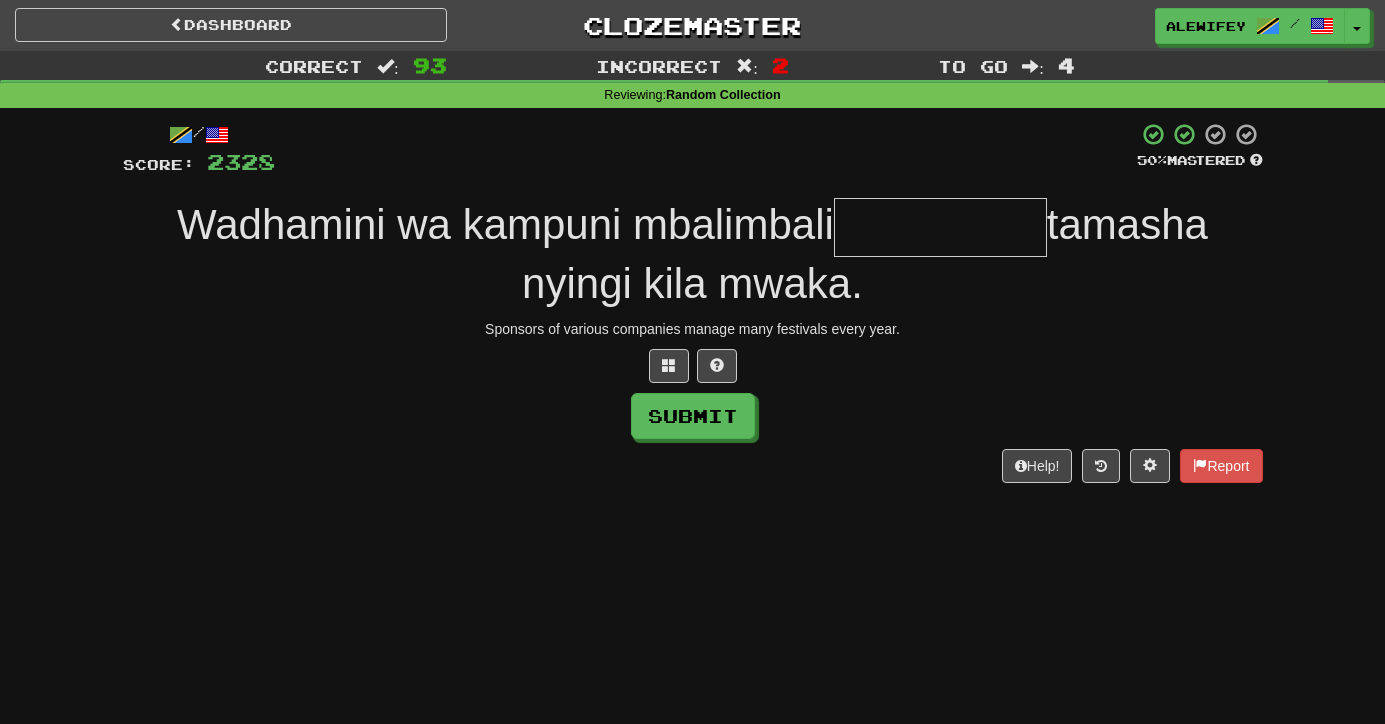 type on "*" 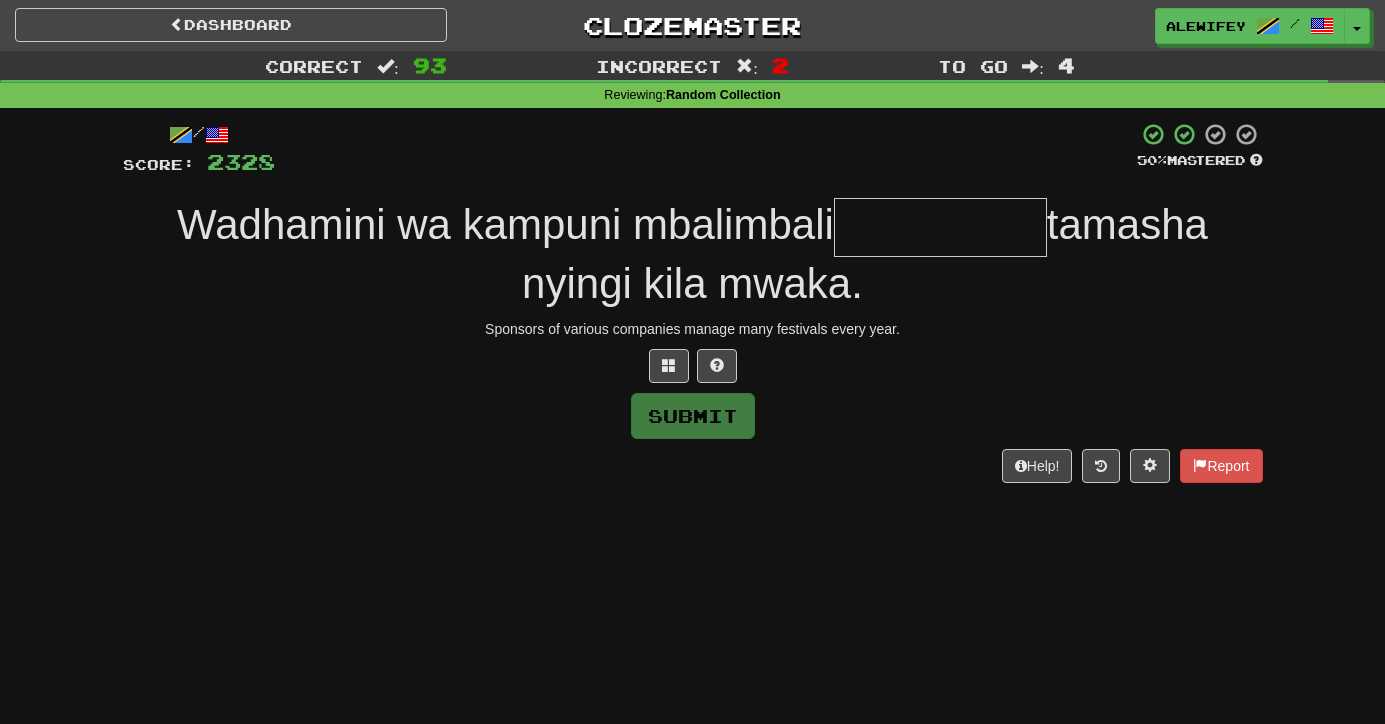 type on "*" 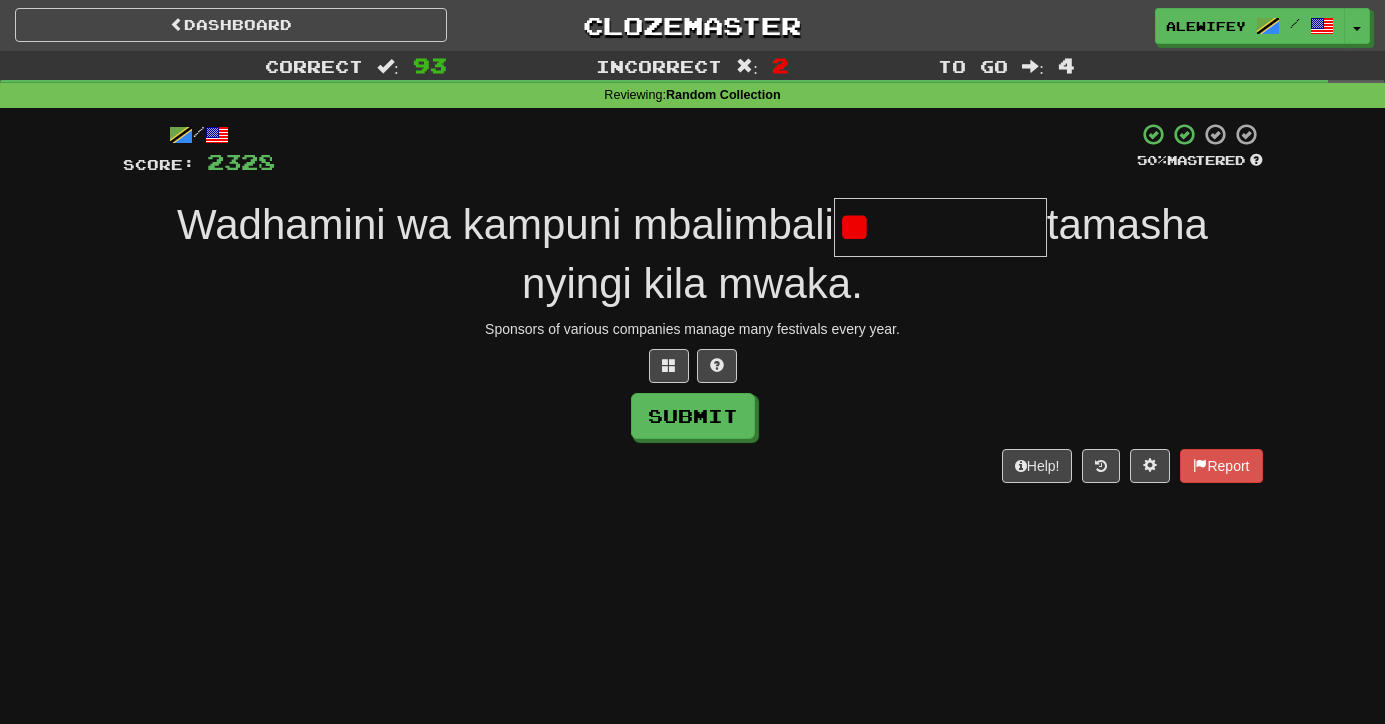 type on "*" 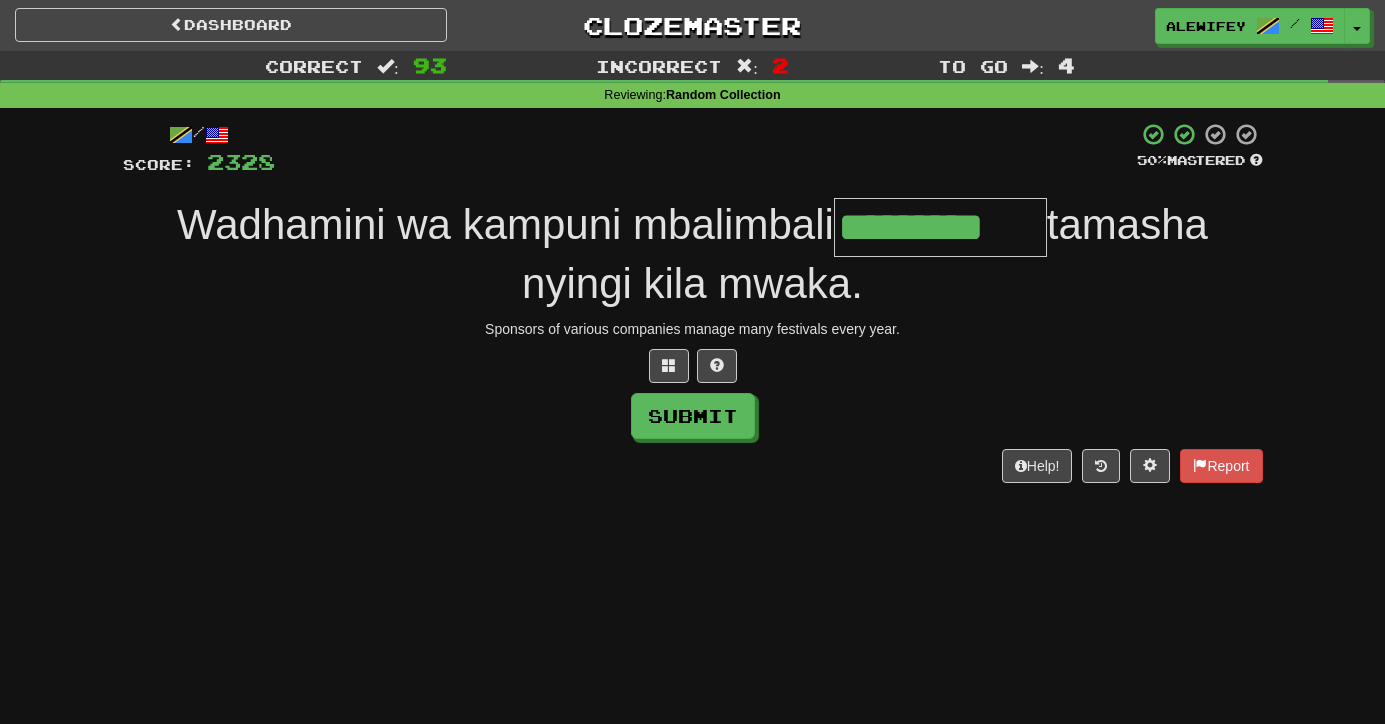 type on "*********" 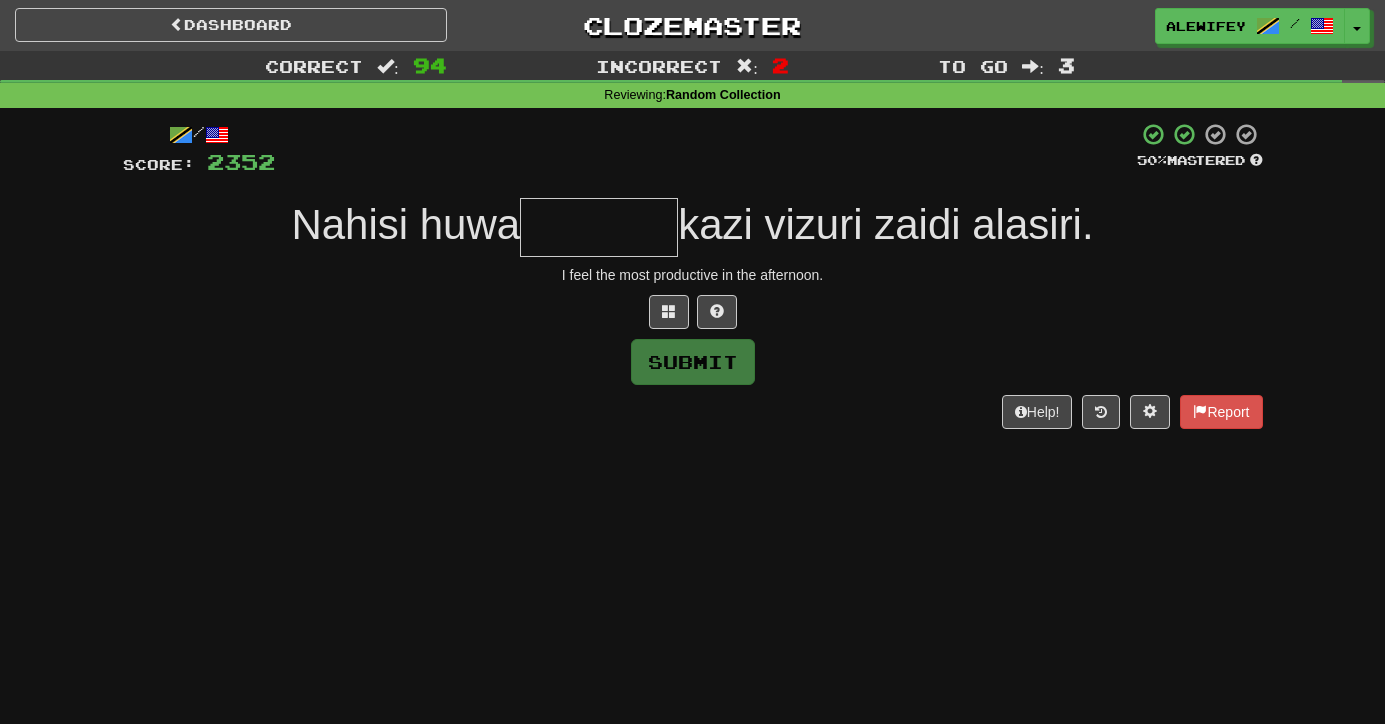 type on "*" 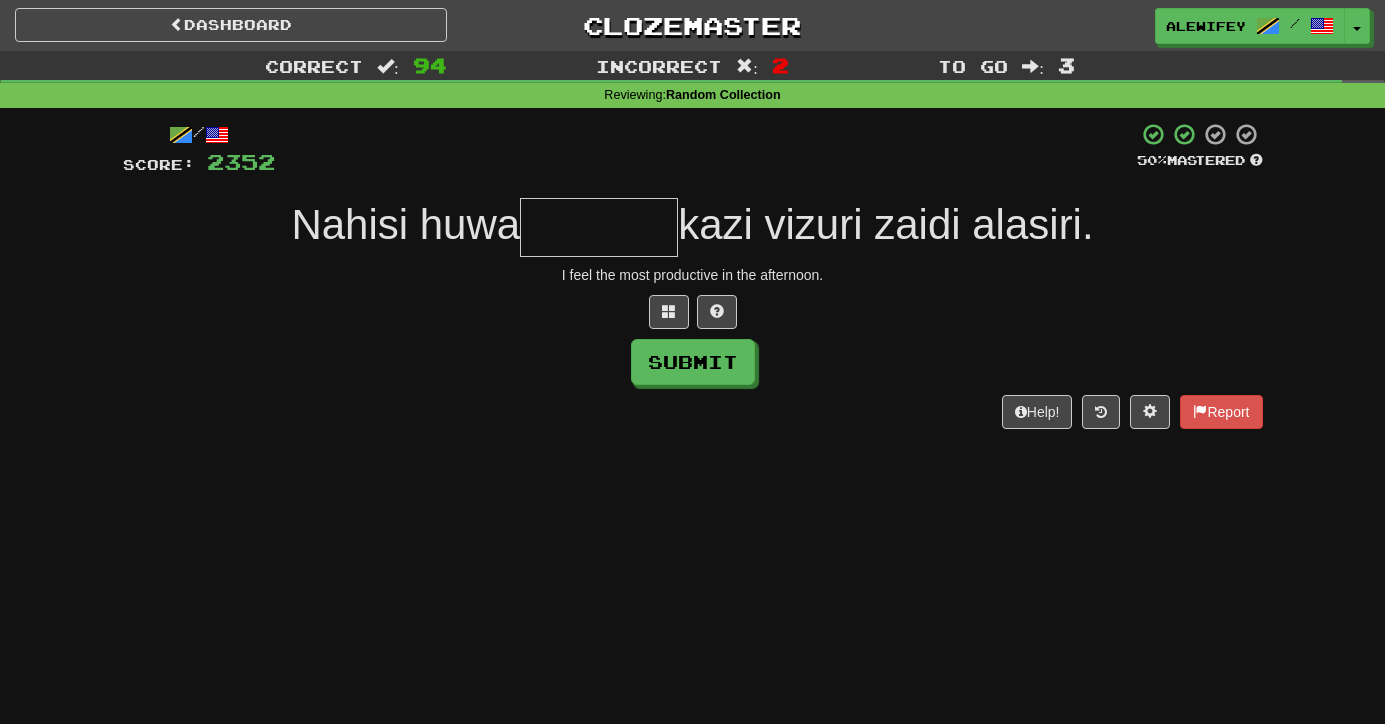 type on "*" 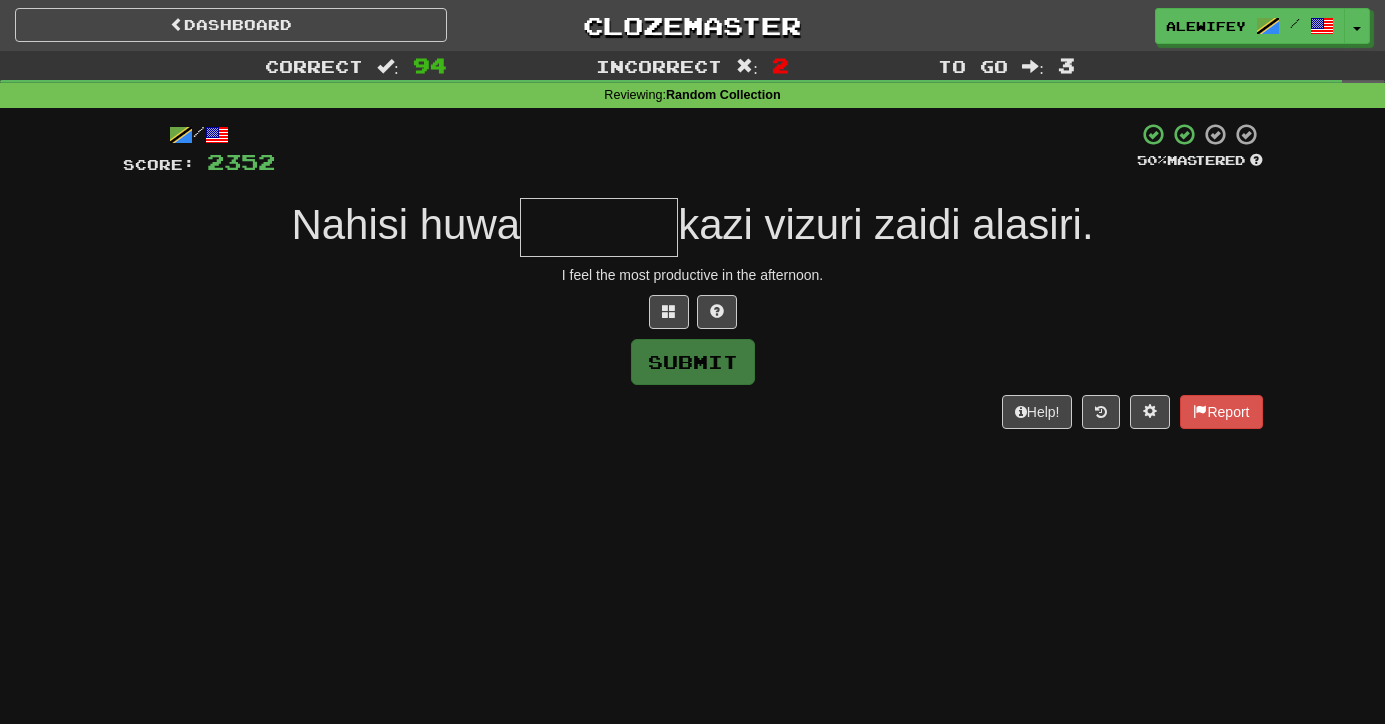 type on "*" 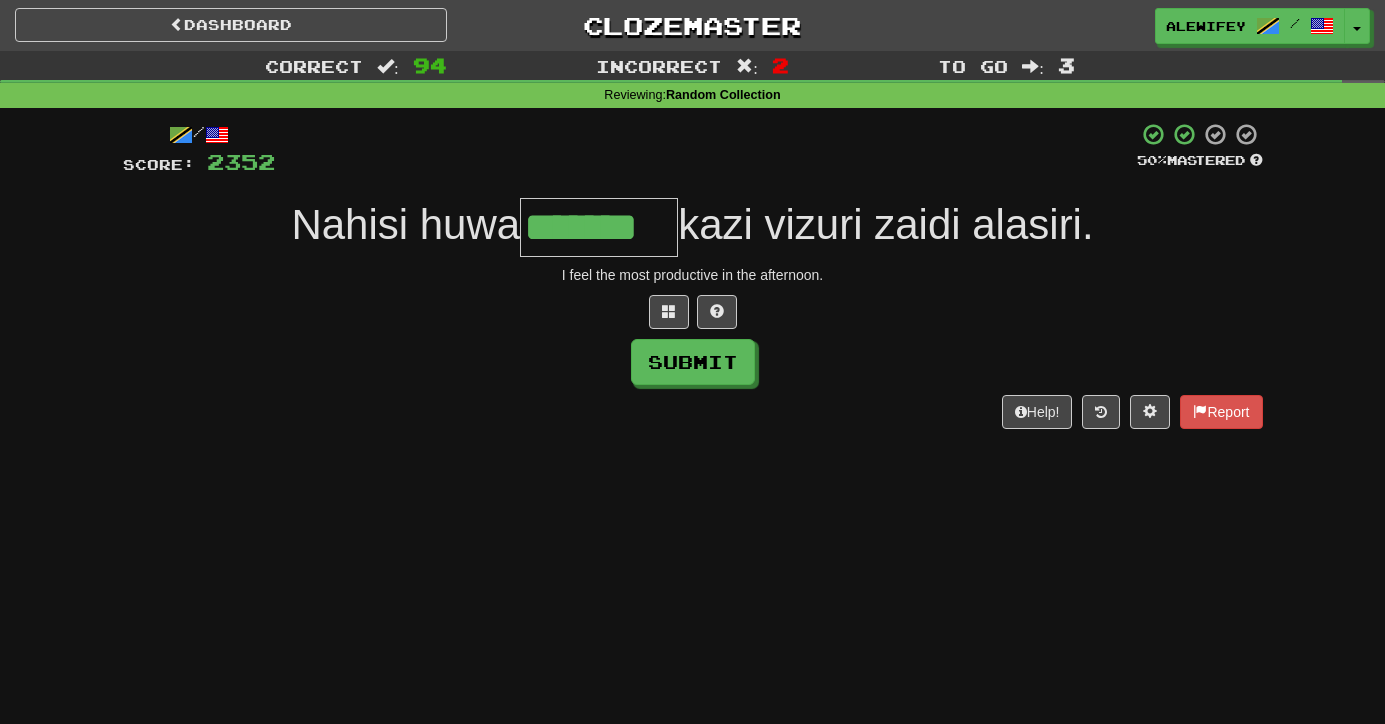 type on "*******" 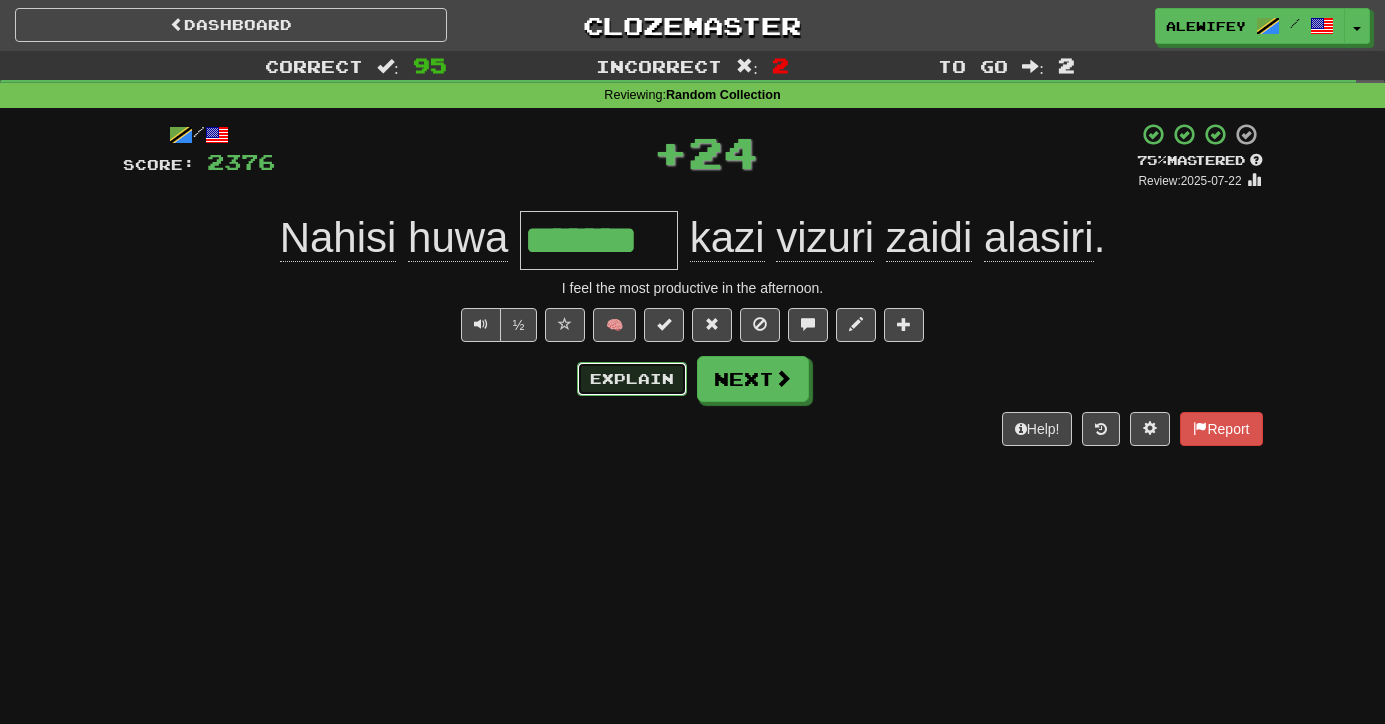 click on "Explain" at bounding box center (632, 379) 